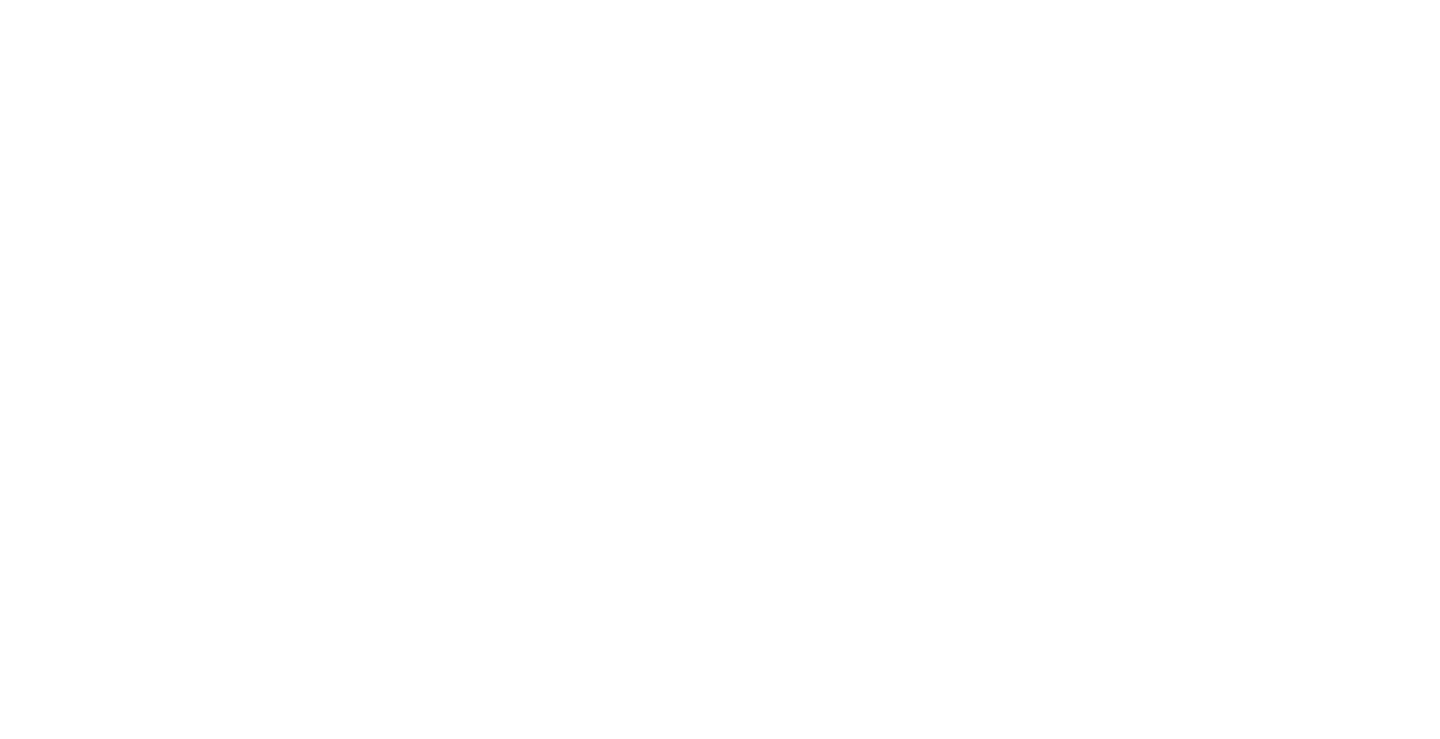 scroll, scrollTop: 0, scrollLeft: 0, axis: both 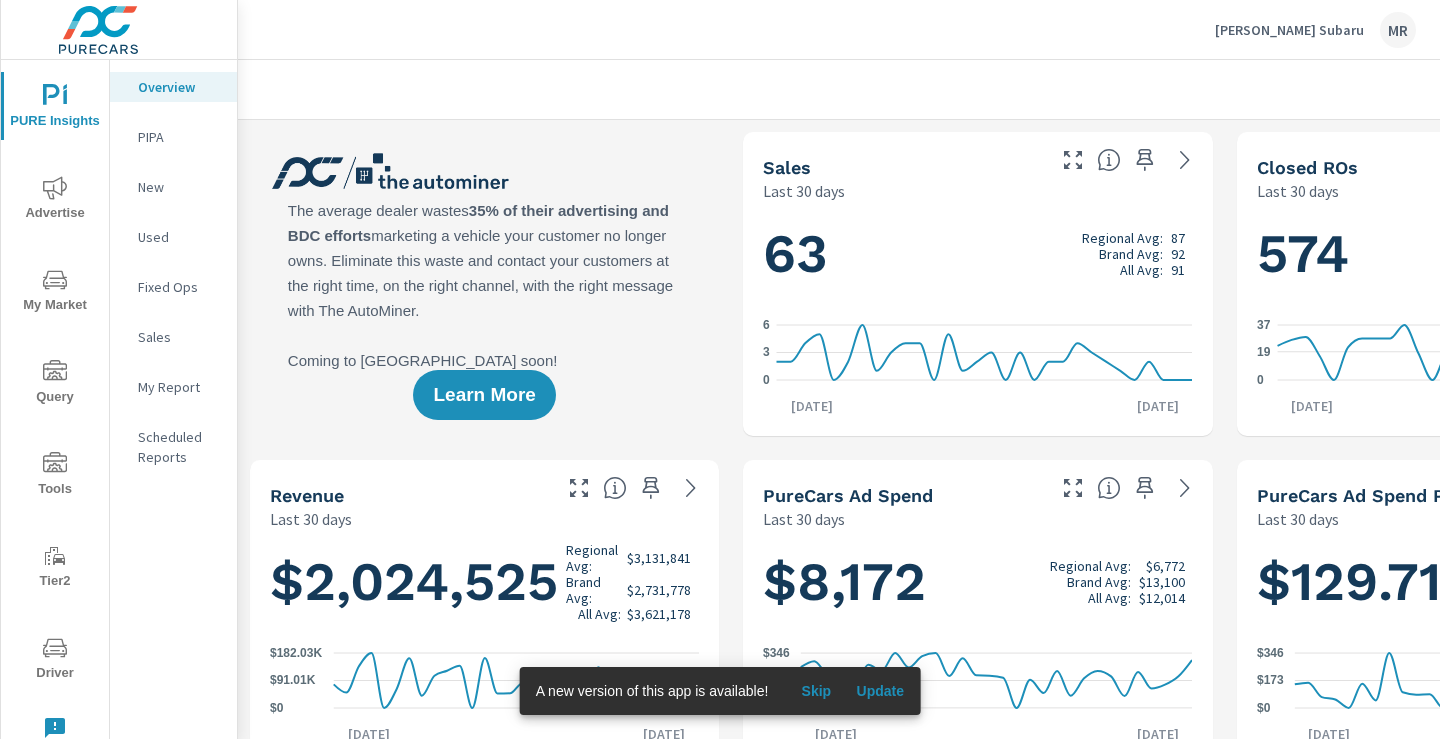 click on "Update" at bounding box center [880, 691] 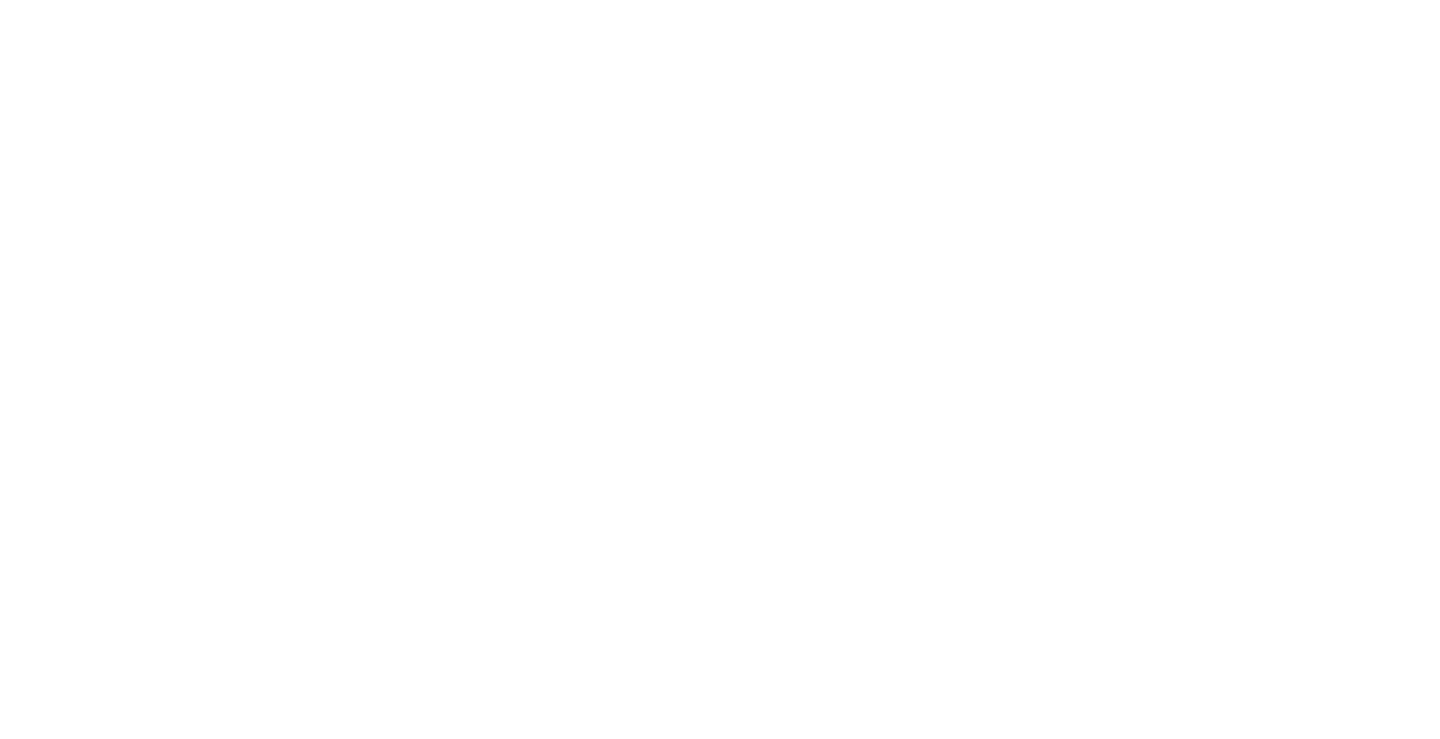 scroll, scrollTop: 0, scrollLeft: 0, axis: both 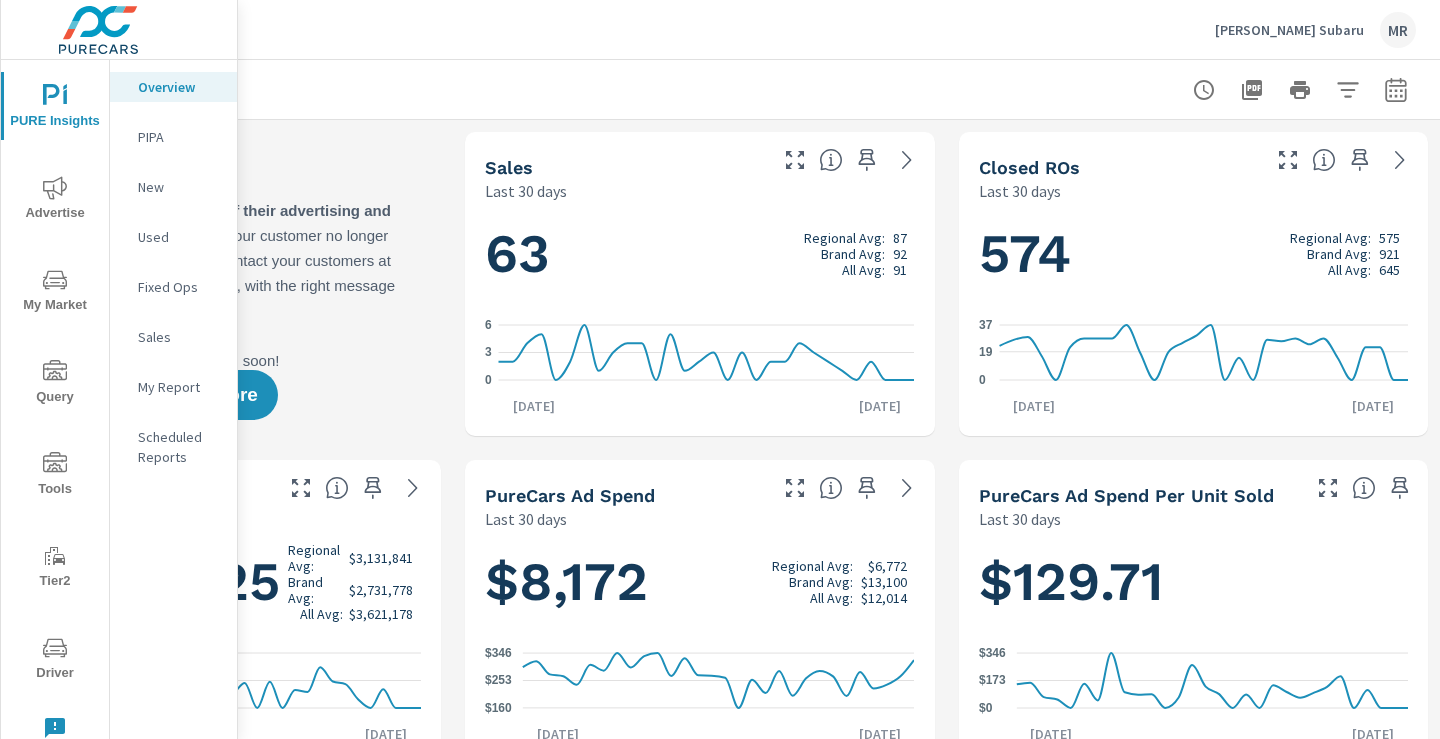 click 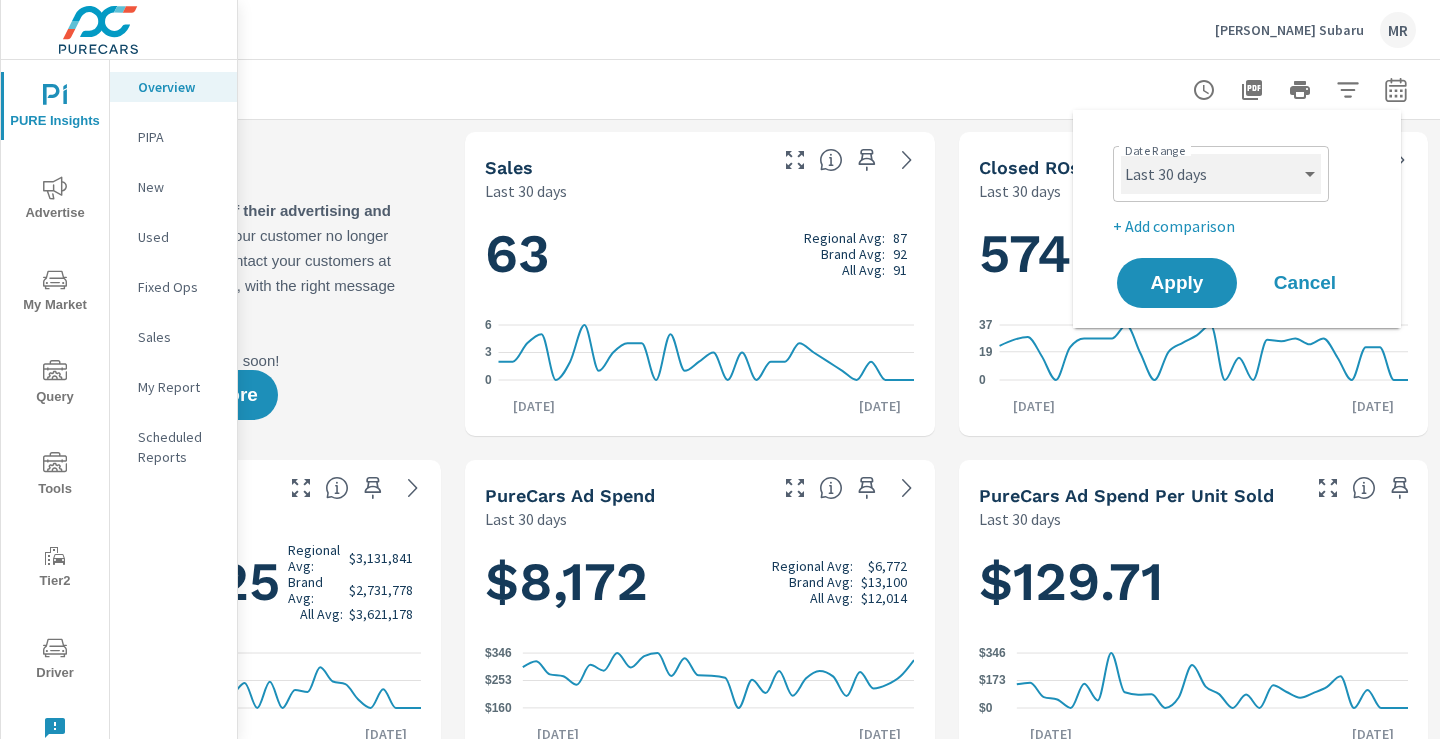 click on "Custom [DATE] Last week Last 7 days Last 14 days Last 30 days Last 45 days Last 60 days Last 90 days Last 180 days Last 365 days Month to date Last month Last 2 months Last 3 months Last 6 months Last 9 months Last 12 months Year to date Last year" at bounding box center (1221, 174) 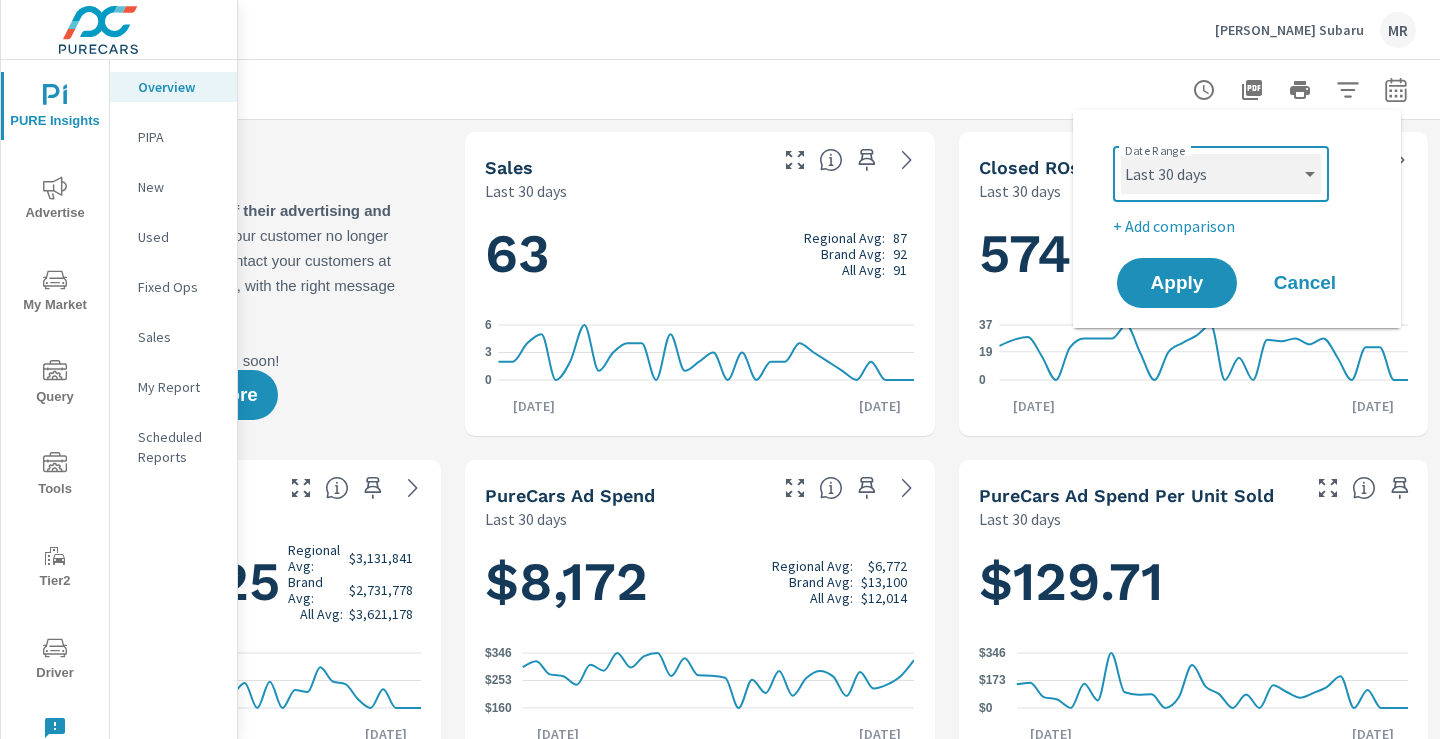 scroll, scrollTop: 157, scrollLeft: 0, axis: vertical 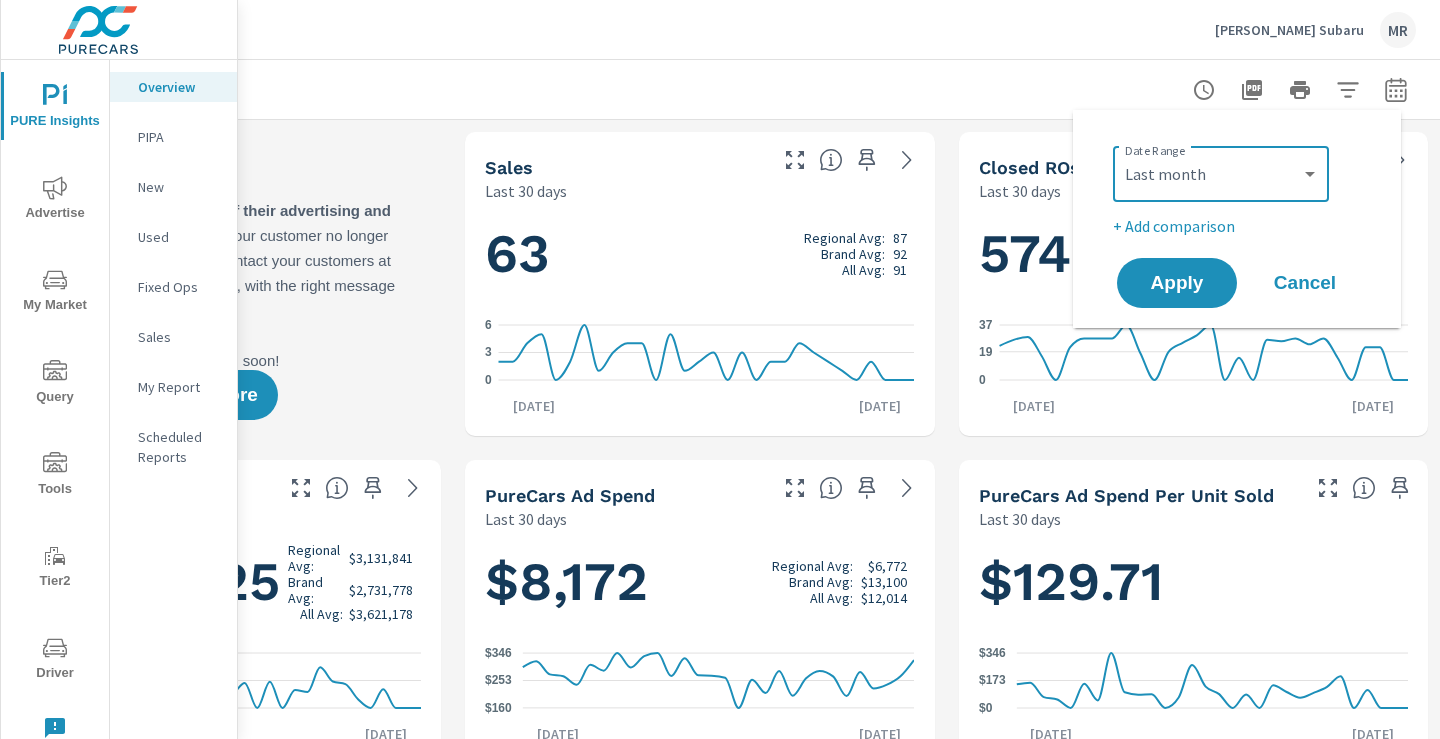 click on "+ Add comparison" at bounding box center (1241, 226) 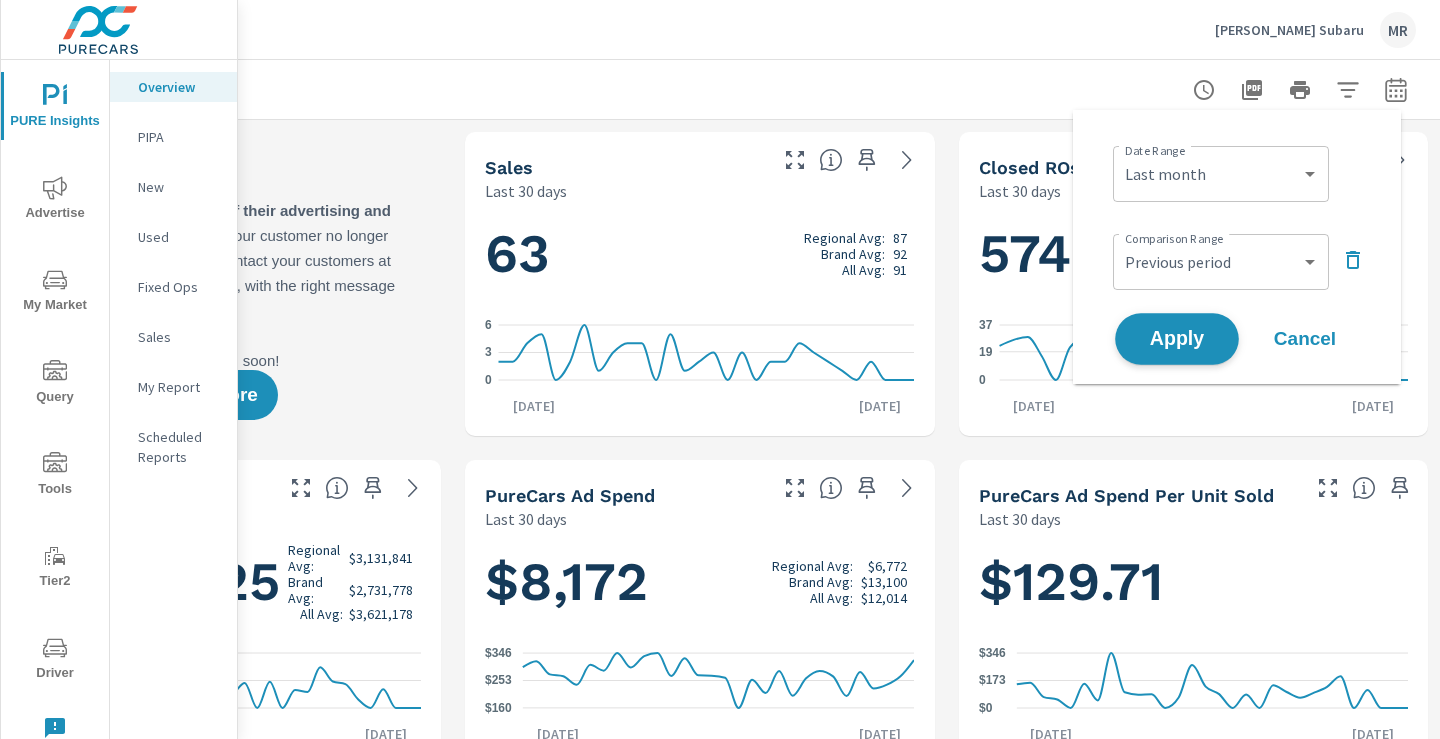 click on "Apply" at bounding box center (1177, 339) 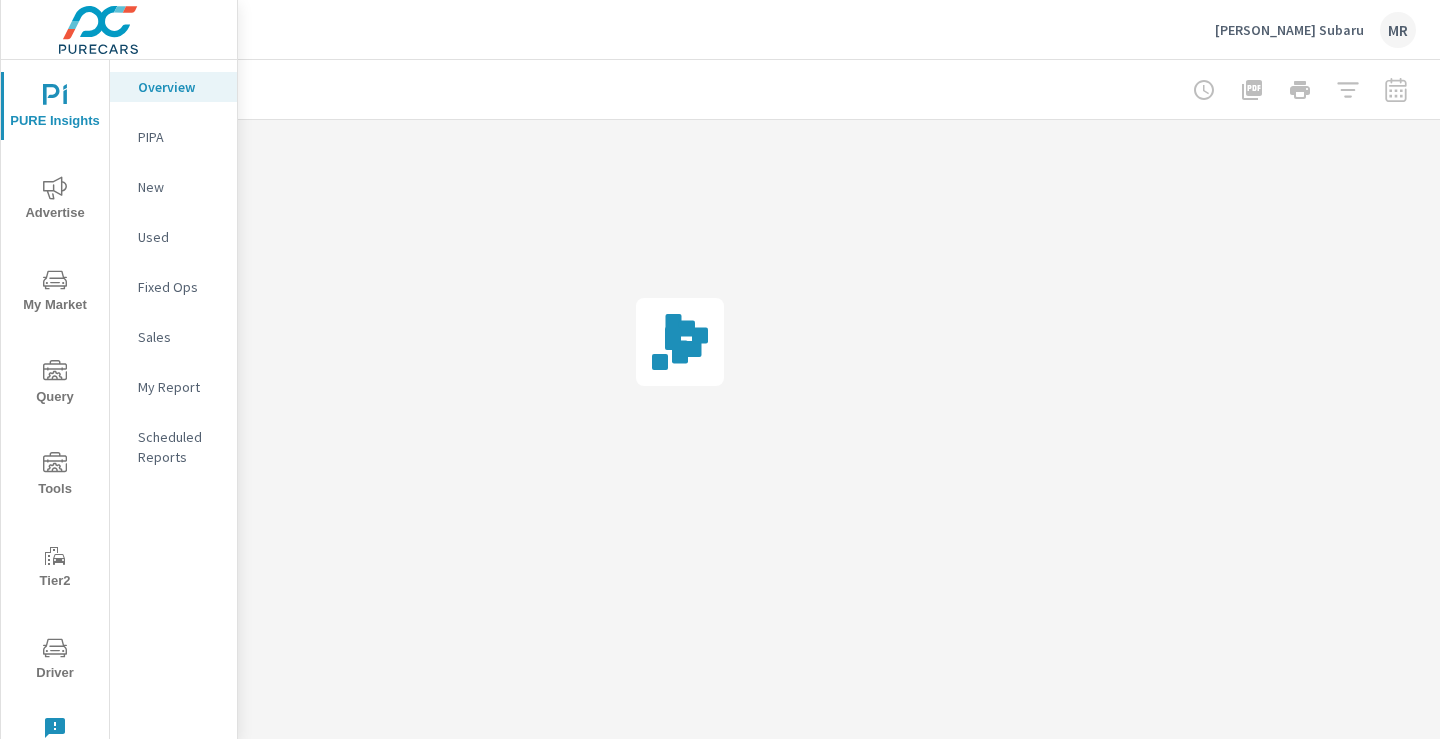 scroll, scrollTop: 0, scrollLeft: 278, axis: horizontal 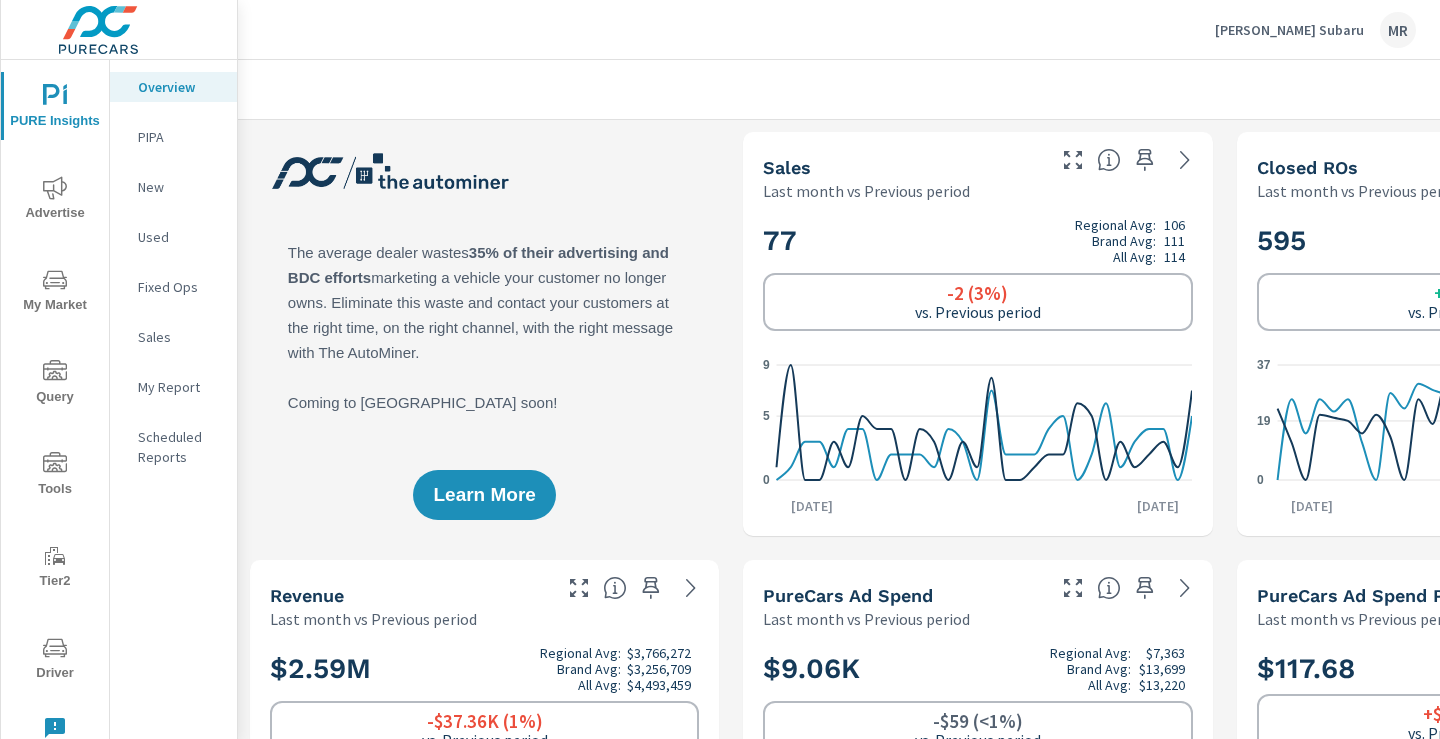 click on "Advertise" at bounding box center (55, 200) 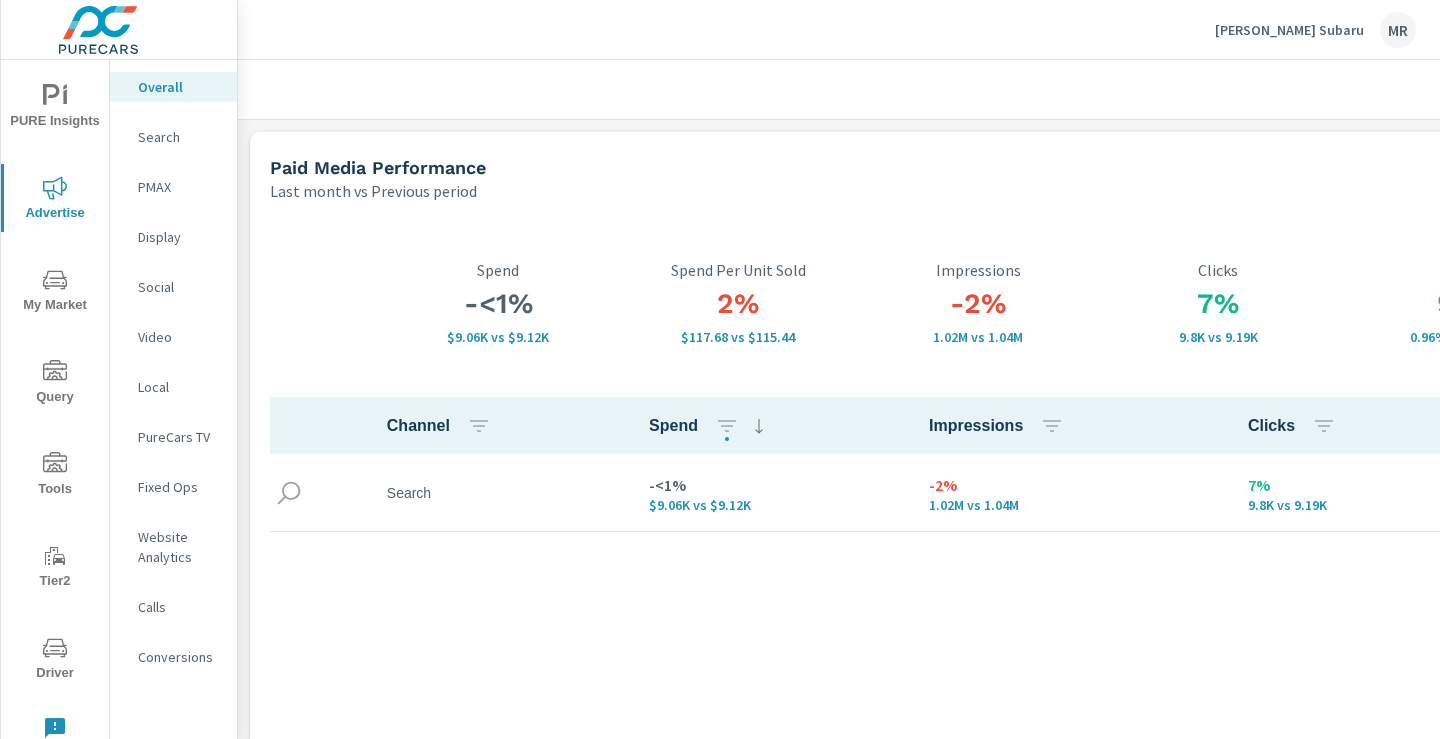 click on "Channel Spend Impressions Clicks CTR Search -<1% $9.06K vs $9.12K -2% 1.02M vs 1.04M 7% 9.8K vs 9.19K 9% 0.96% vs 0.89%" at bounding box center [978, 677] 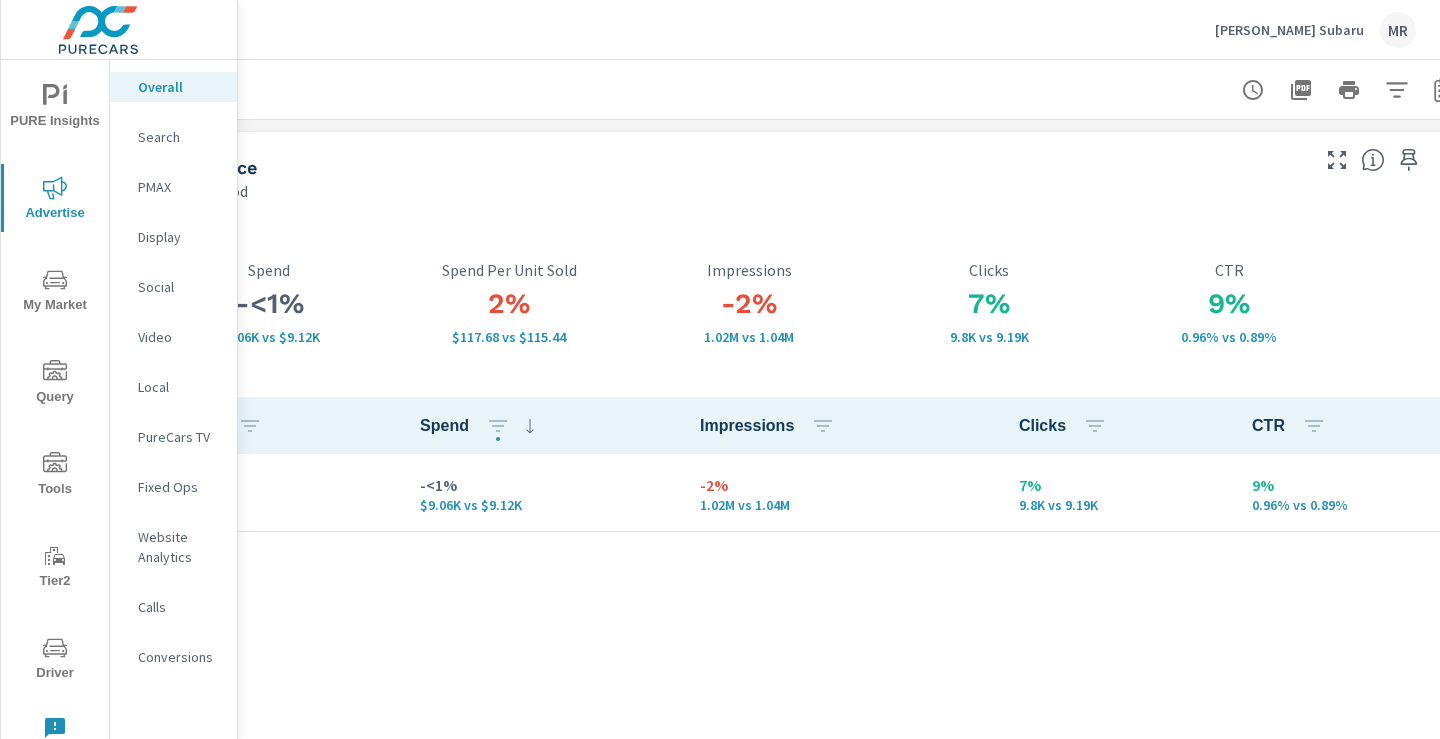 scroll, scrollTop: 0, scrollLeft: 236, axis: horizontal 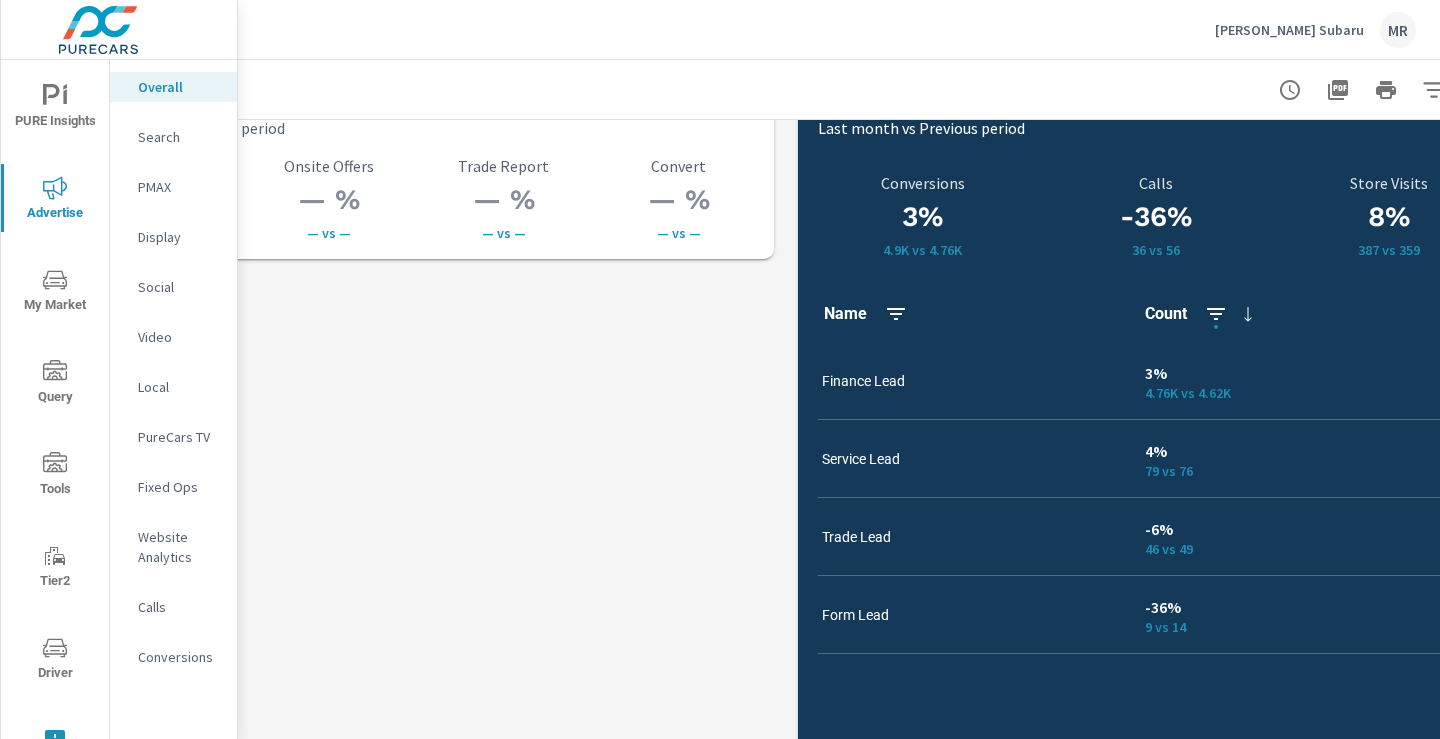 click on "Search" at bounding box center (179, 137) 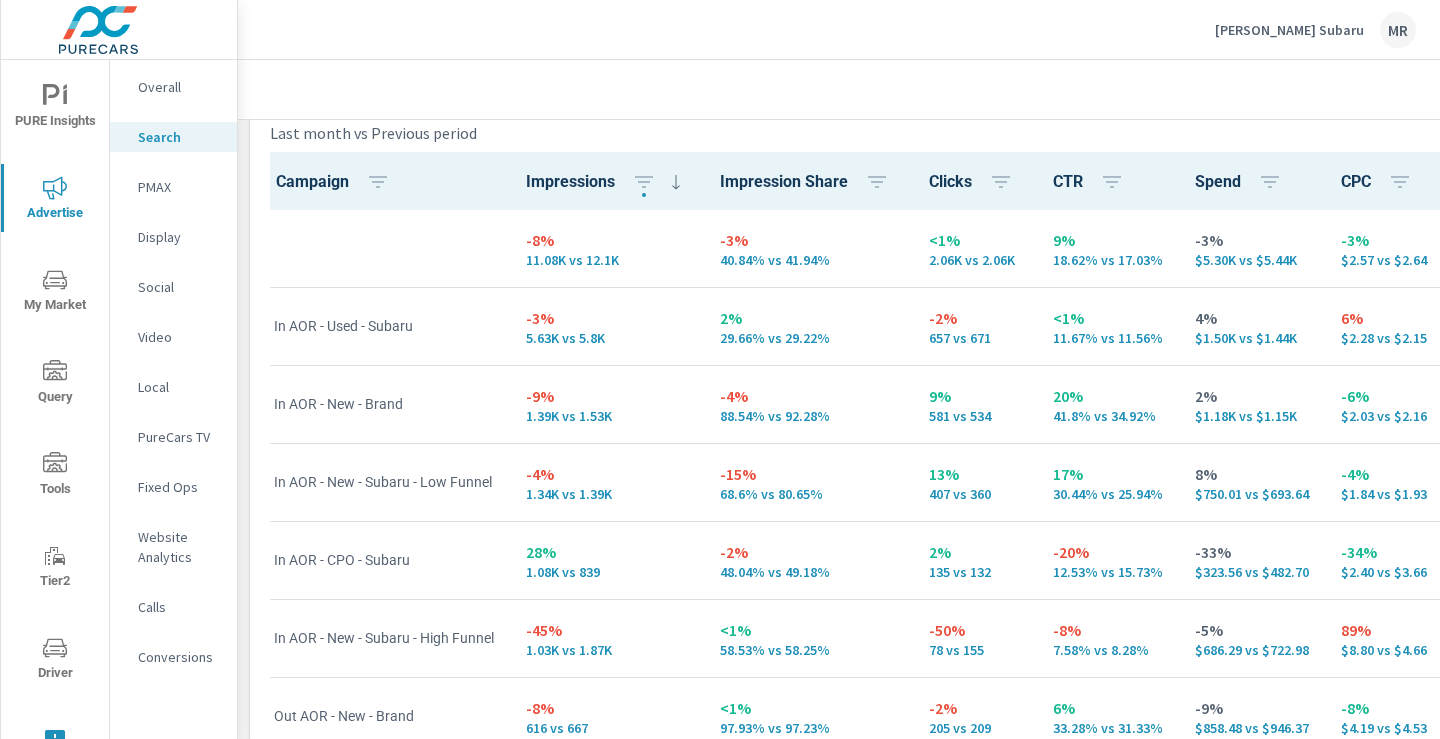 scroll, scrollTop: 1964, scrollLeft: 0, axis: vertical 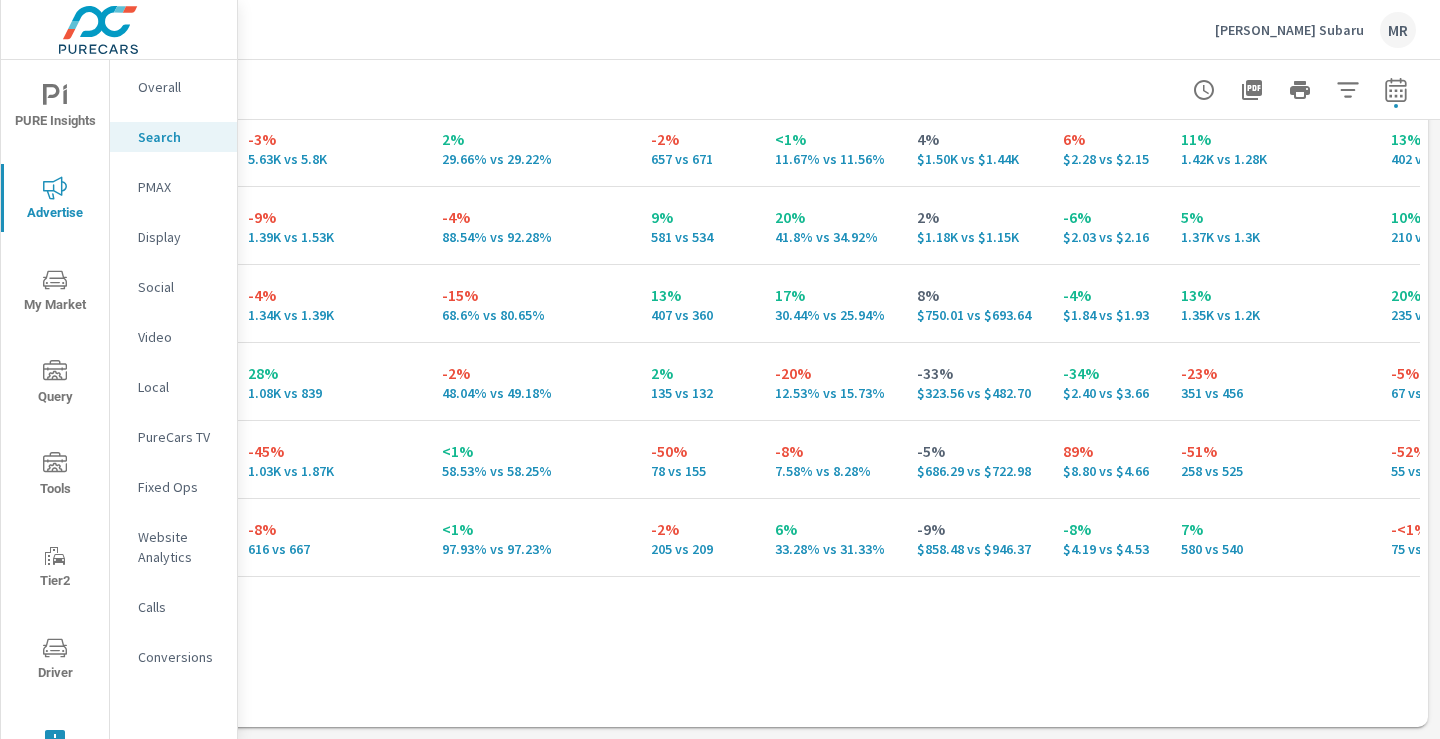 click on "Conversions" at bounding box center [179, 657] 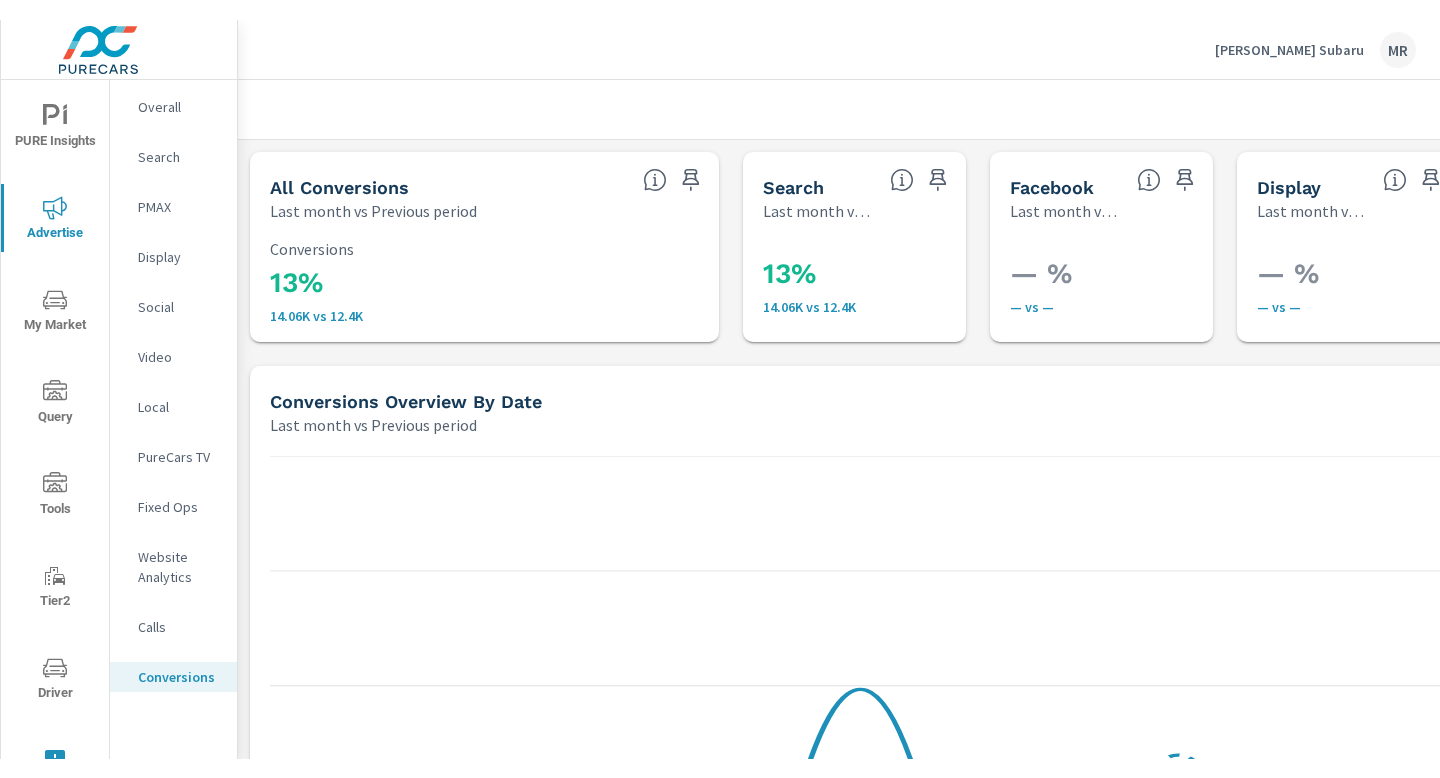 scroll, scrollTop: 1, scrollLeft: 0, axis: vertical 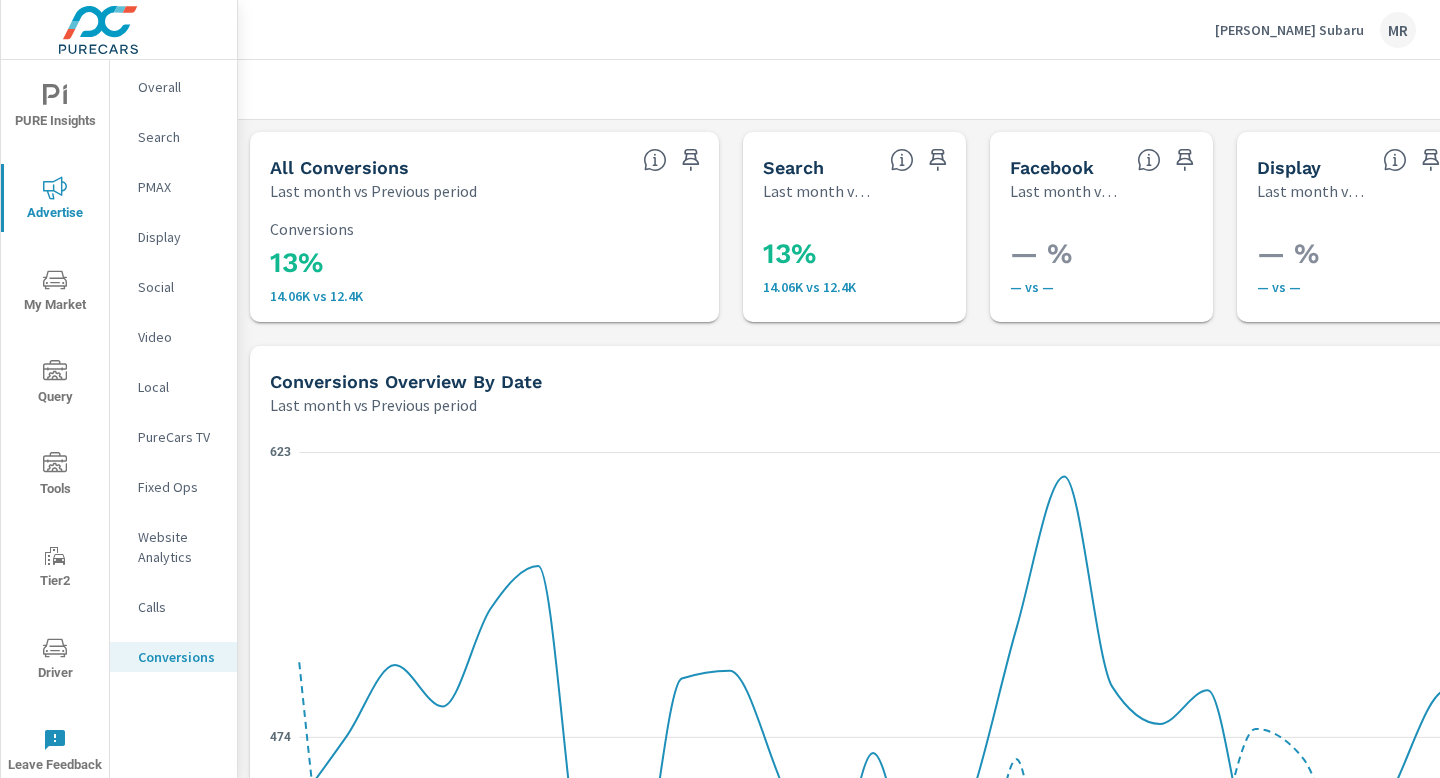 click on "Search" at bounding box center [179, 137] 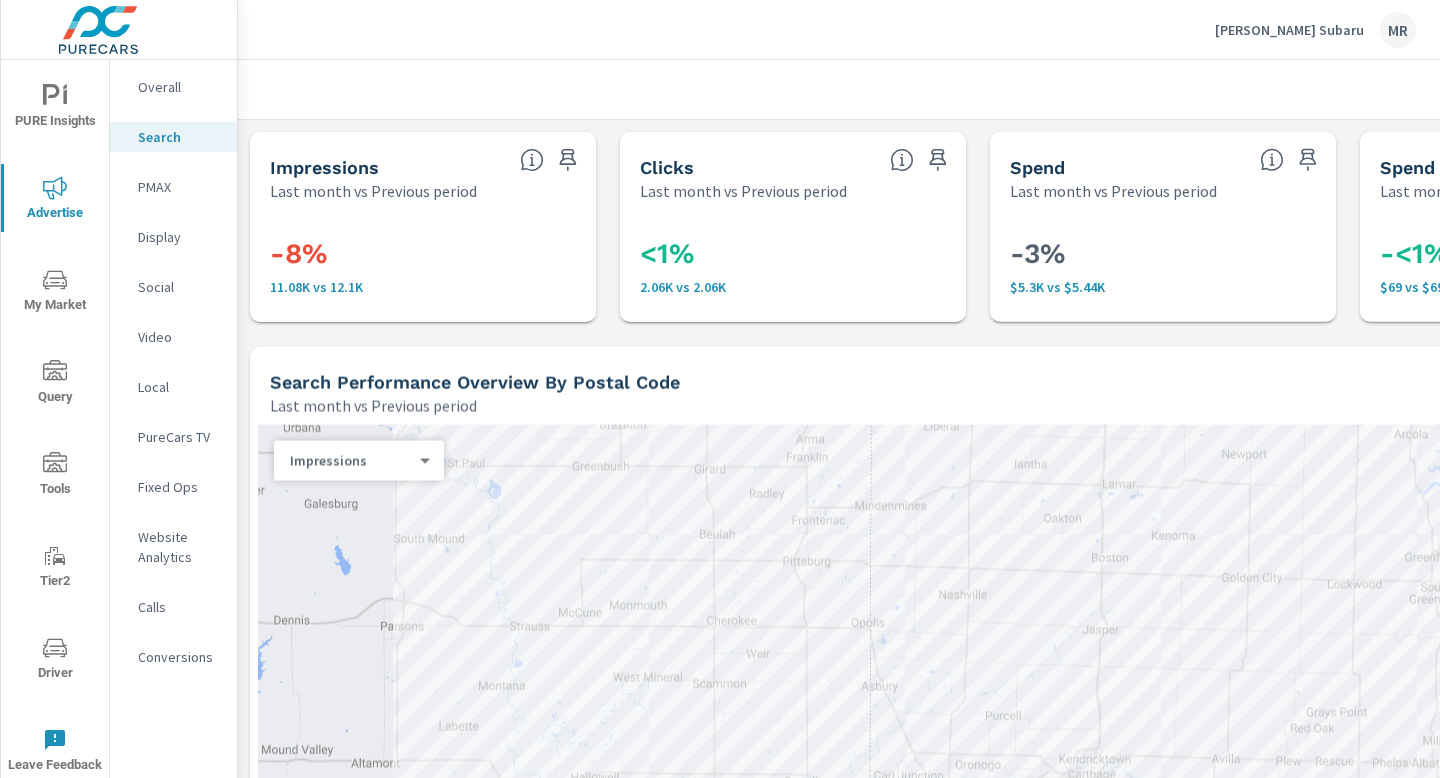 click on "Social" at bounding box center (179, 287) 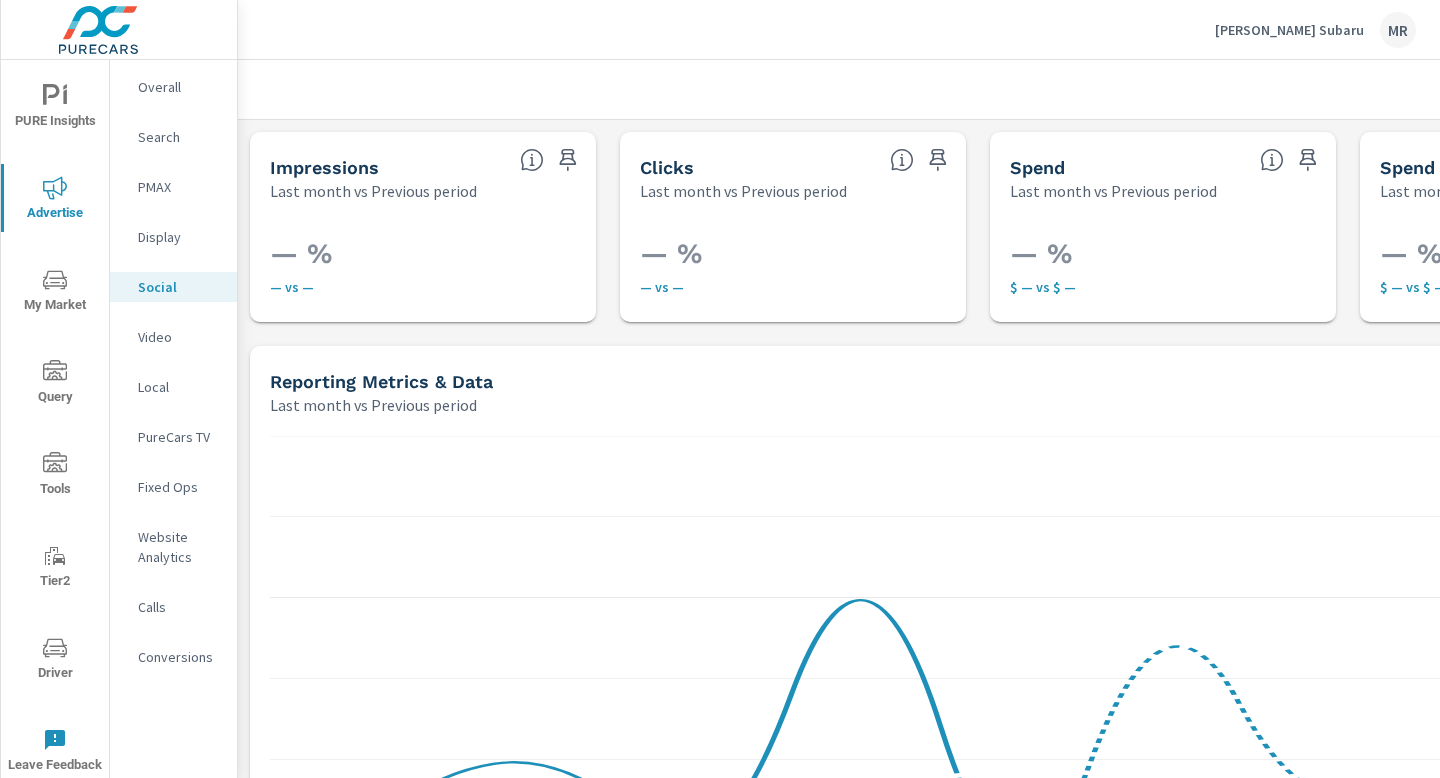 click on "Display" at bounding box center (179, 237) 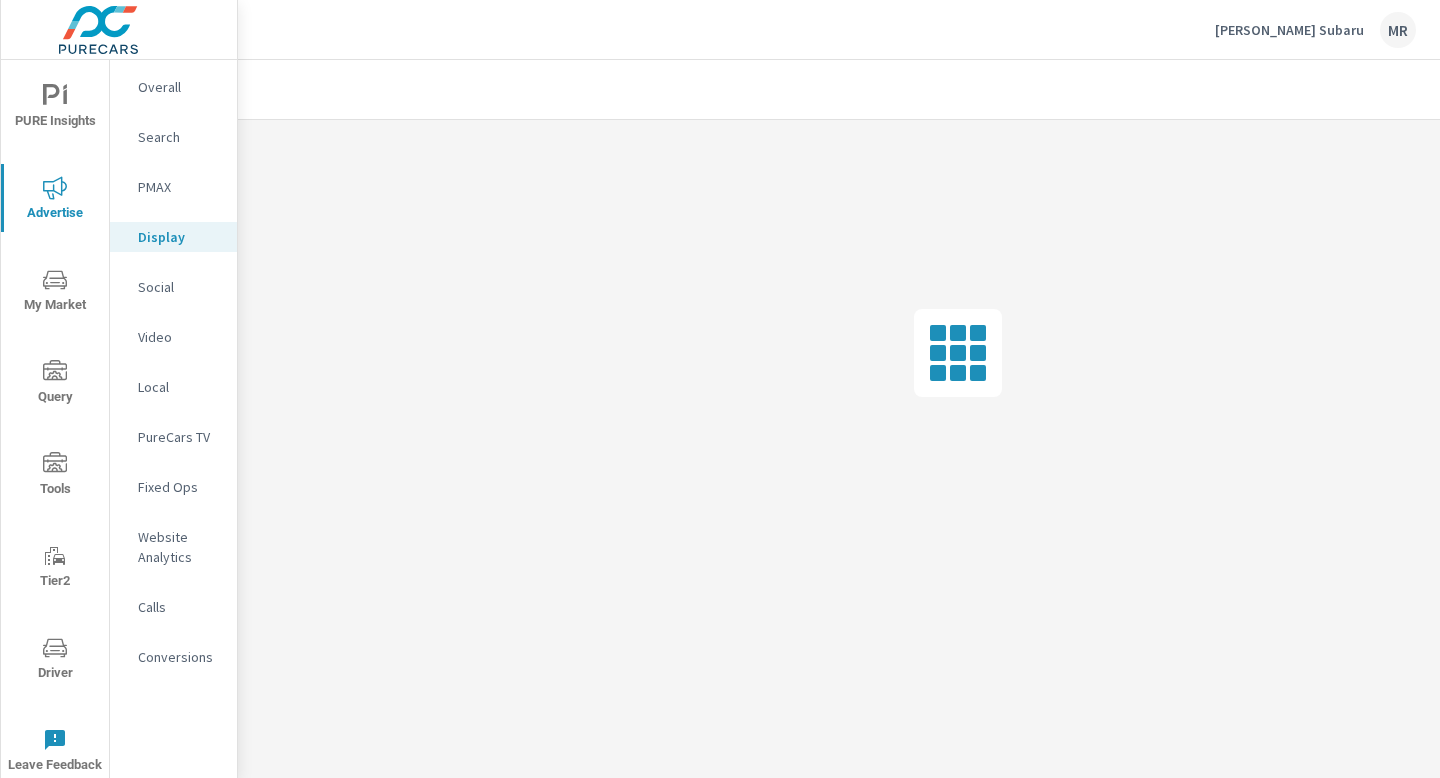 click on "PMAX" at bounding box center (179, 187) 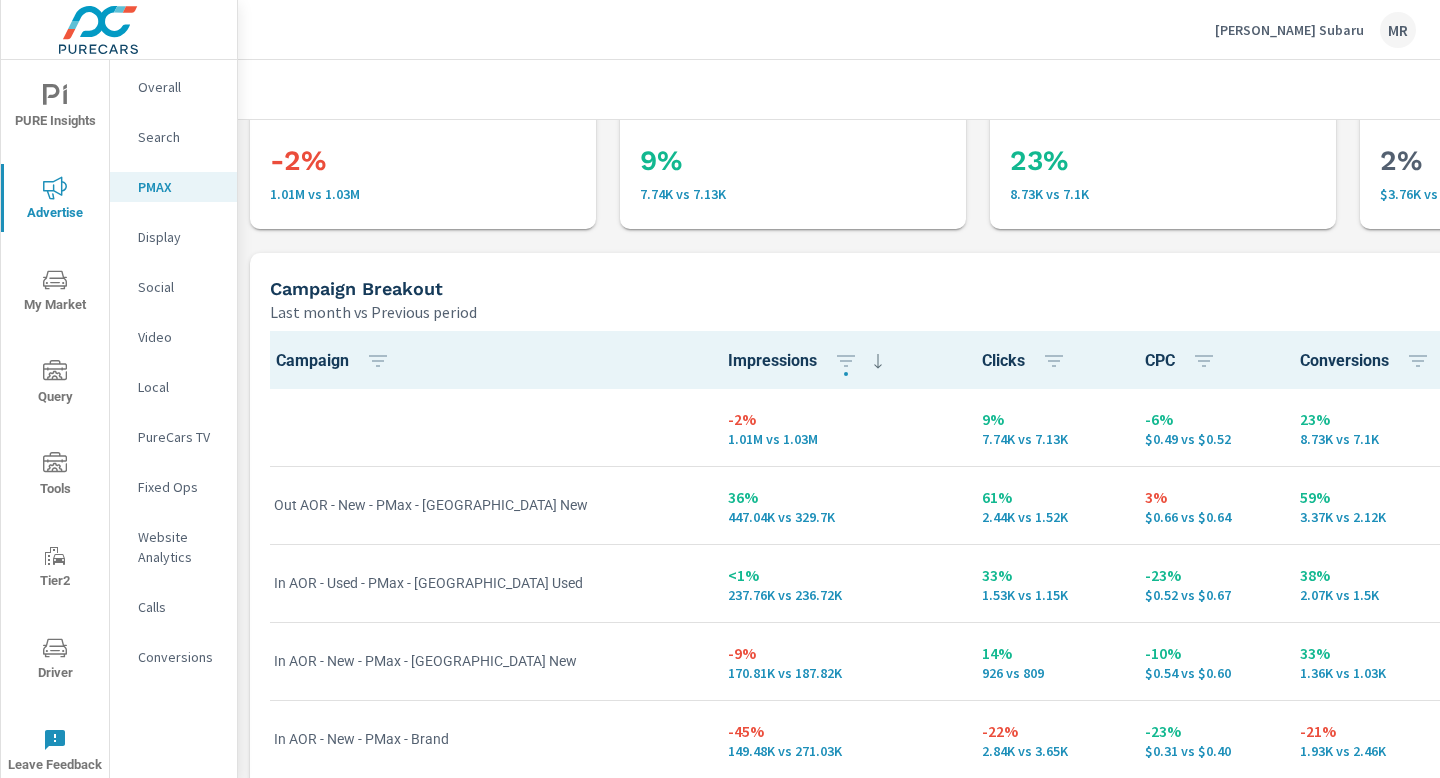 scroll, scrollTop: 118, scrollLeft: 0, axis: vertical 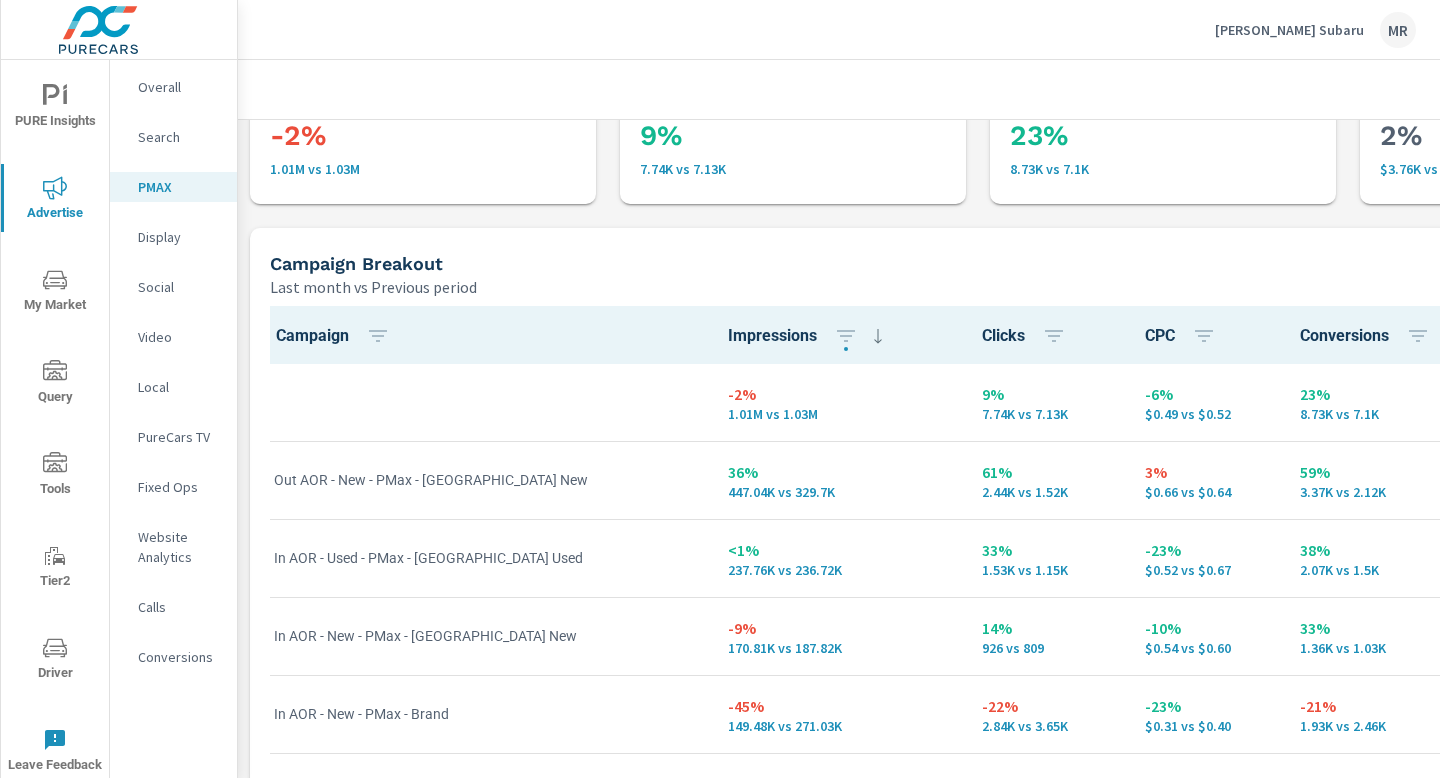 click on "Campaign Breakout Last month vs Previous period" at bounding box center (896, 263) 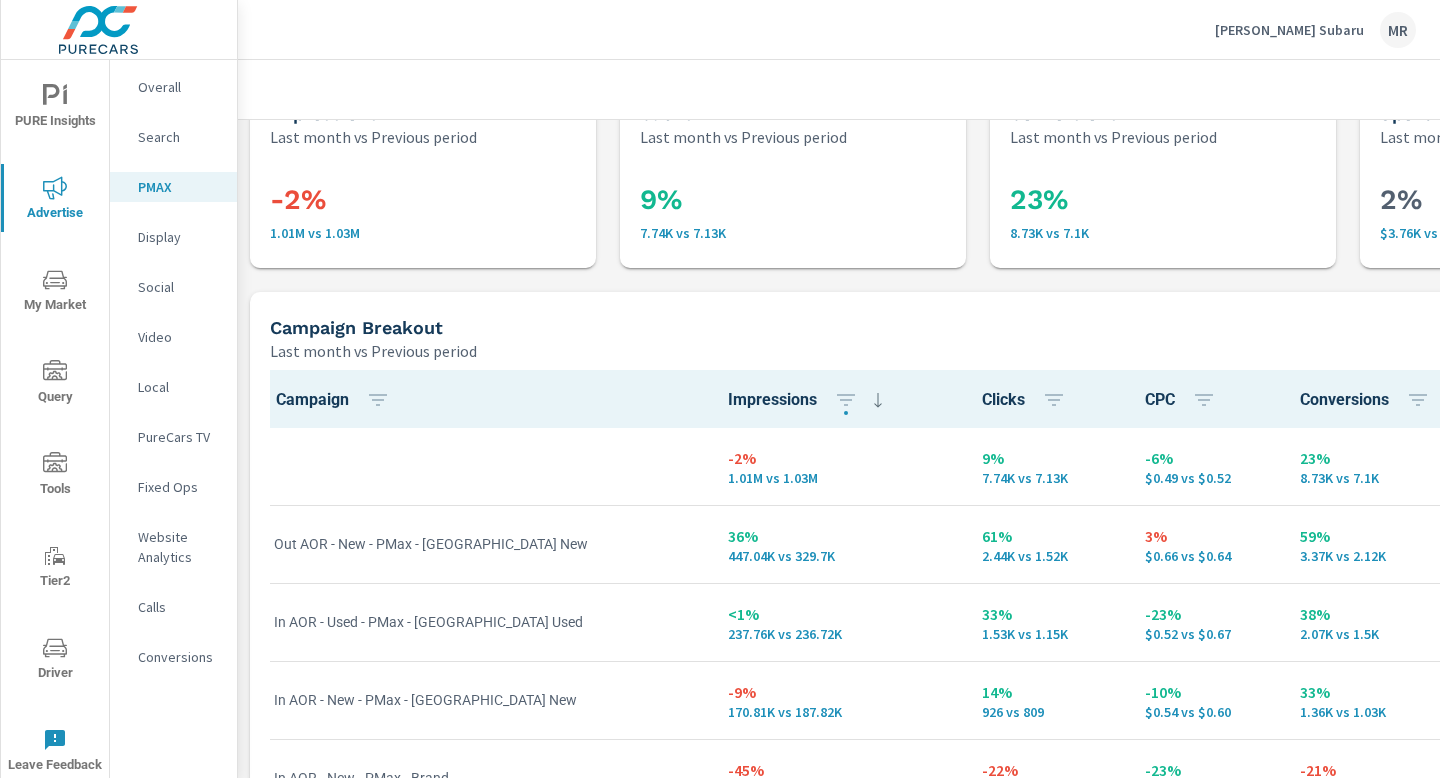scroll, scrollTop: 0, scrollLeft: 0, axis: both 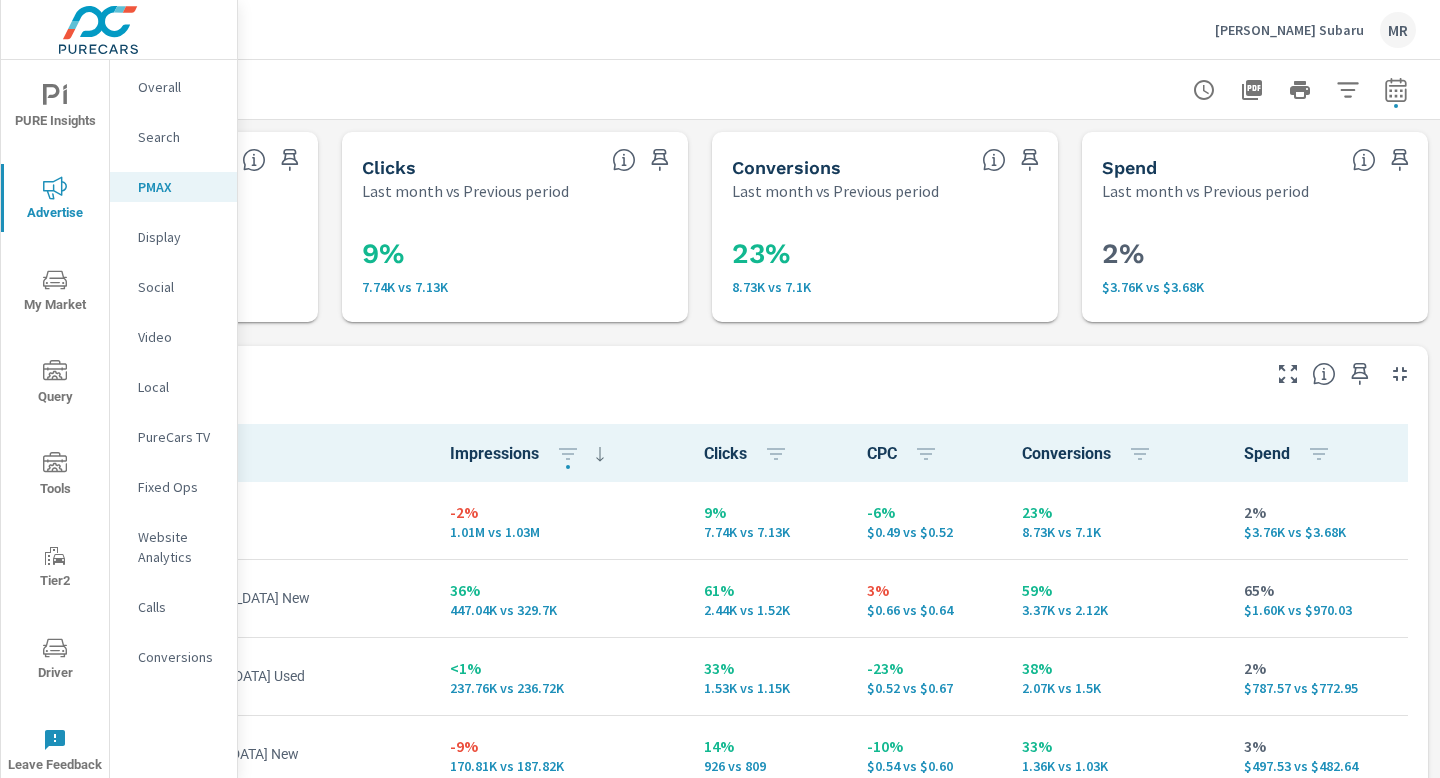 click 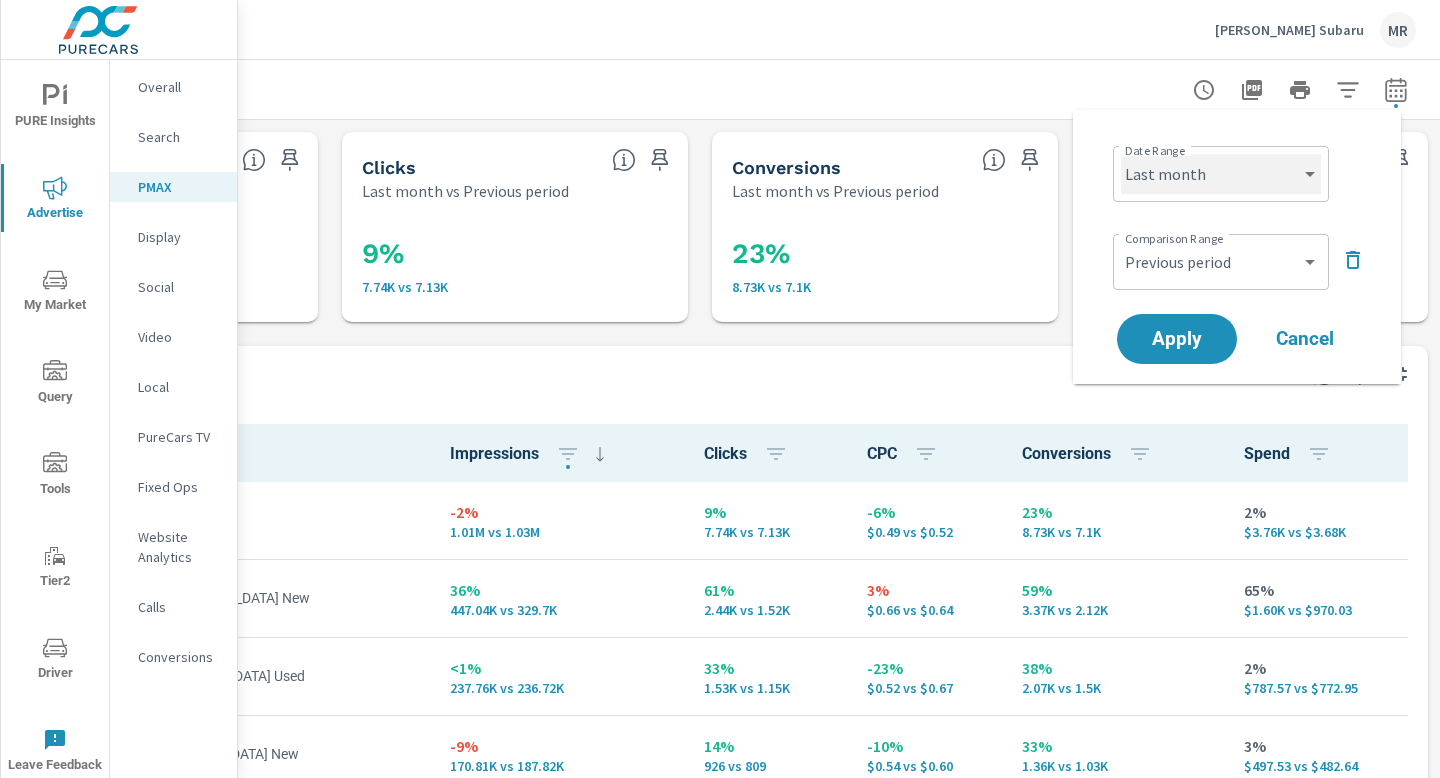 click on "Custom [DATE] Last week Last 7 days Last 14 days Last 30 days Last 45 days Last 60 days Last 90 days Last 180 days Last 365 days Month to date Last month Last 2 months Last 3 months Last 6 months Last 9 months Last 12 months Year to date Last year" at bounding box center (1221, 174) 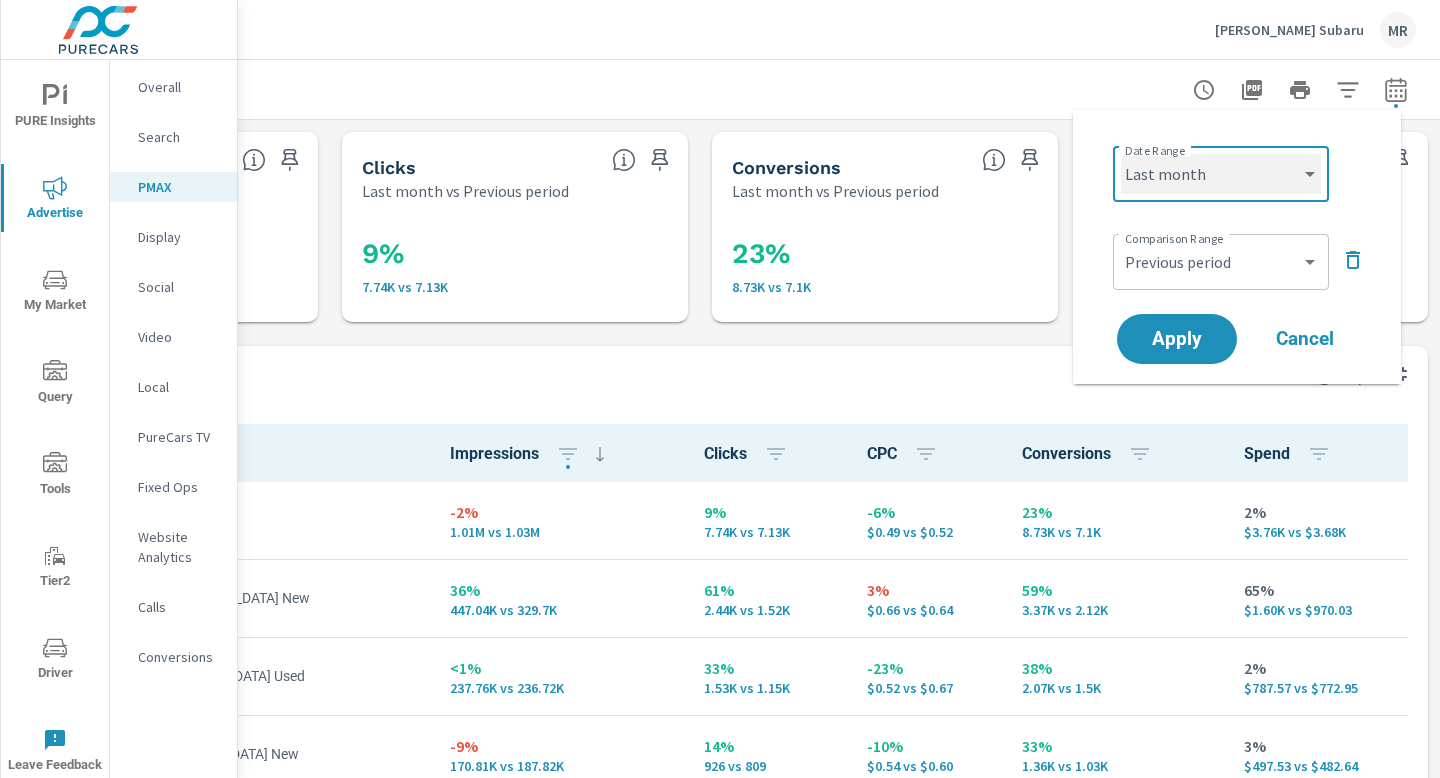 select on "Last 30 days" 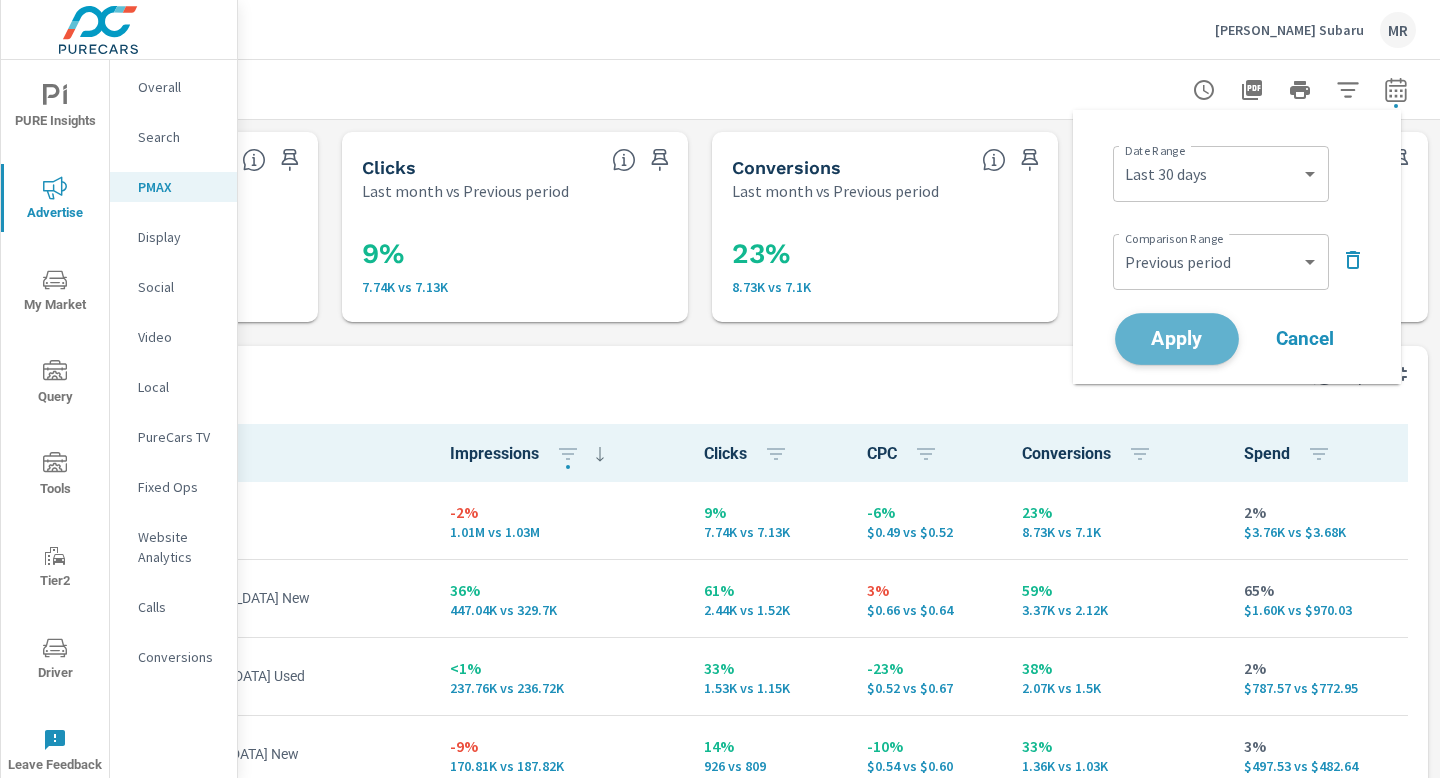 click on "Apply" at bounding box center [1177, 339] 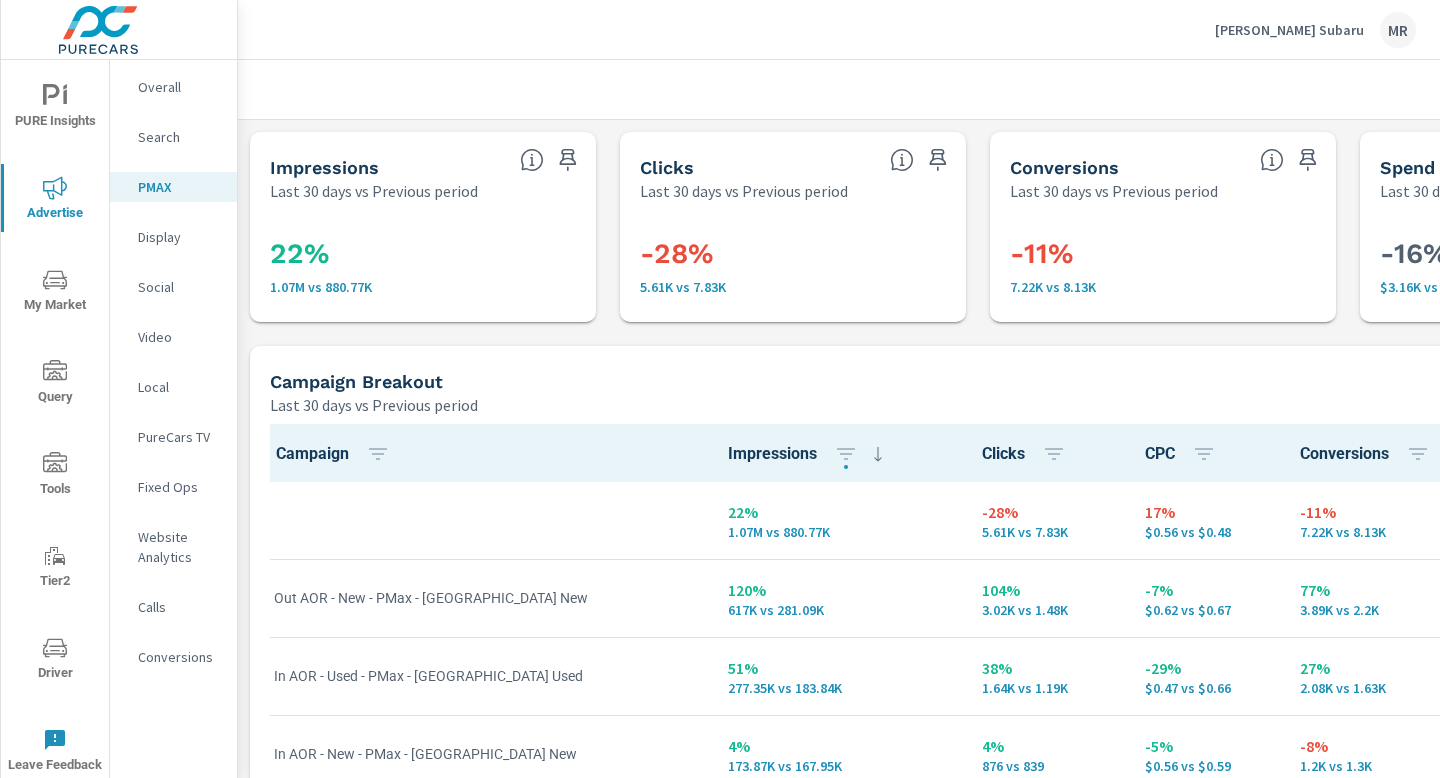 click on "Campaign Breakout" at bounding box center [902, 381] 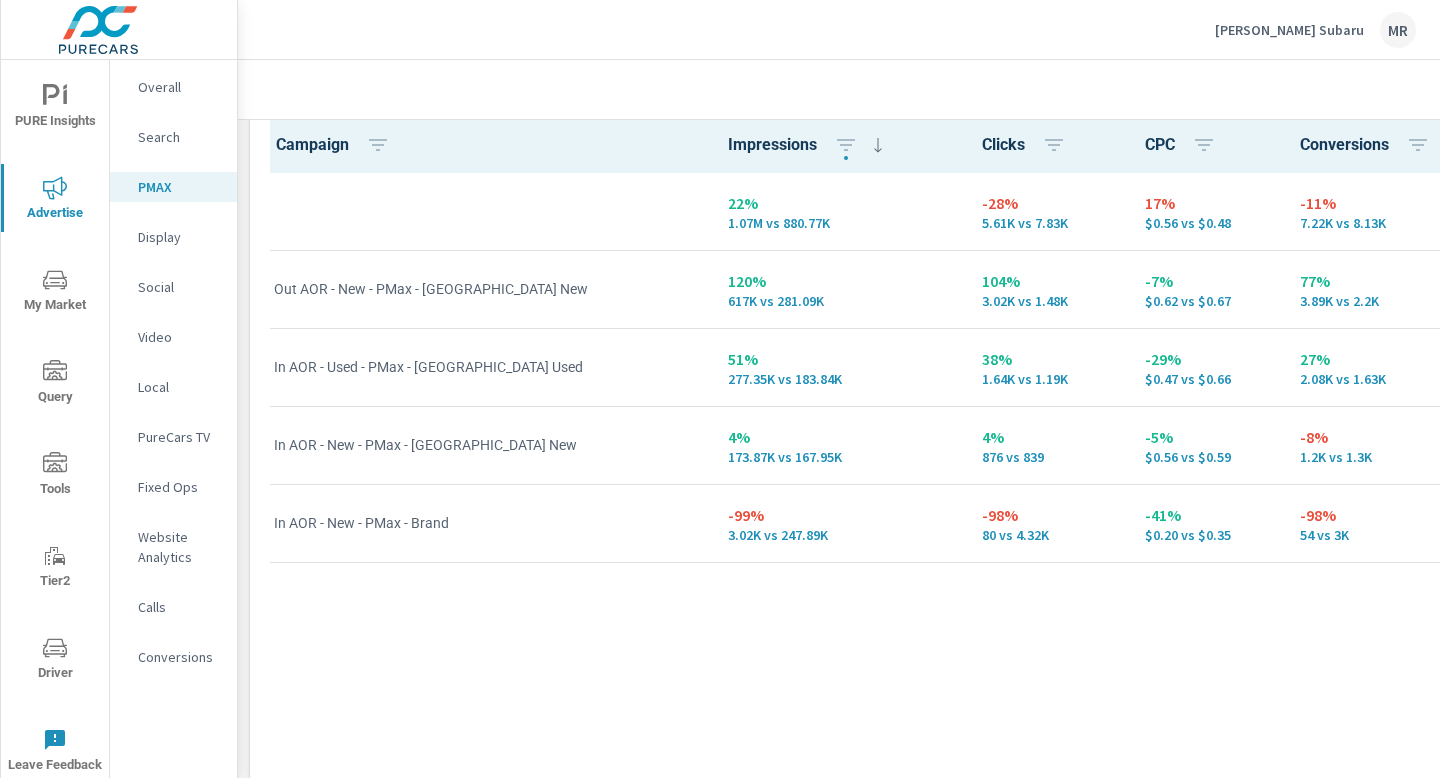 scroll, scrollTop: 201, scrollLeft: 0, axis: vertical 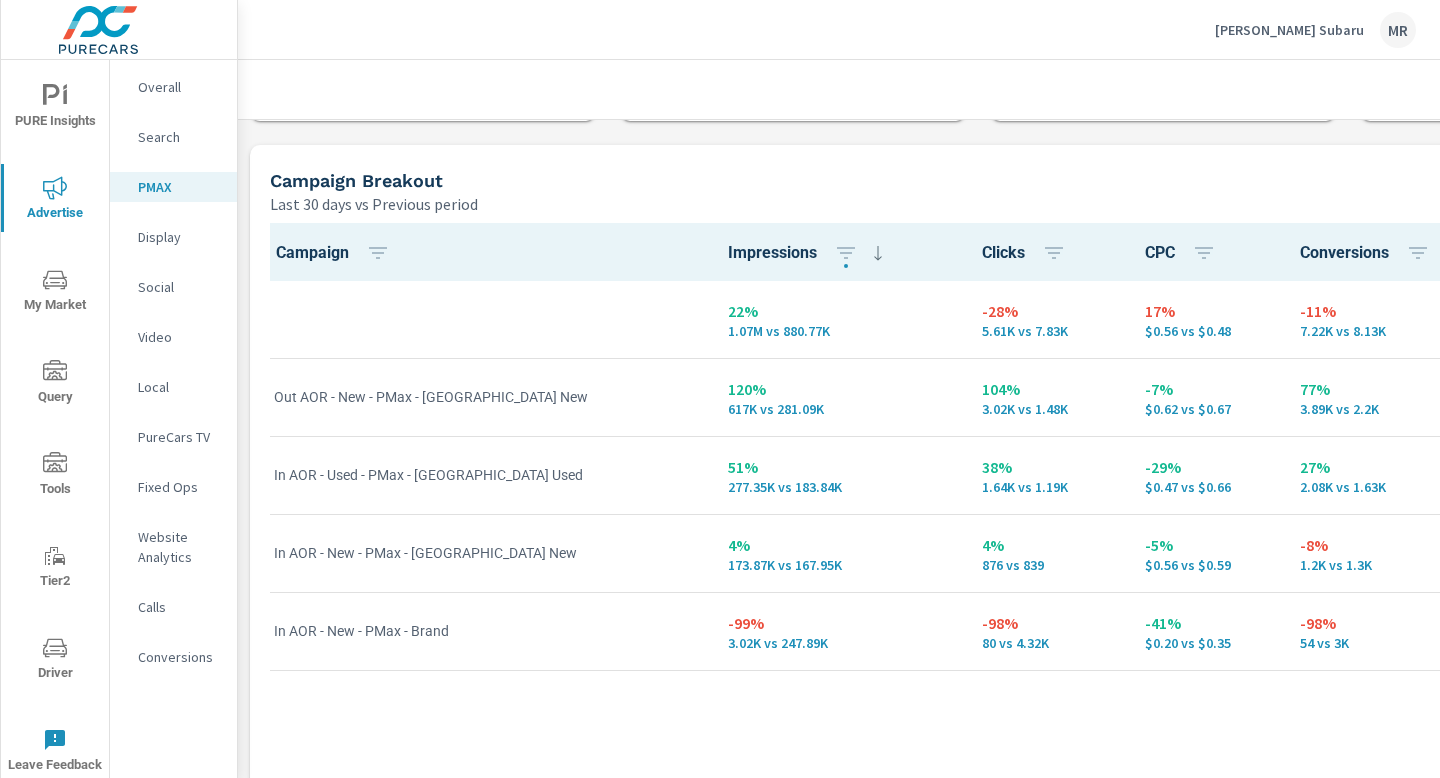 click on "Overall" at bounding box center [173, 87] 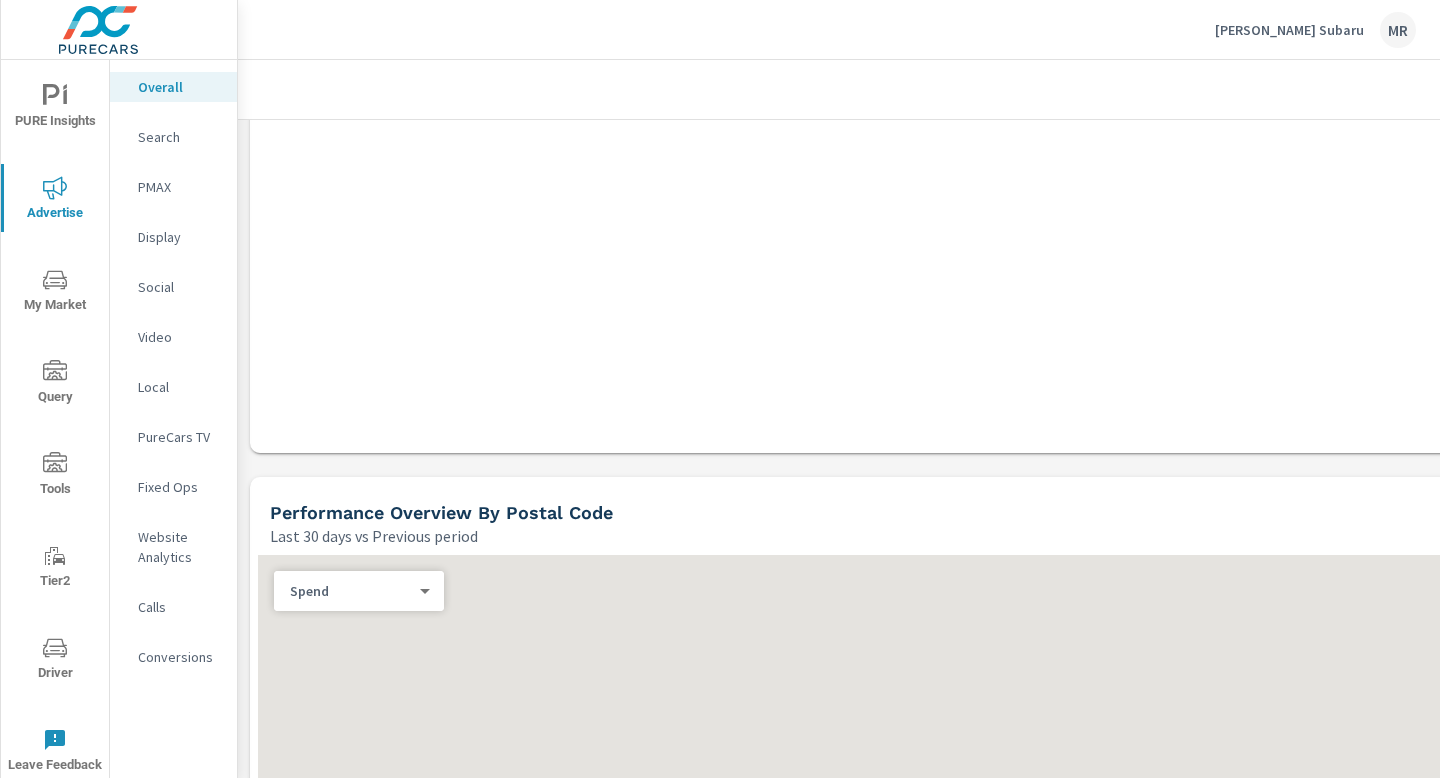 scroll, scrollTop: 979, scrollLeft: 0, axis: vertical 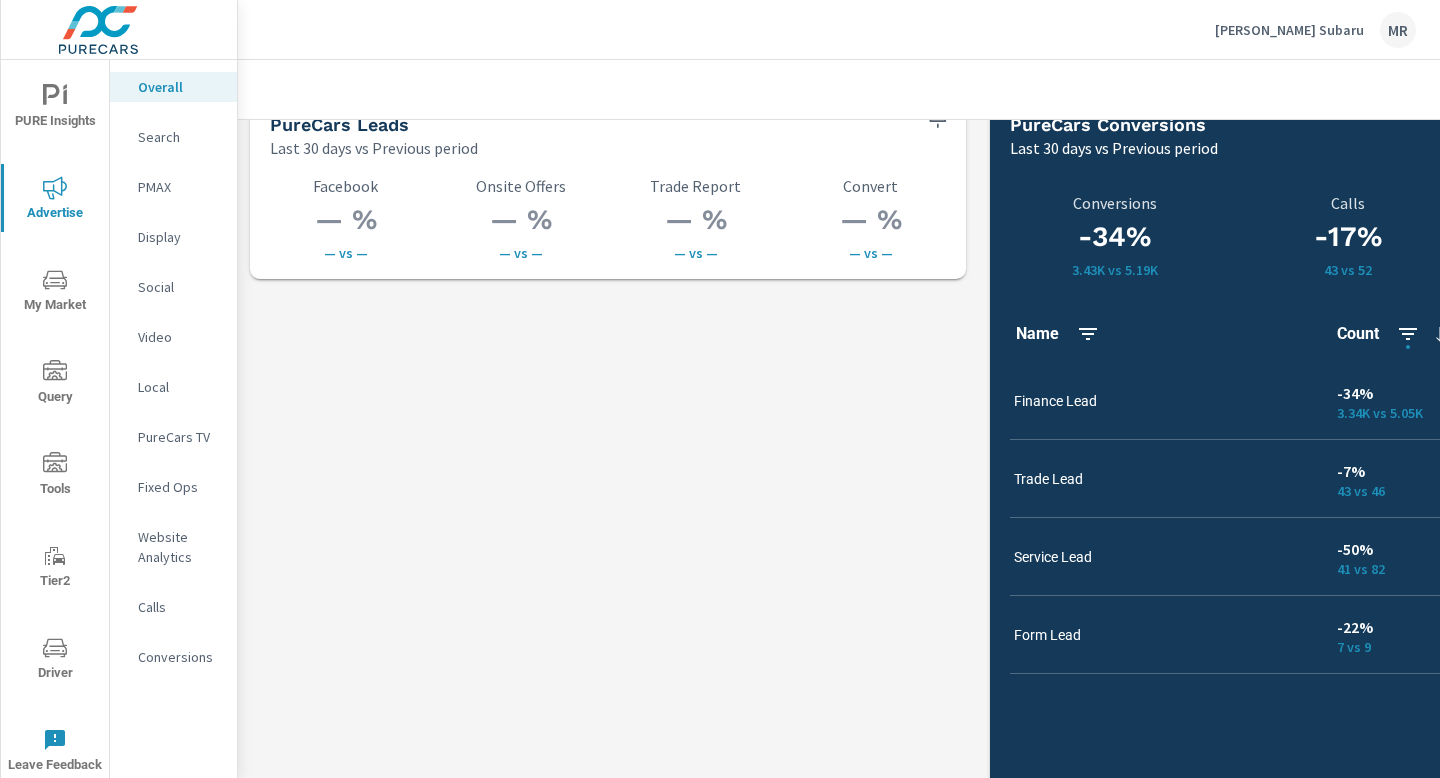 drag, startPoint x: 494, startPoint y: 444, endPoint x: 535, endPoint y: 500, distance: 69.40461 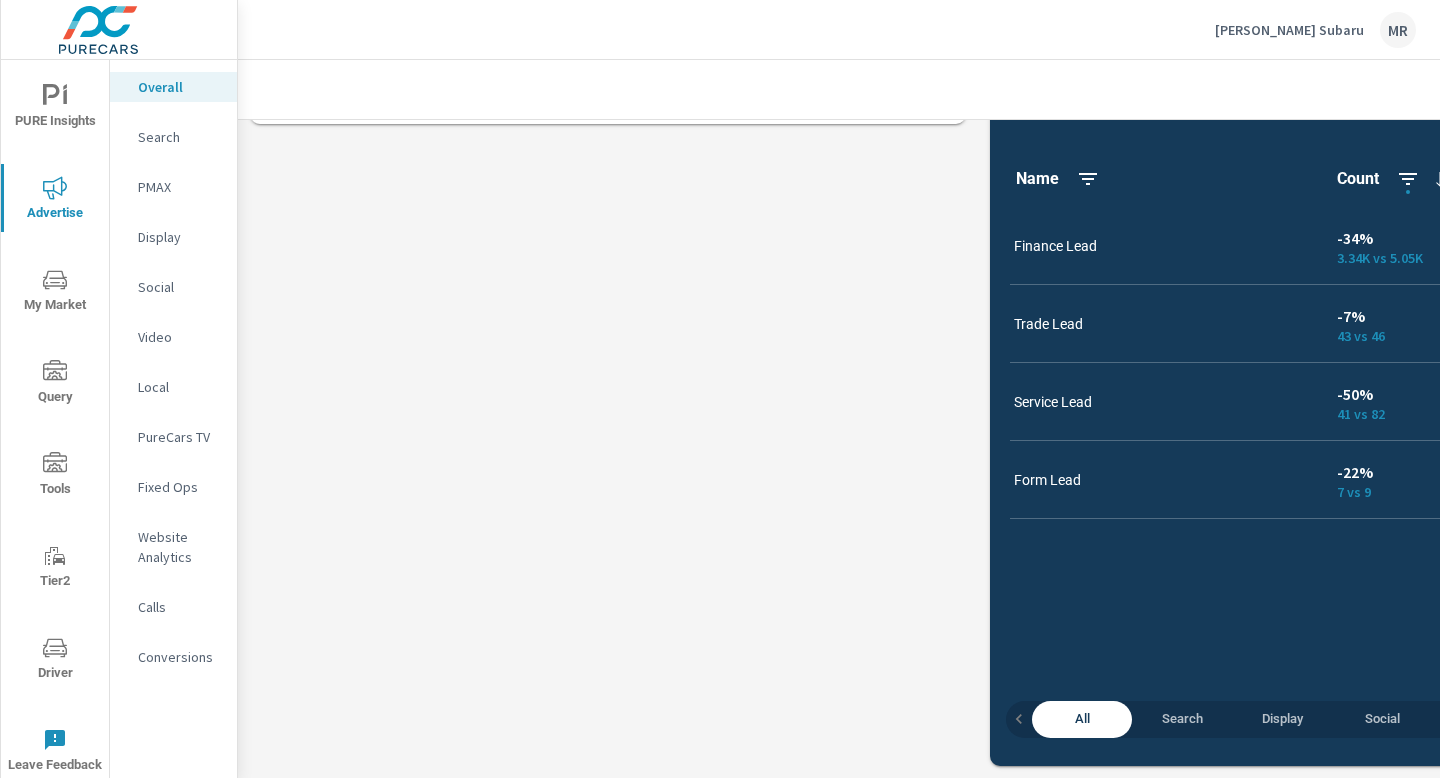 click on "Overall Search PMAX Display Social Video Local PureCars TV Fixed Ops Website Analytics Calls Conversions" at bounding box center (173, 380) 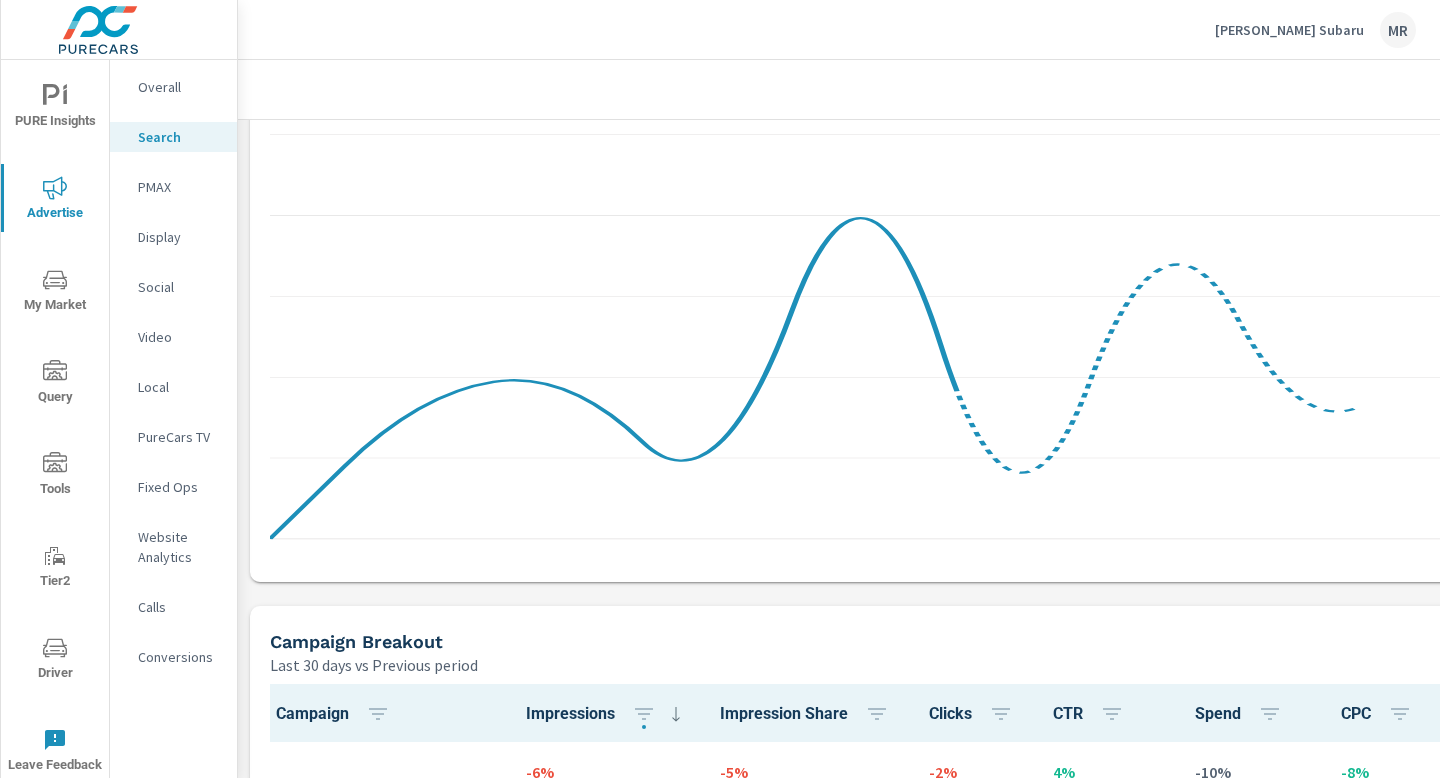 scroll, scrollTop: 1853, scrollLeft: 0, axis: vertical 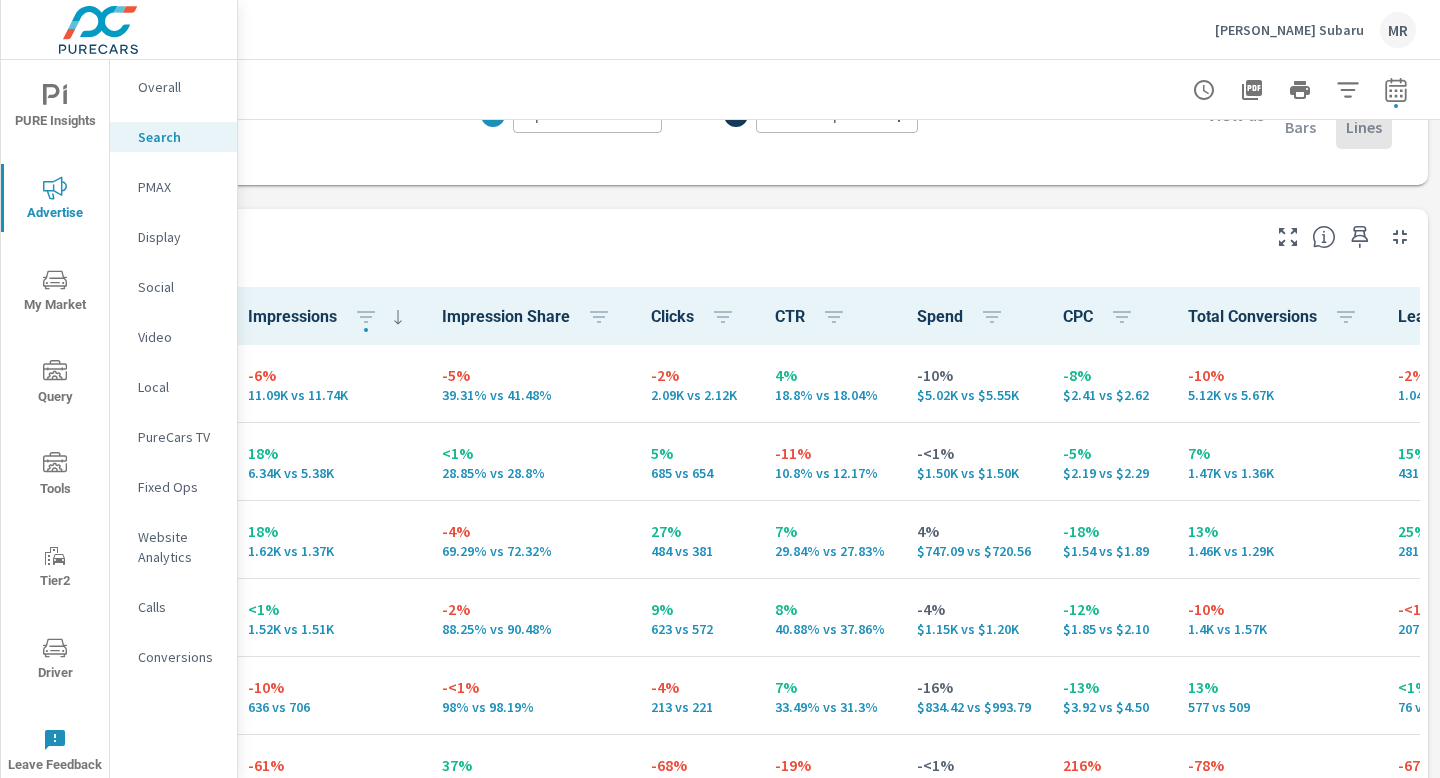 click 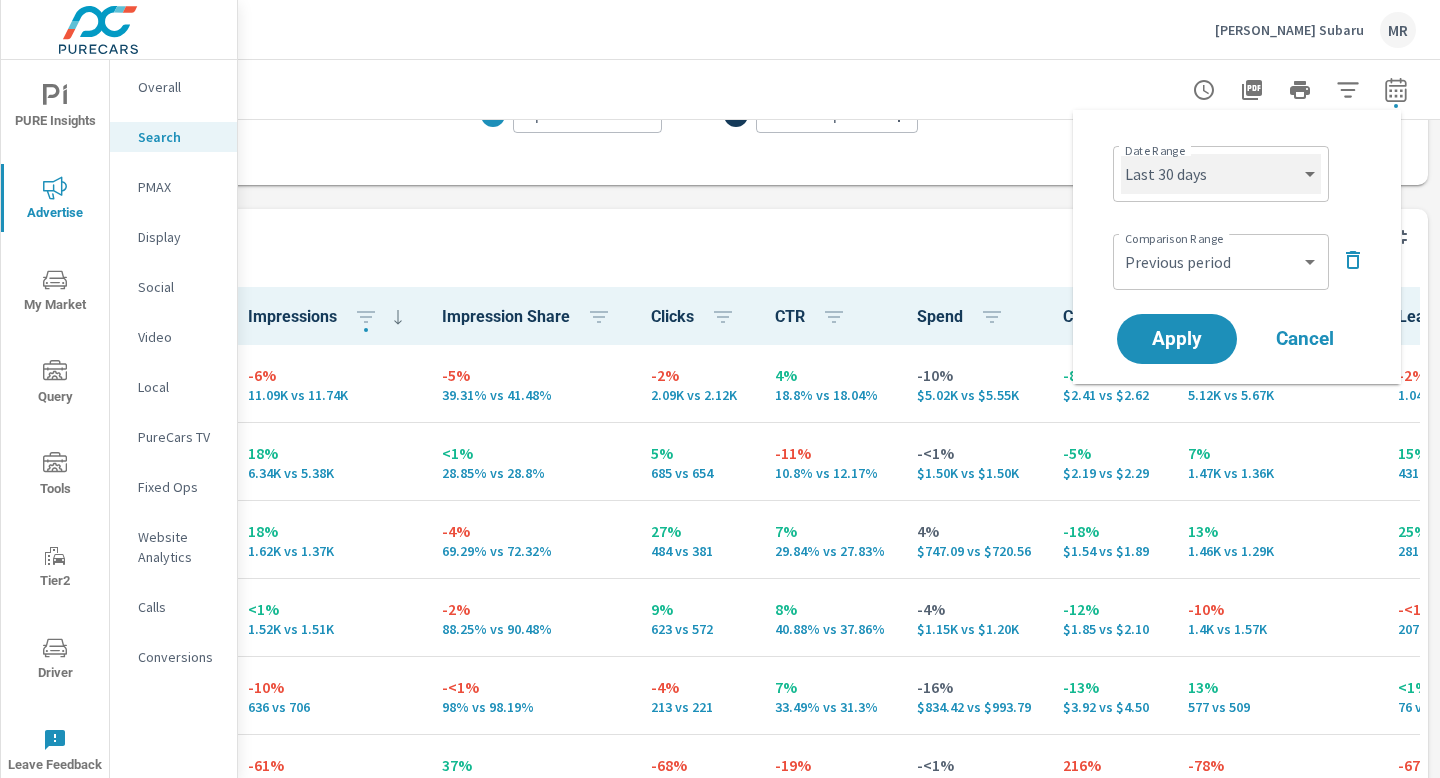 click on "Custom [DATE] Last week Last 7 days Last 14 days Last 30 days Last 45 days Last 60 days Last 90 days Last 180 days Last 365 days Month to date Last month Last 2 months Last 3 months Last 6 months Last 9 months Last 12 months Year to date Last year" at bounding box center [1221, 174] 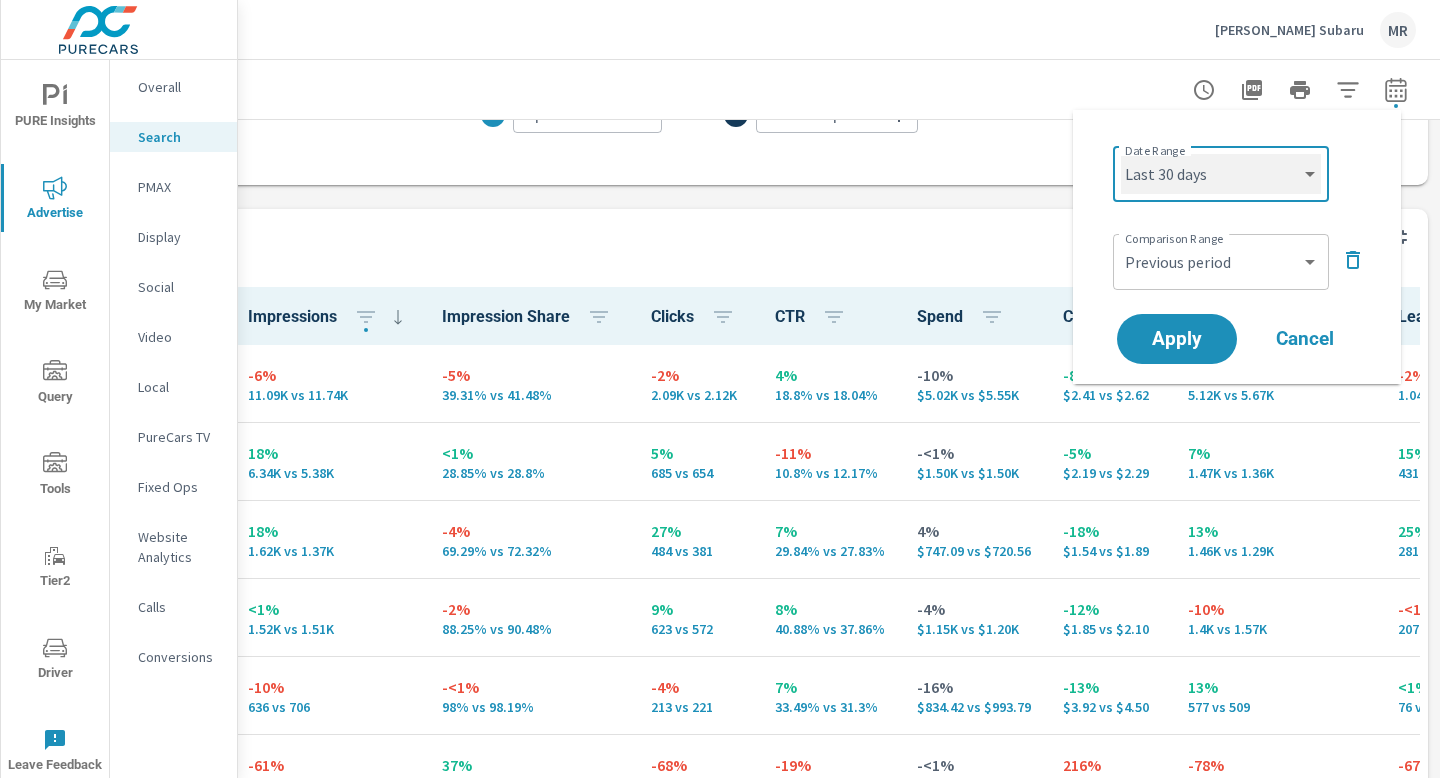 select on "Month to date" 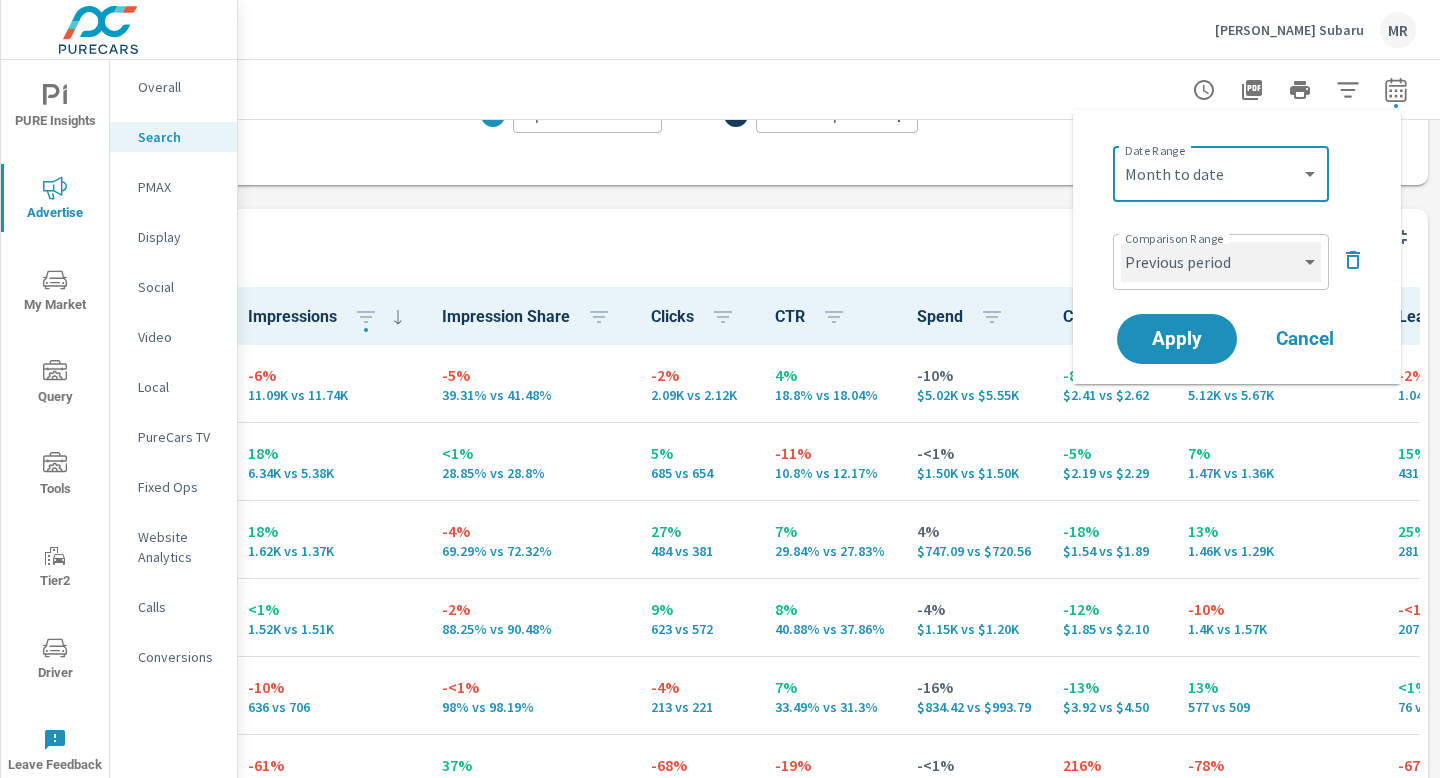 click on "Custom Previous period Previous month Previous year" at bounding box center [1221, 262] 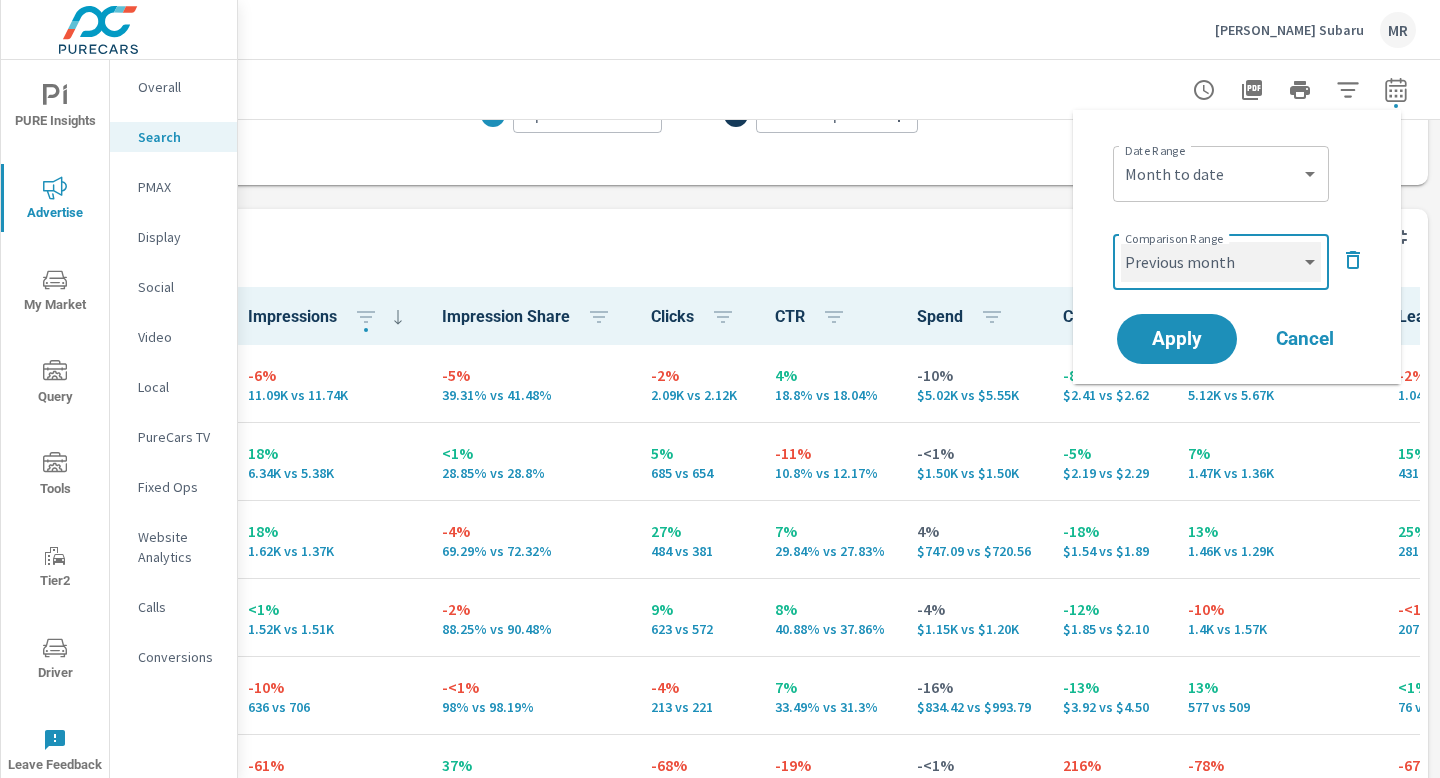 click on "Custom Previous period Previous month Previous year" at bounding box center (1221, 262) 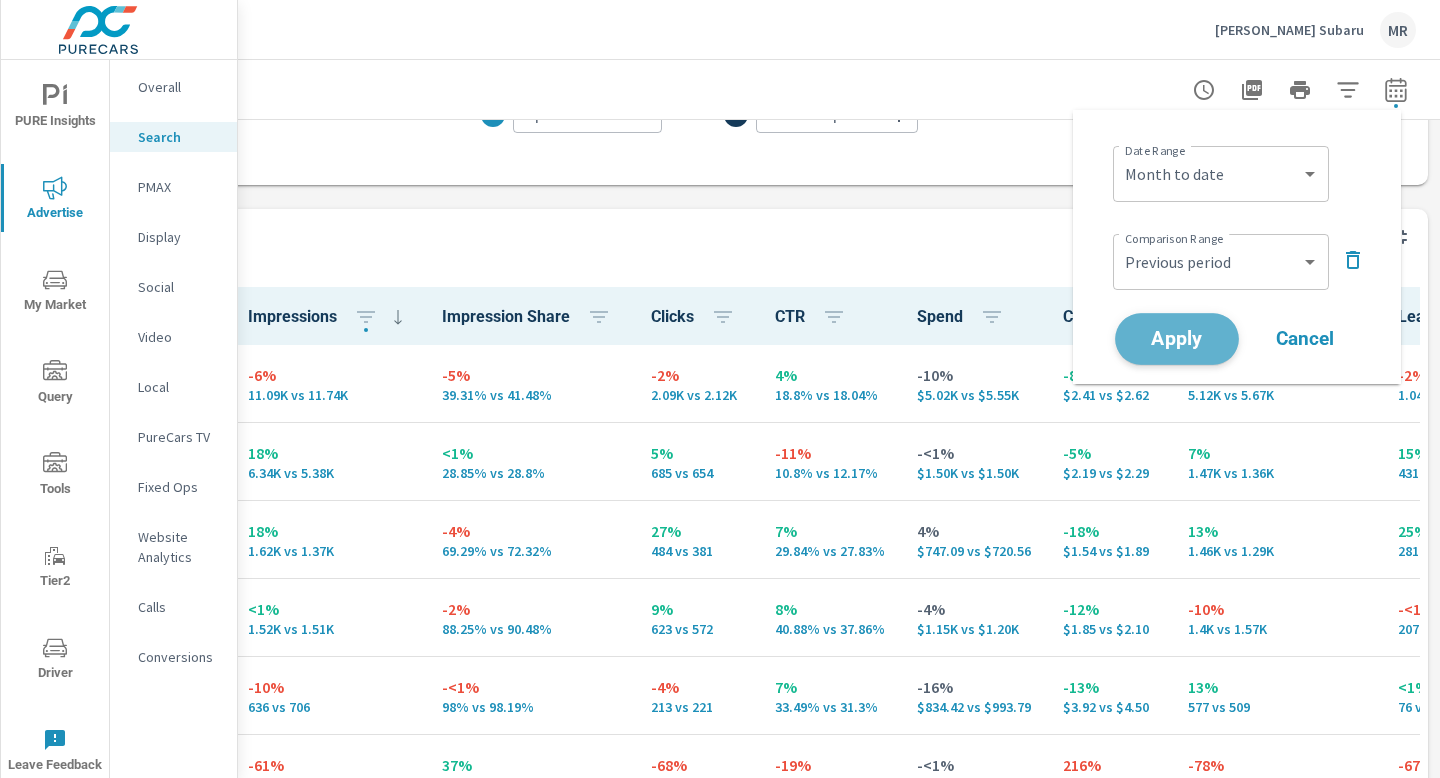 click on "Apply" at bounding box center [1177, 339] 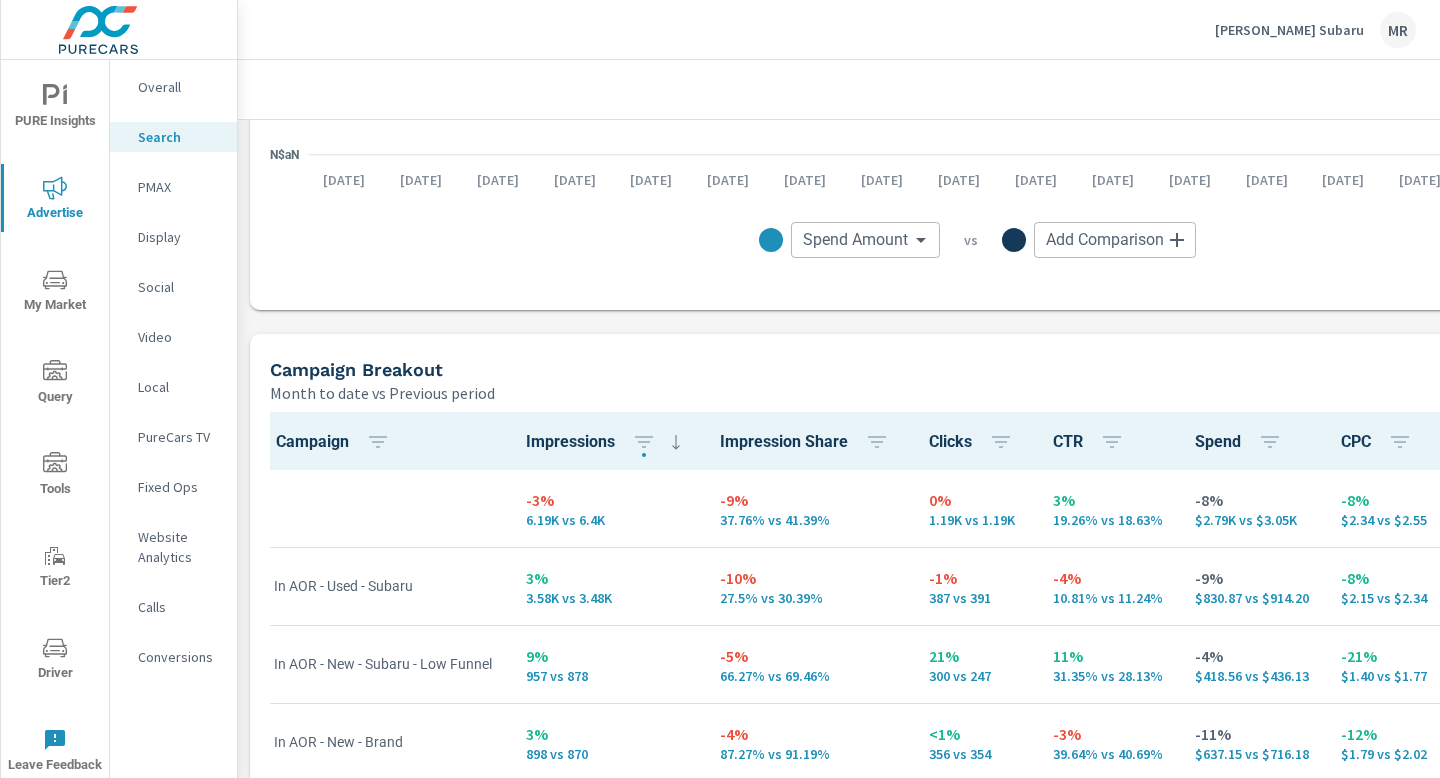 scroll, scrollTop: 1742, scrollLeft: 0, axis: vertical 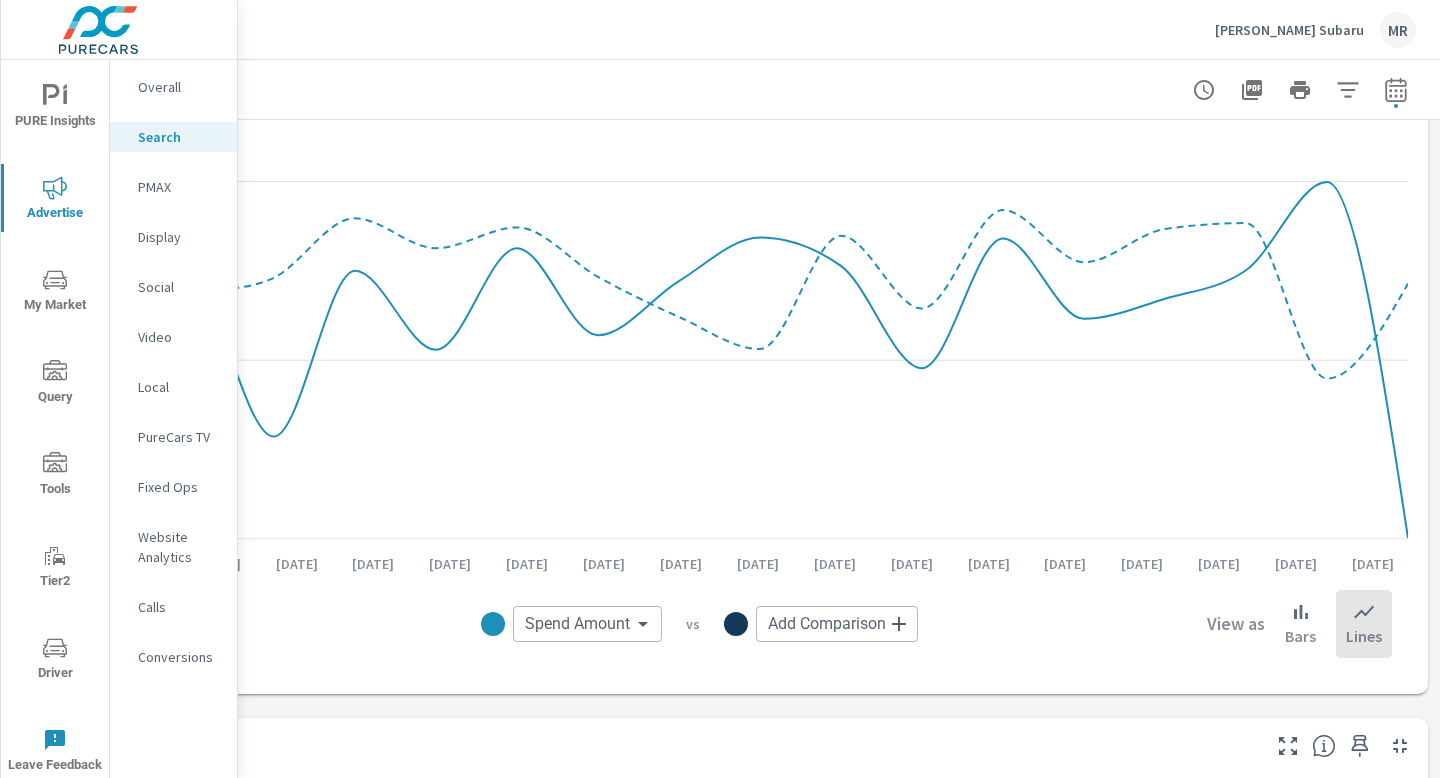 click at bounding box center (1396, 90) 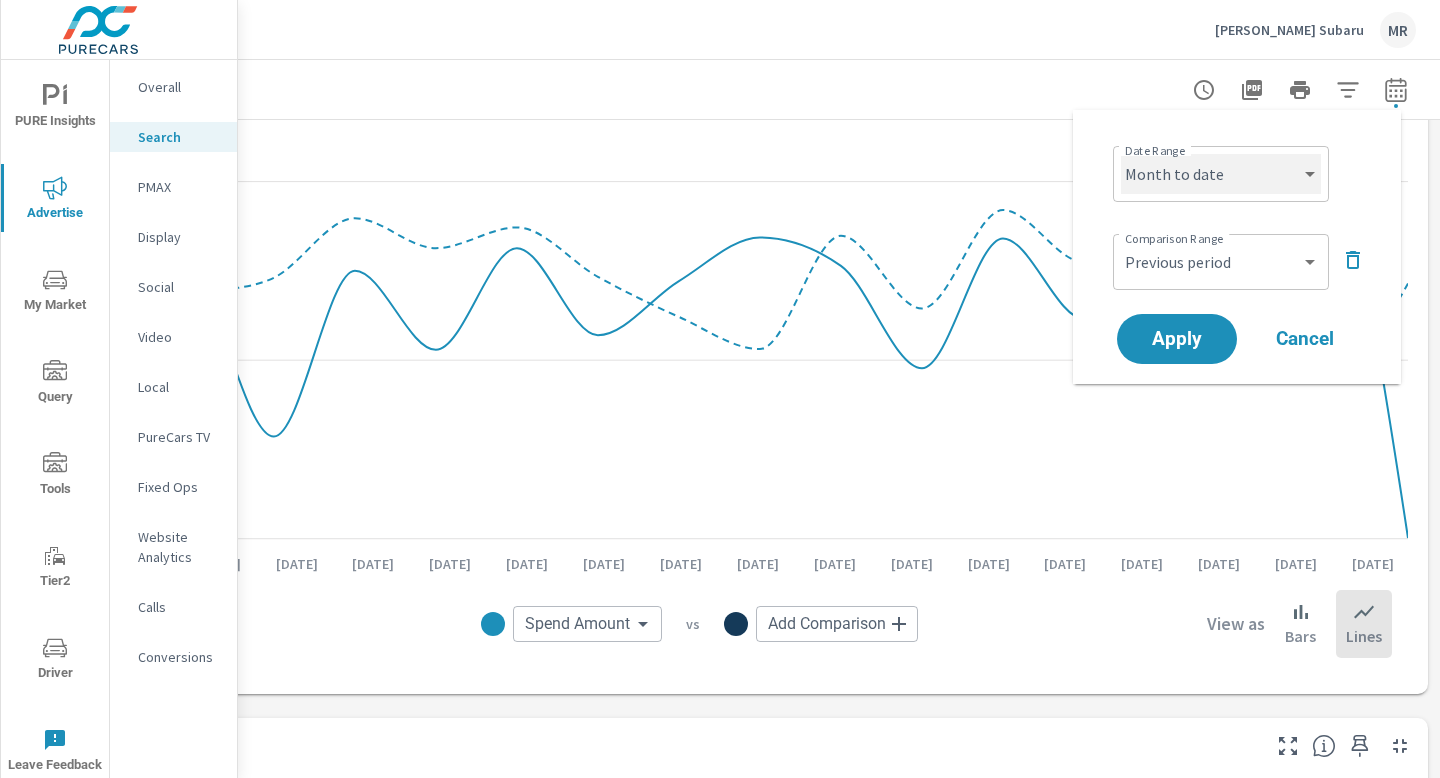 click on "Custom [DATE] Last week Last 7 days Last 14 days Last 30 days Last 45 days Last 60 days Last 90 days Last 180 days Last 365 days Month to date Last month Last 2 months Last 3 months Last 6 months Last 9 months Last 12 months Year to date Last year" at bounding box center (1221, 174) 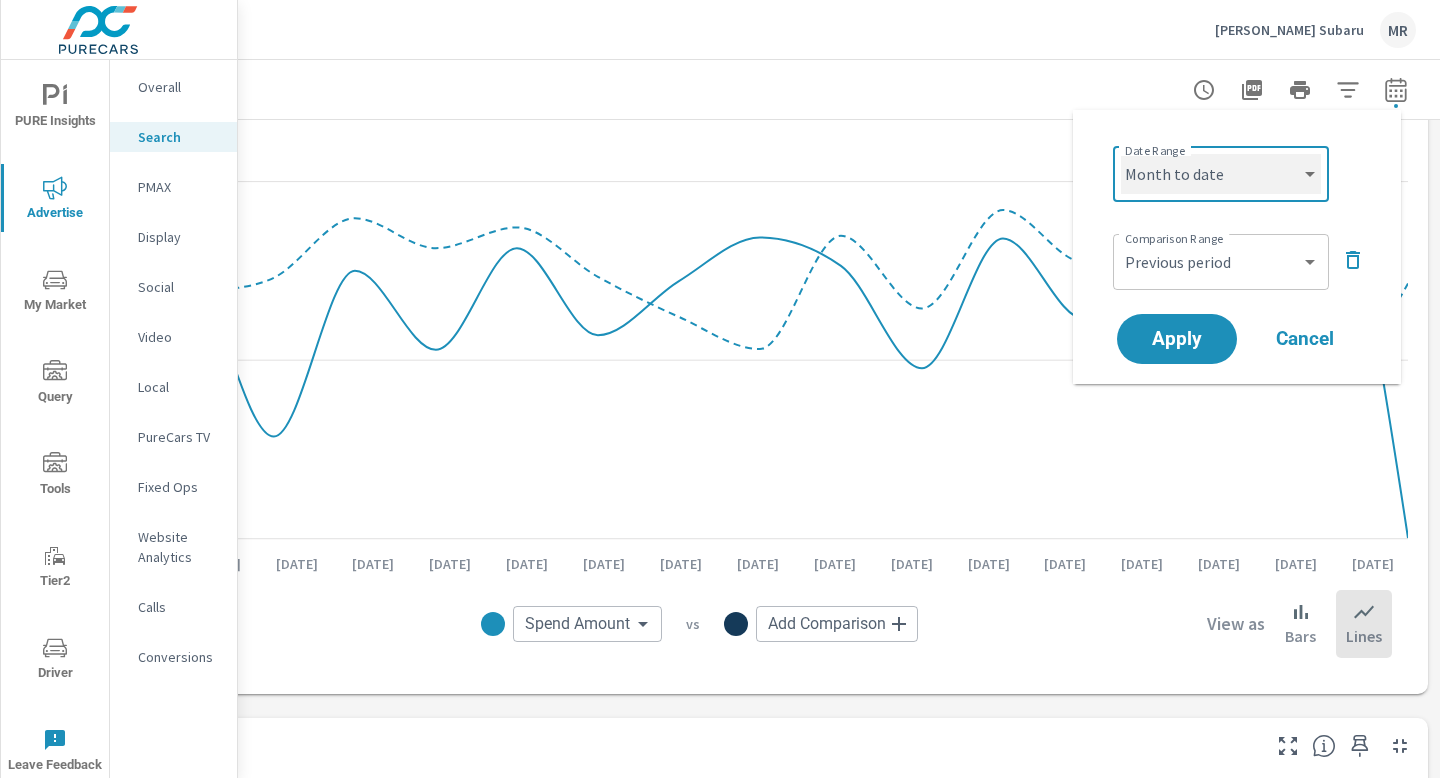 select on "Last 45 days" 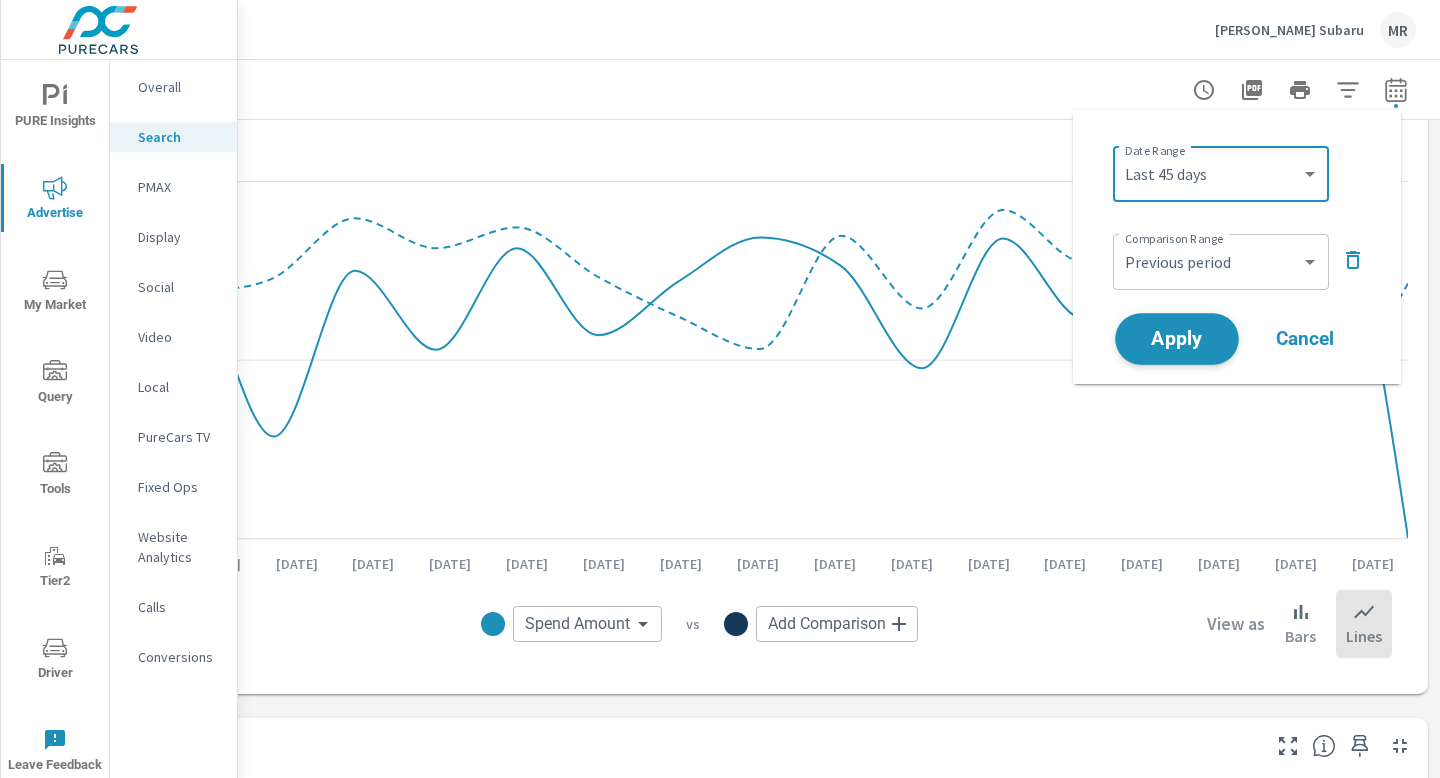click on "Apply" at bounding box center (1177, 339) 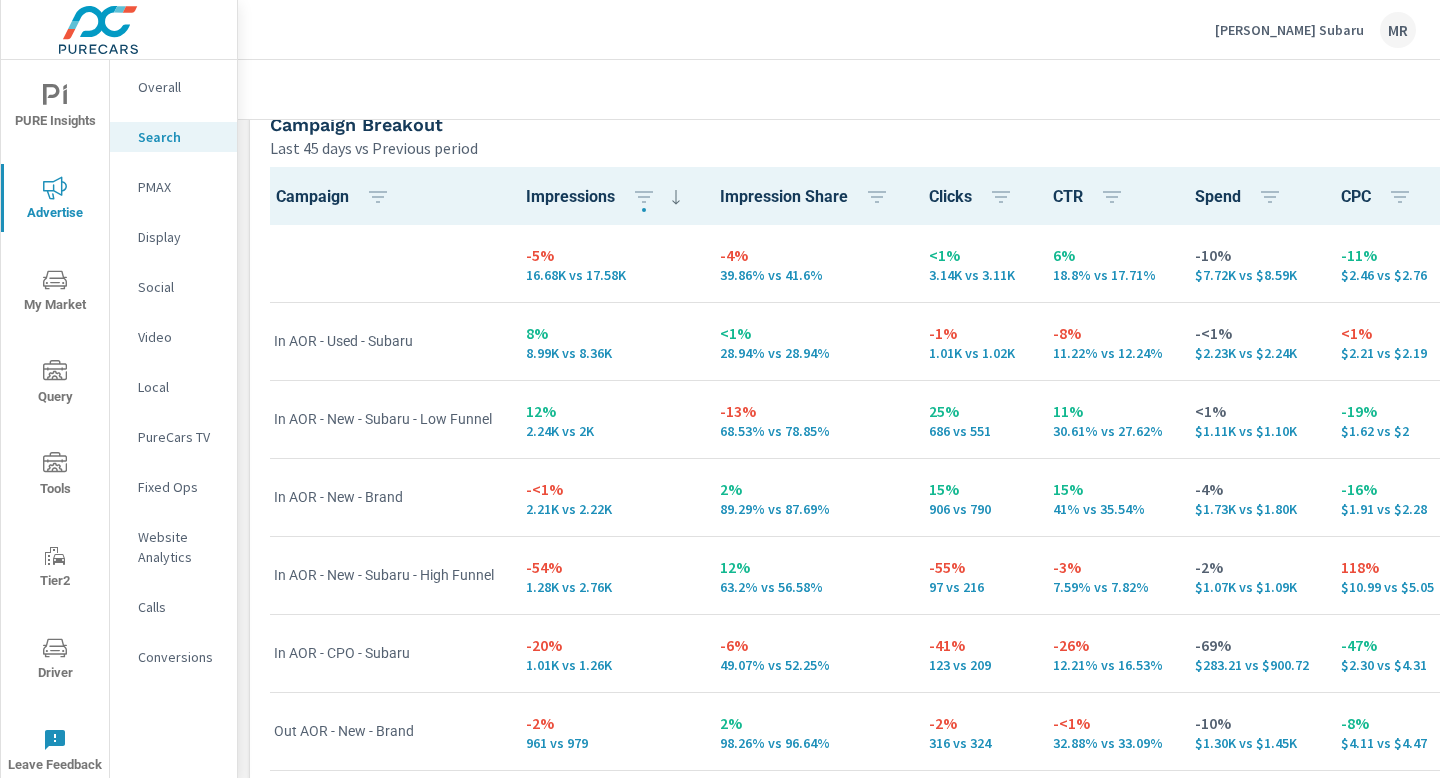 scroll, scrollTop: 1995, scrollLeft: 0, axis: vertical 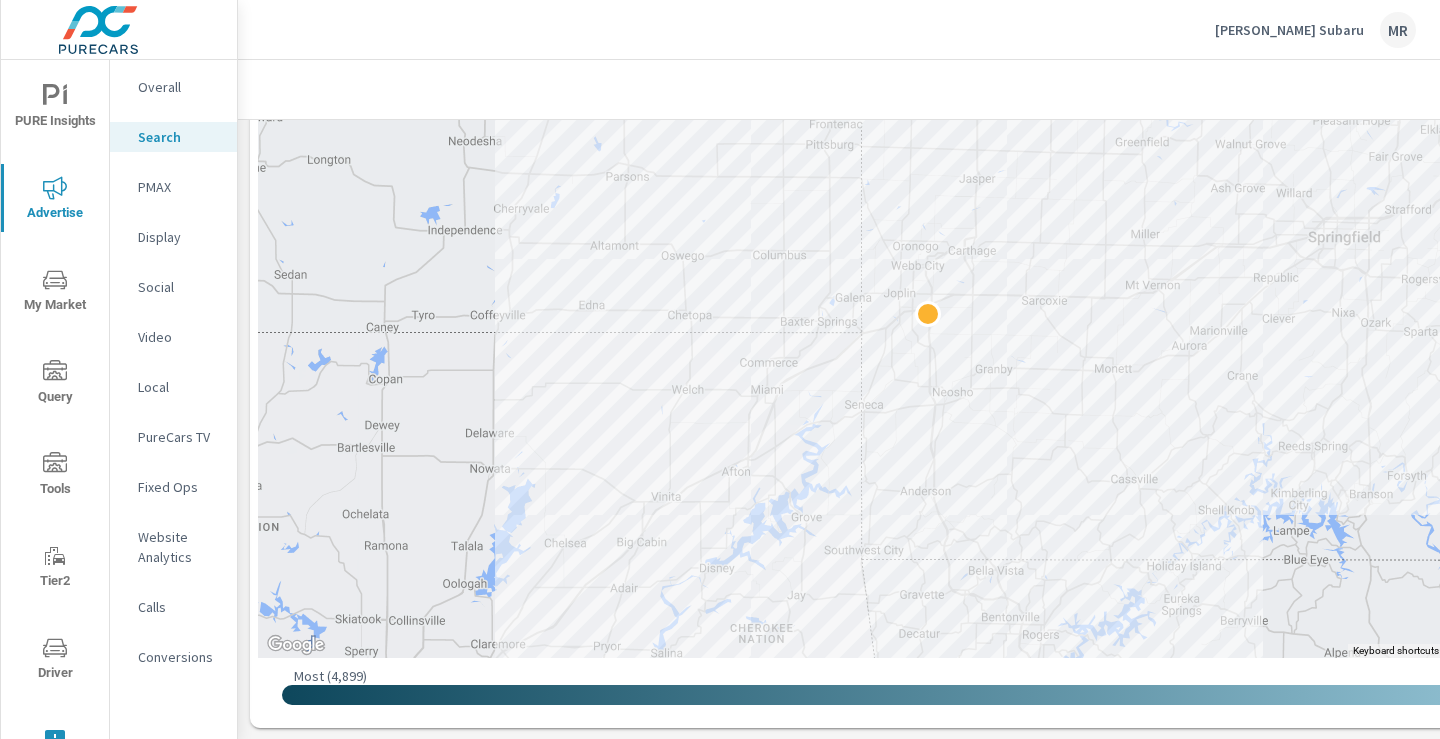 click on "Website Analytics" at bounding box center [179, 547] 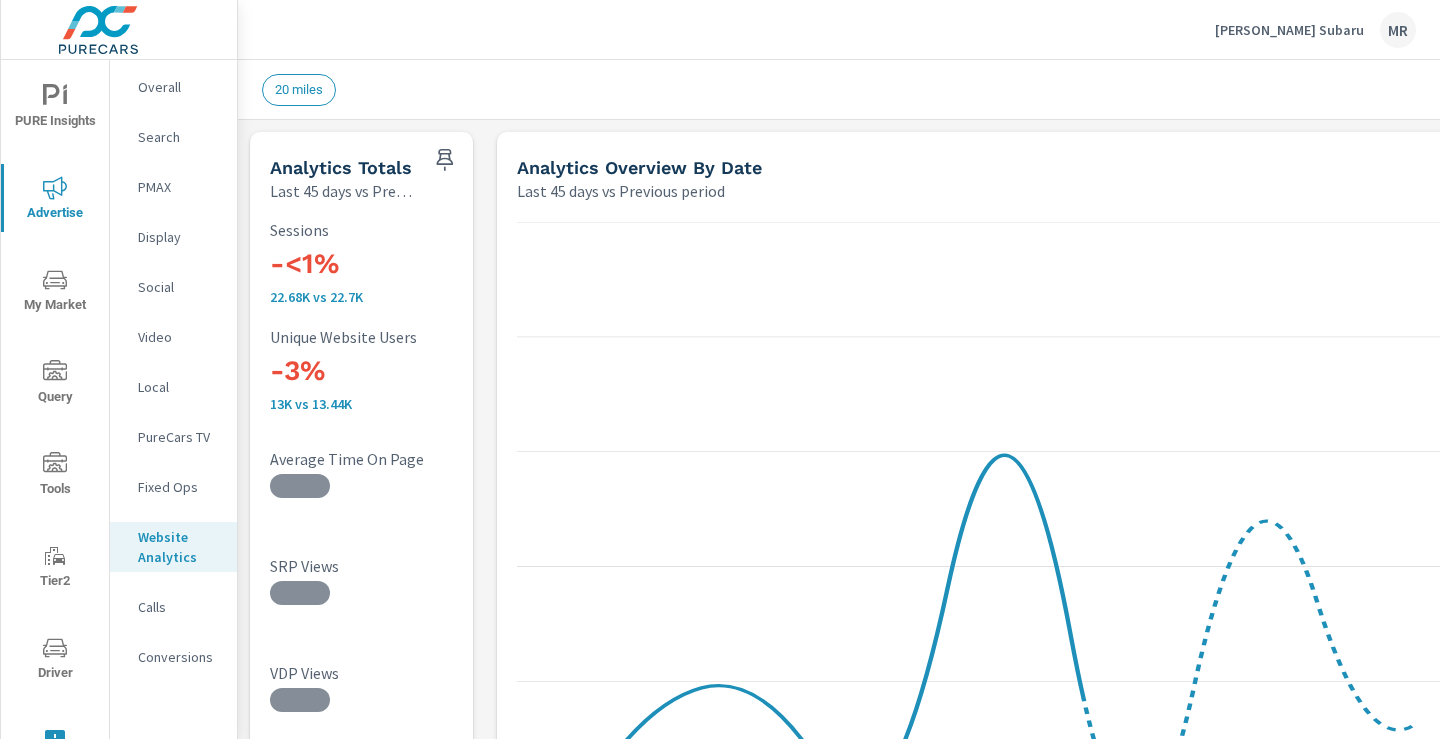 scroll, scrollTop: 1, scrollLeft: 0, axis: vertical 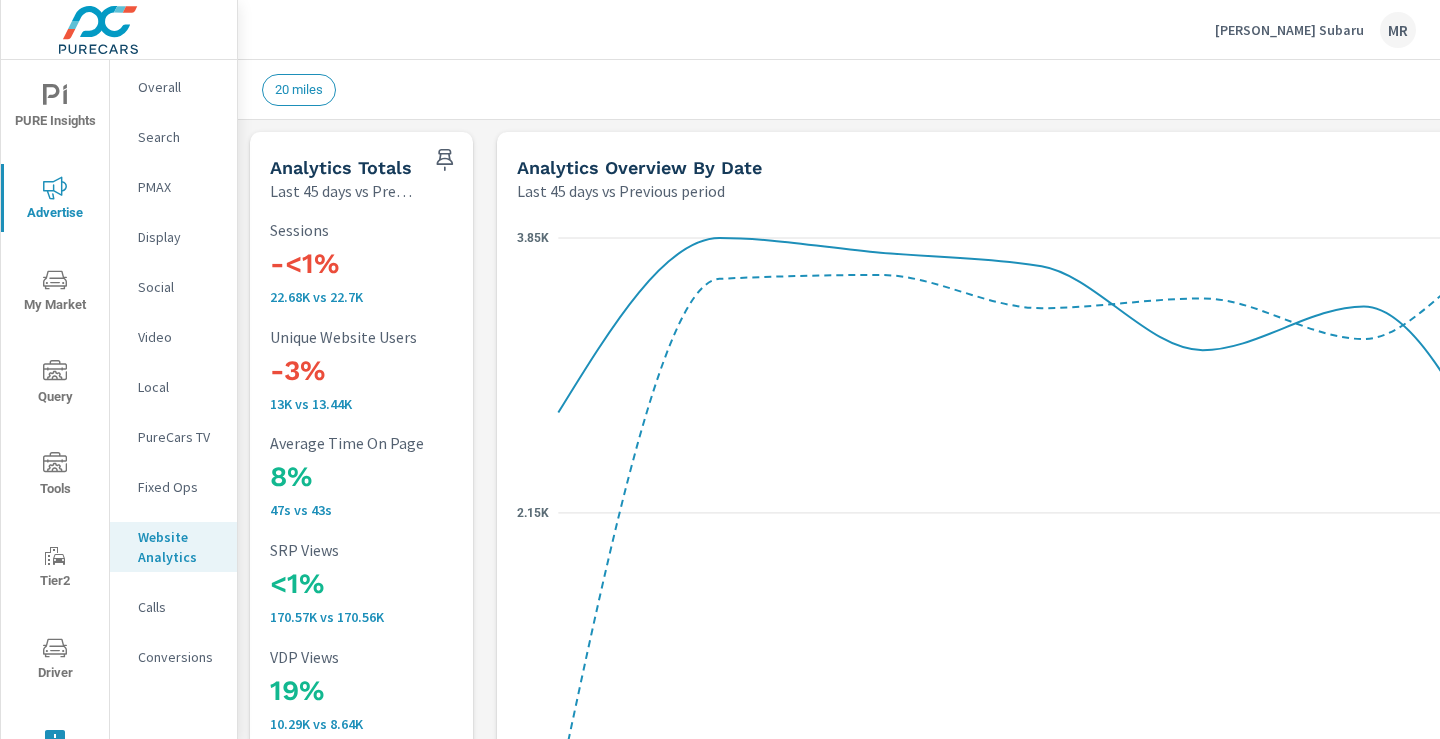 click on "Search" at bounding box center (179, 137) 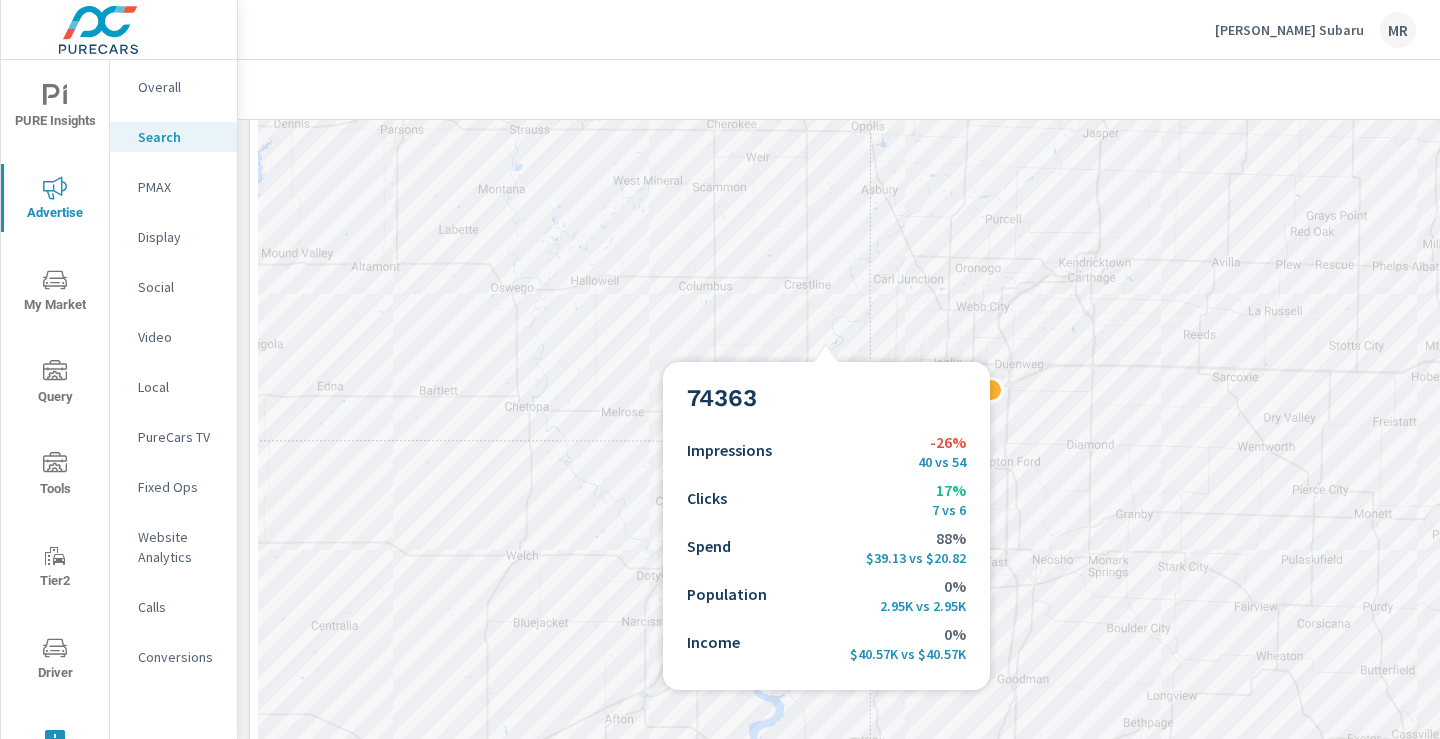 scroll, scrollTop: 649, scrollLeft: 0, axis: vertical 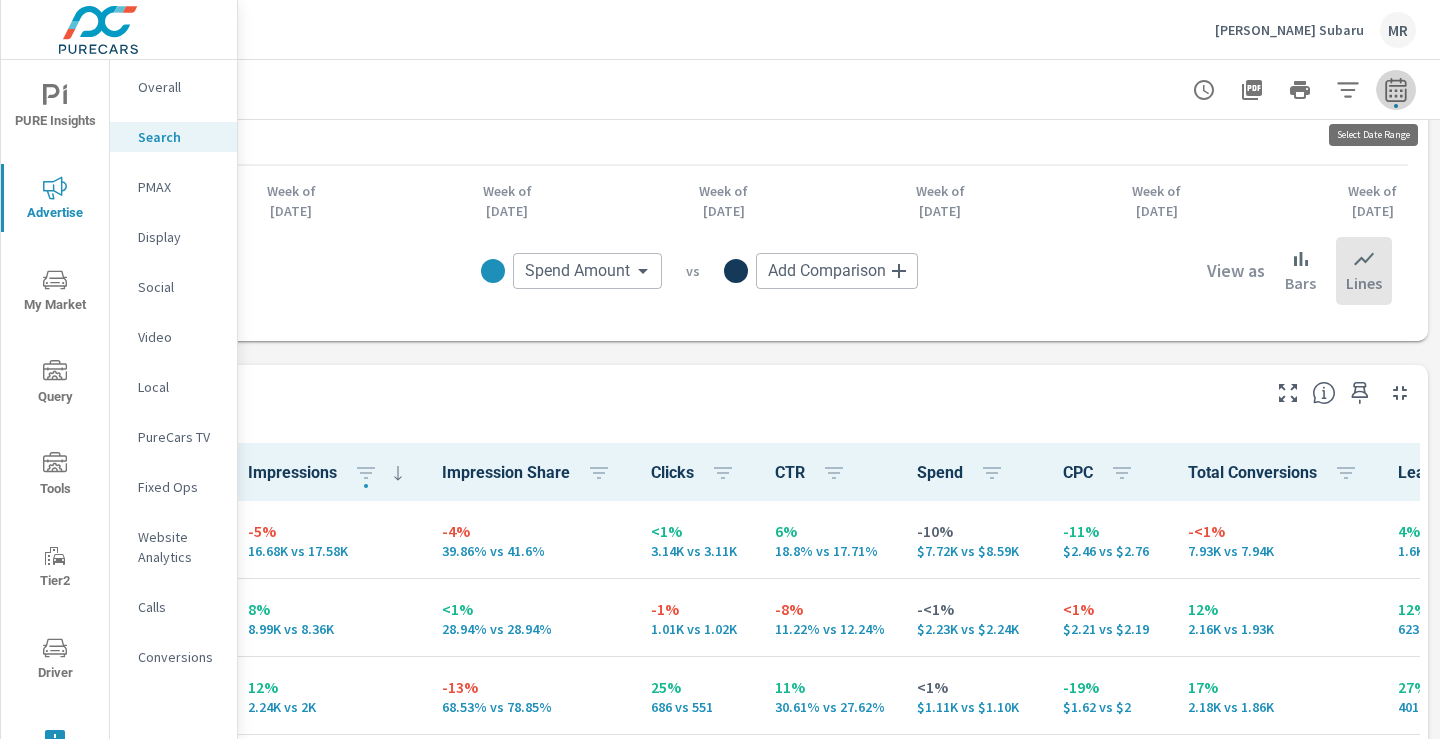 click 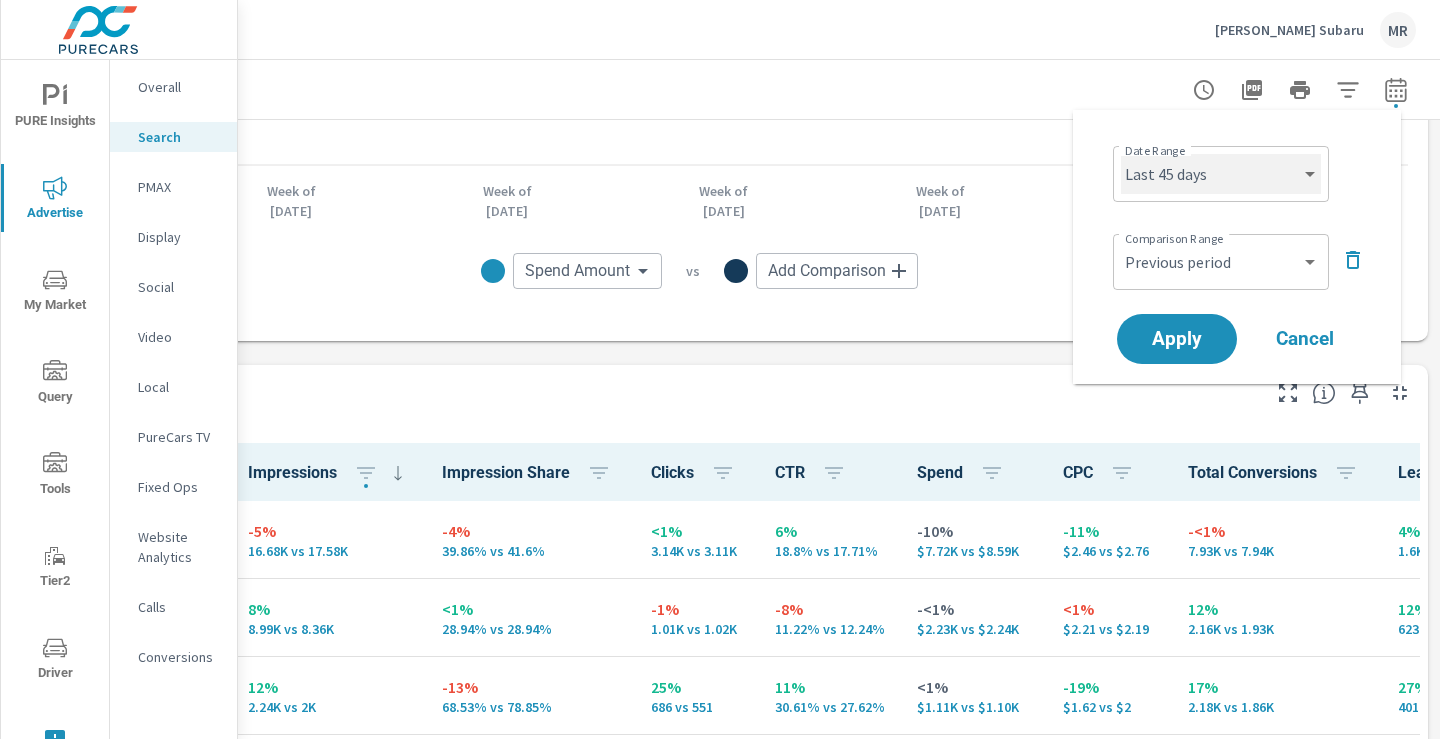 click on "Custom [DATE] Last week Last 7 days Last 14 days Last 30 days Last 45 days Last 60 days Last 90 days Last 180 days Last 365 days Month to date Last month Last 2 months Last 3 months Last 6 months Last 9 months Last 12 months Year to date Last year" at bounding box center (1221, 174) 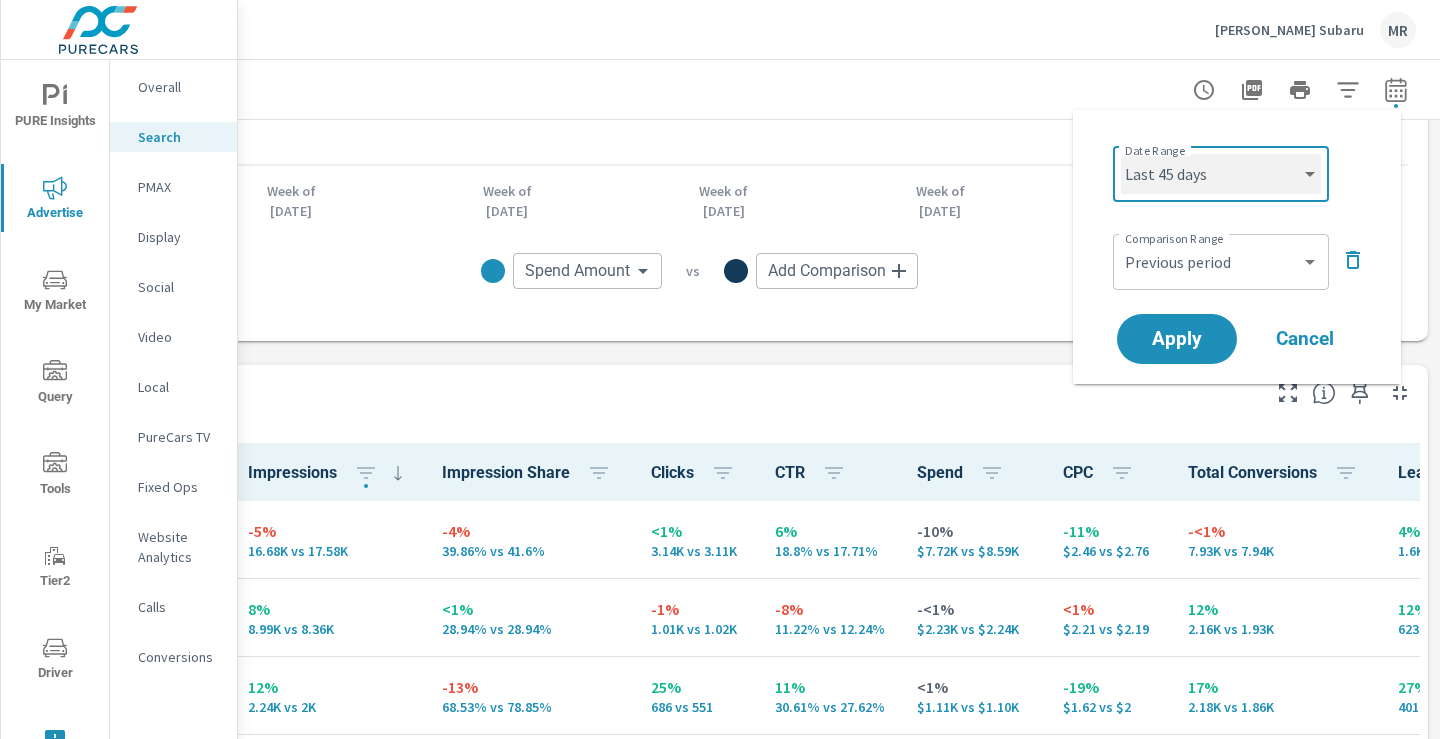 select on "Last 30 days" 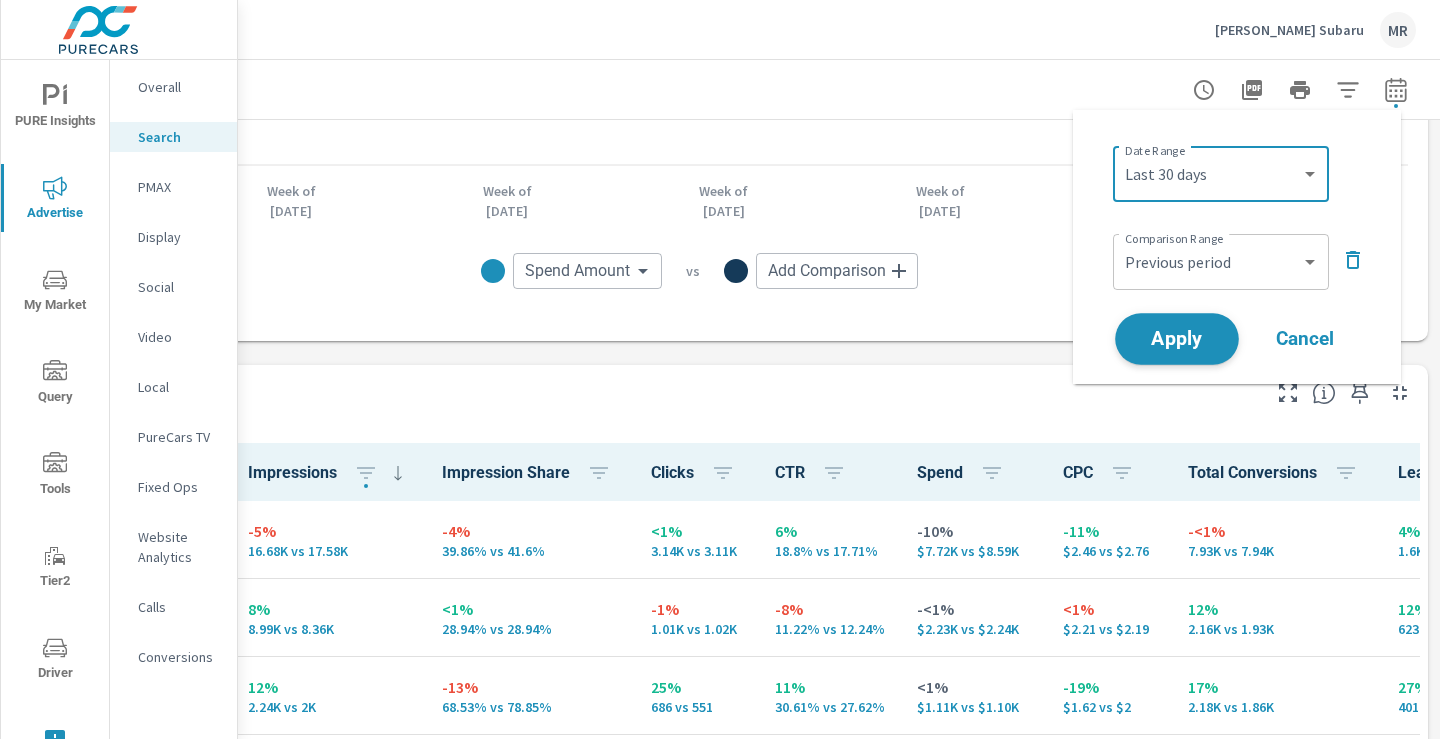 click on "Apply" at bounding box center [1177, 339] 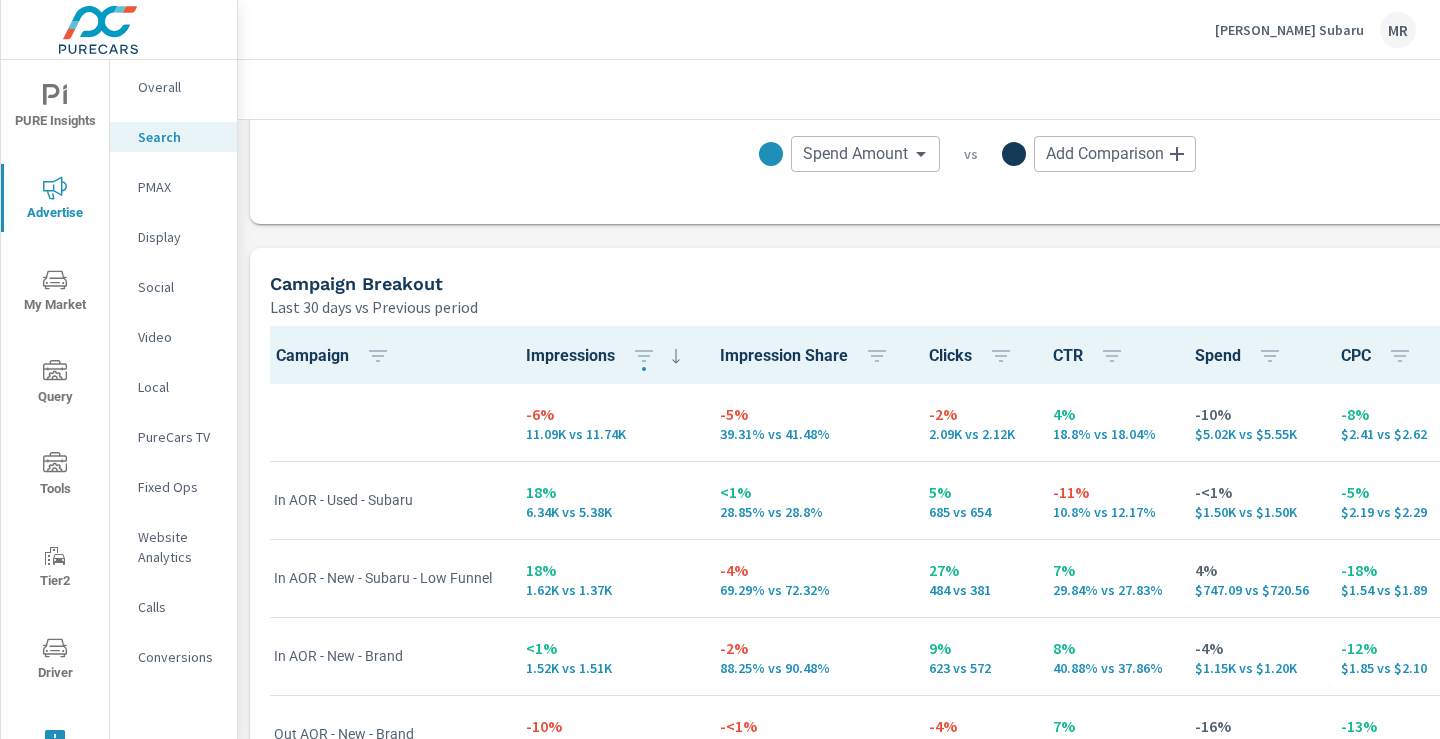 scroll, scrollTop: 1910, scrollLeft: 0, axis: vertical 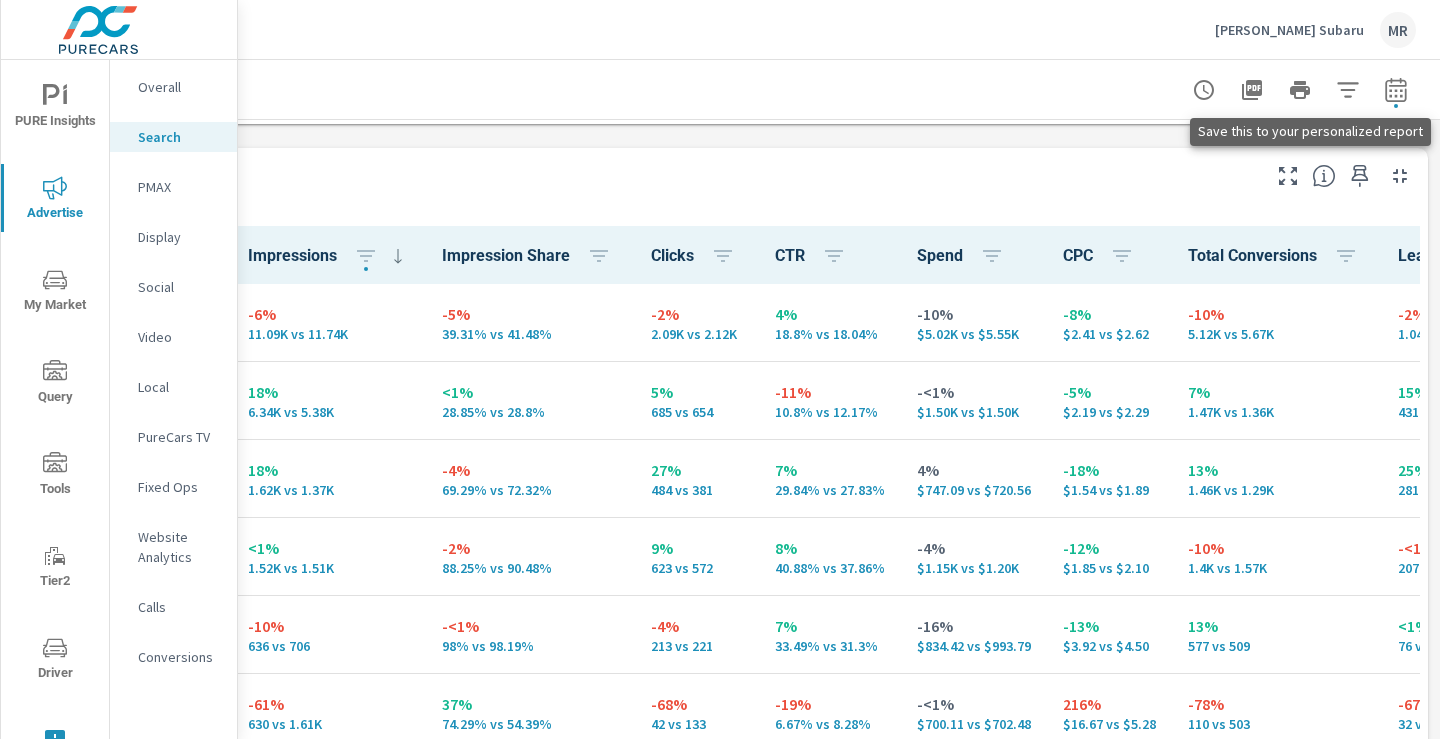 click 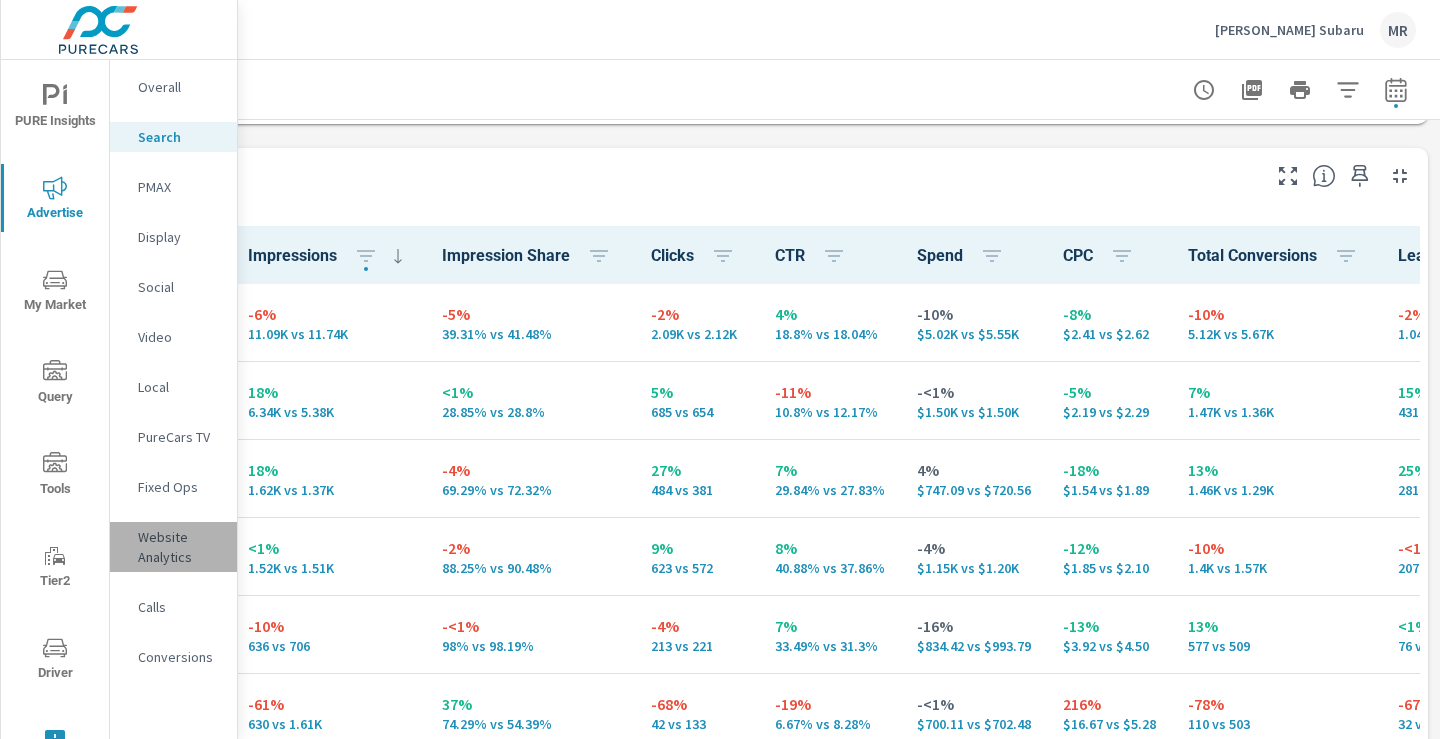 click on "Website Analytics" at bounding box center (179, 547) 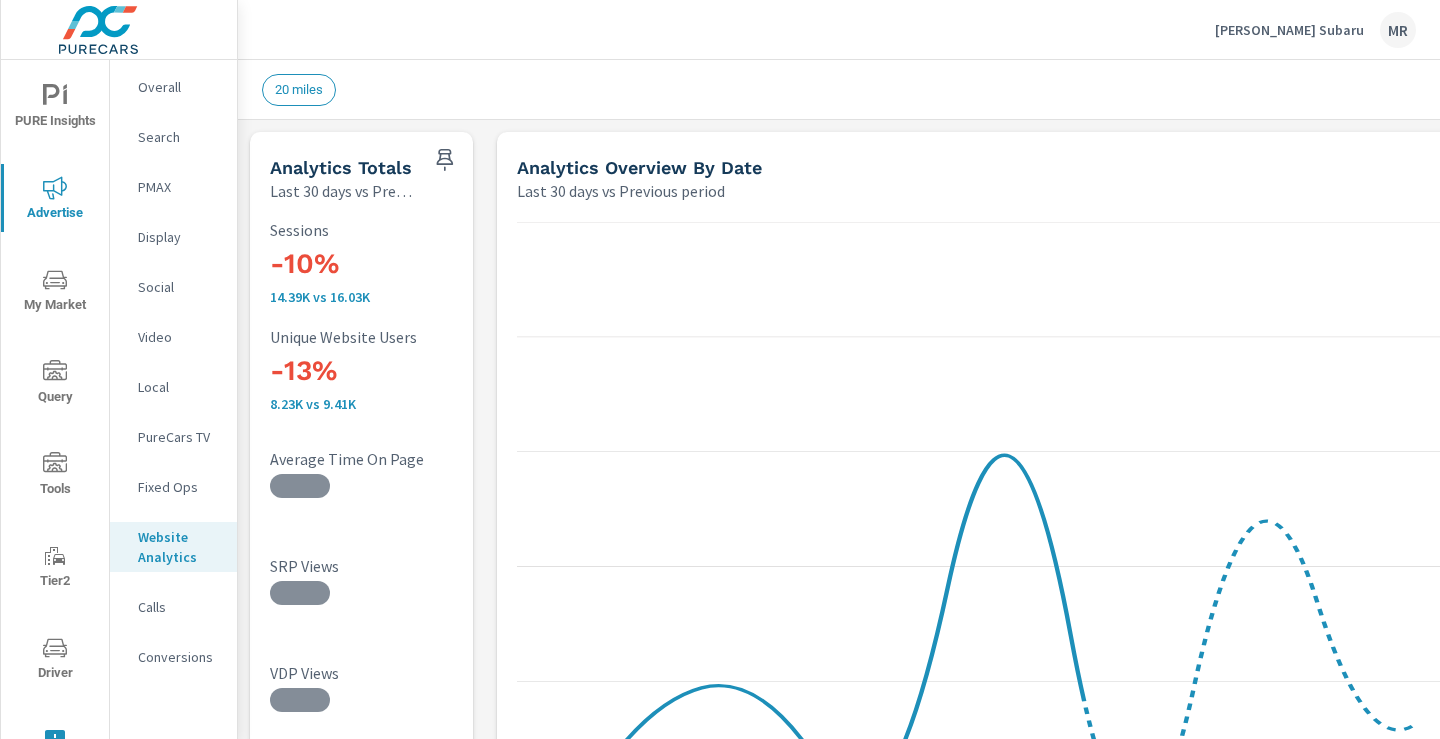 scroll, scrollTop: 1, scrollLeft: 0, axis: vertical 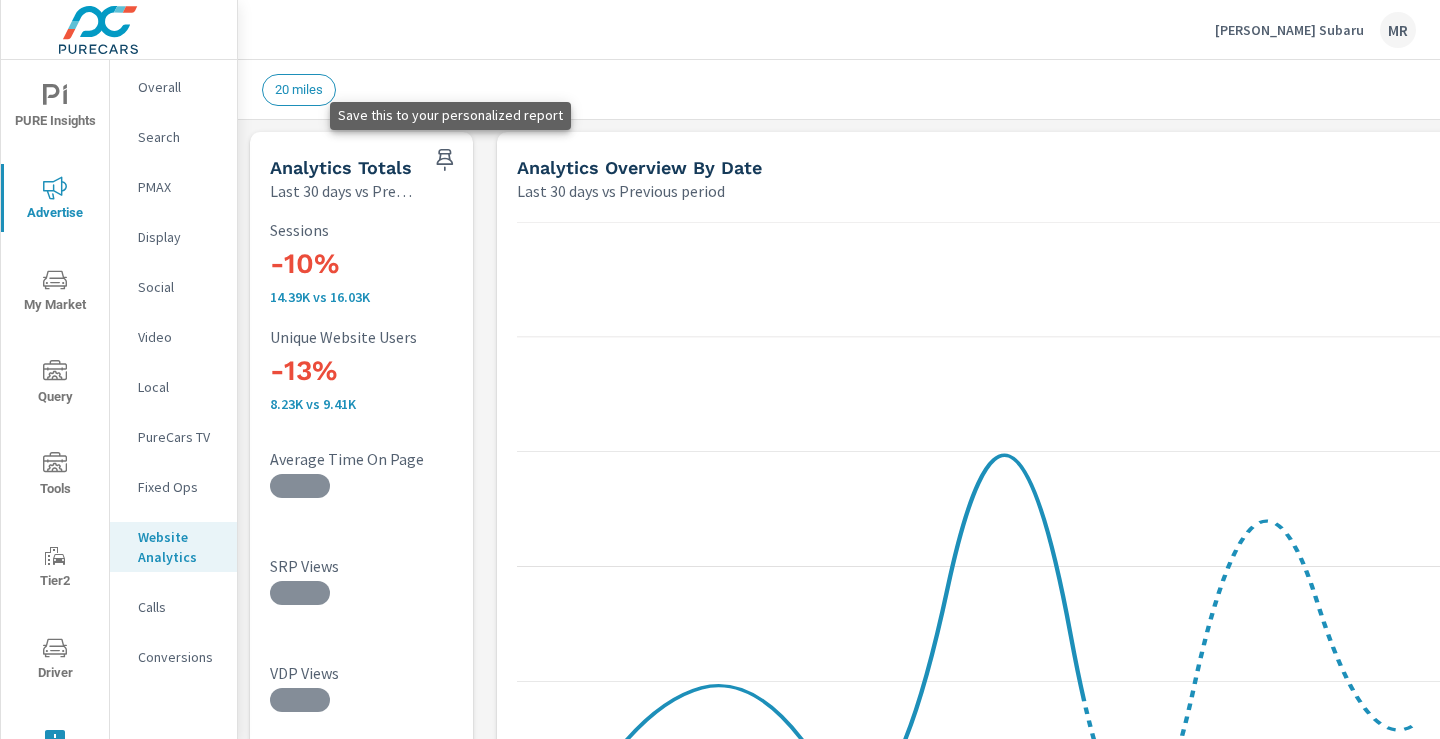 click 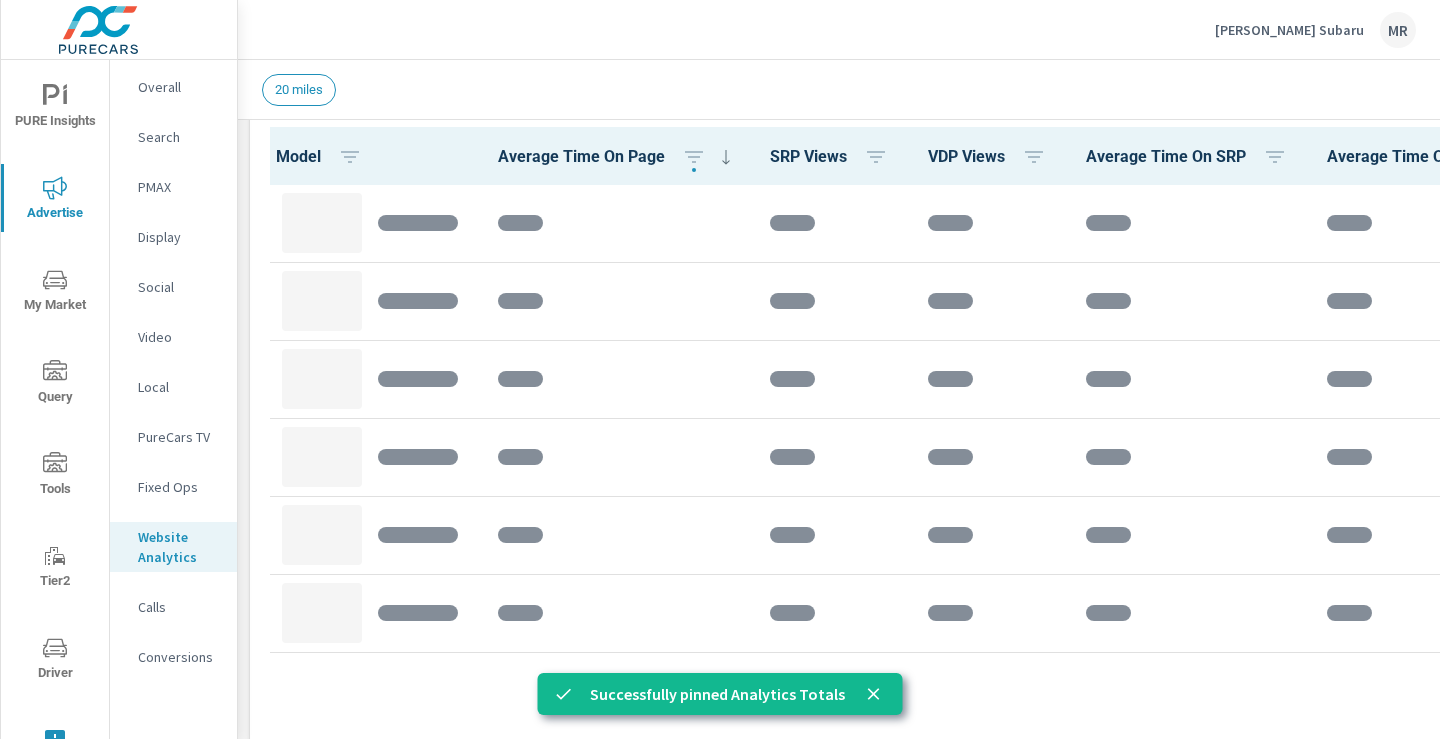 scroll, scrollTop: 917, scrollLeft: 0, axis: vertical 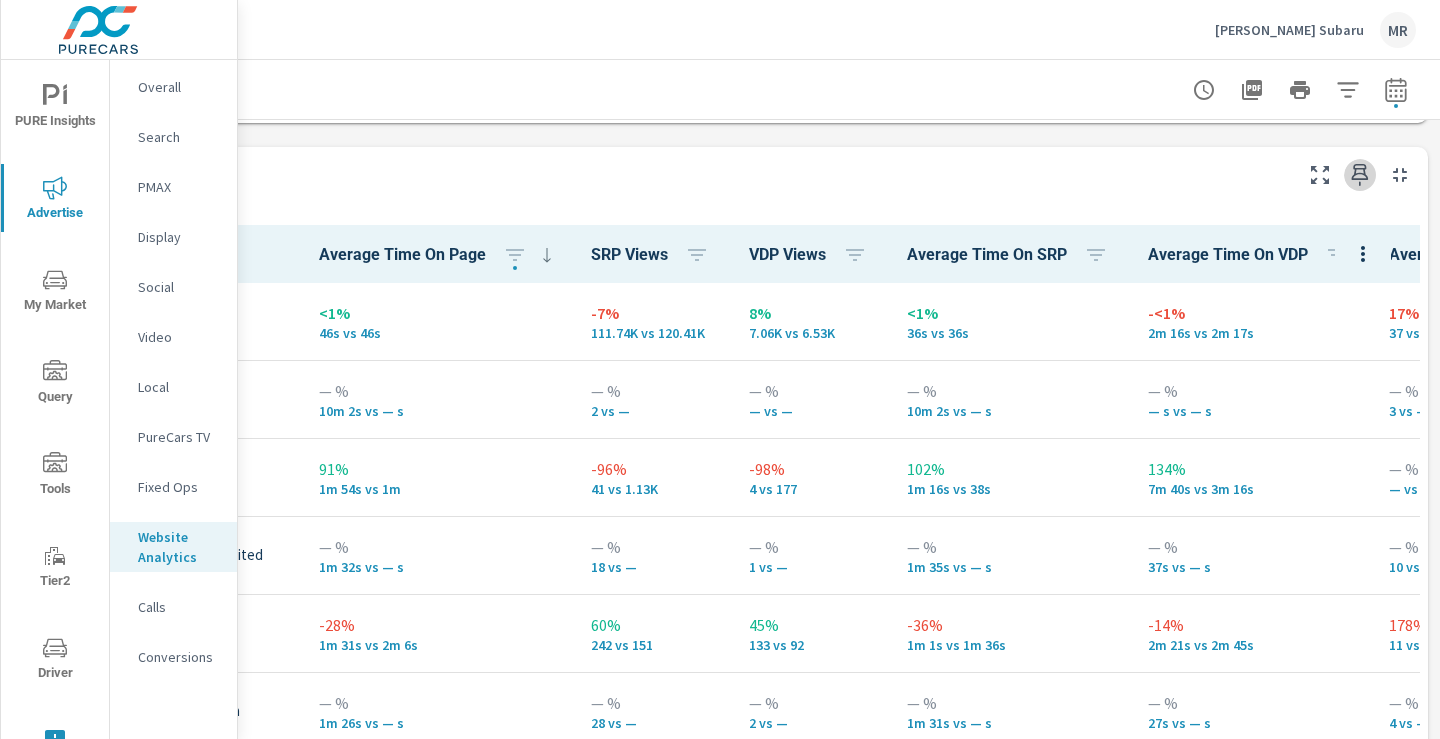 click 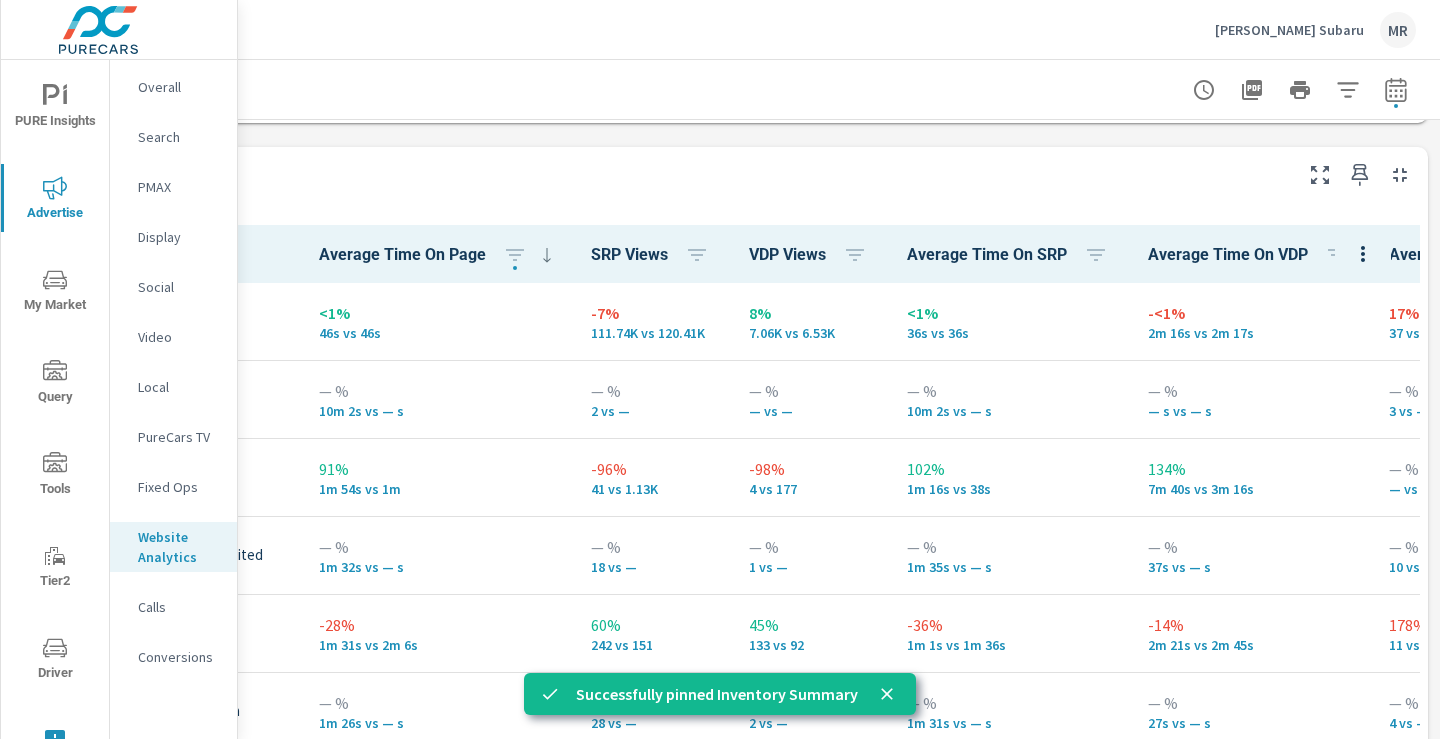 click on "Calls" at bounding box center (179, 607) 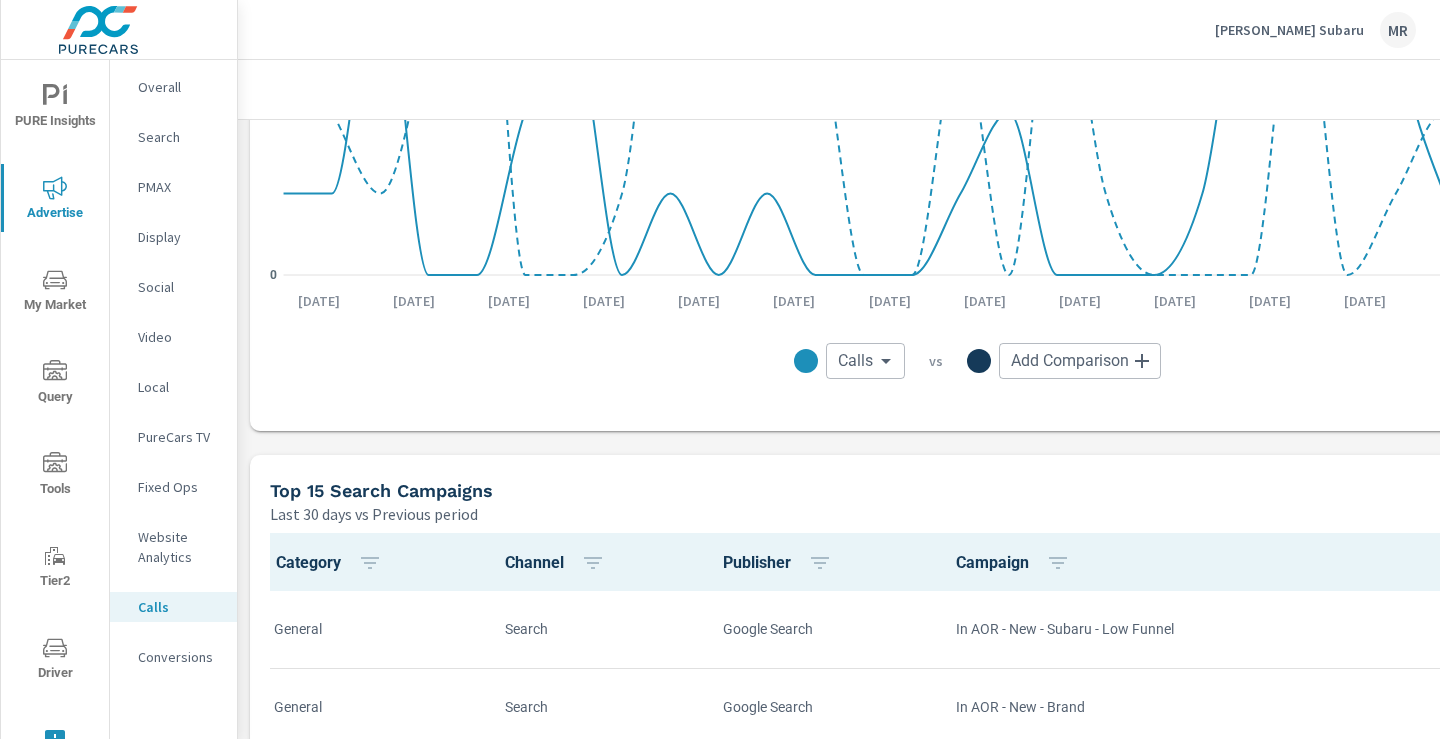 scroll, scrollTop: 1339, scrollLeft: 0, axis: vertical 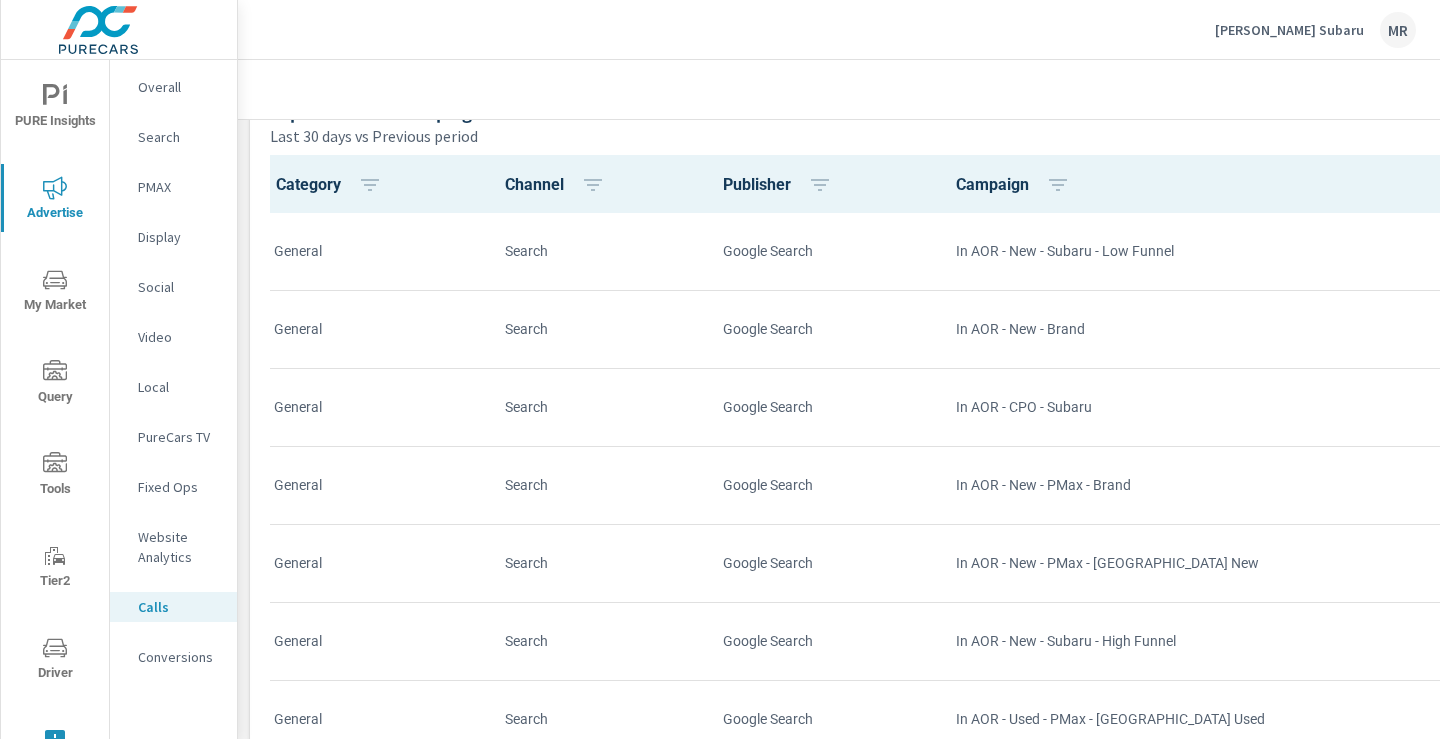 click on "Conversions" at bounding box center [179, 657] 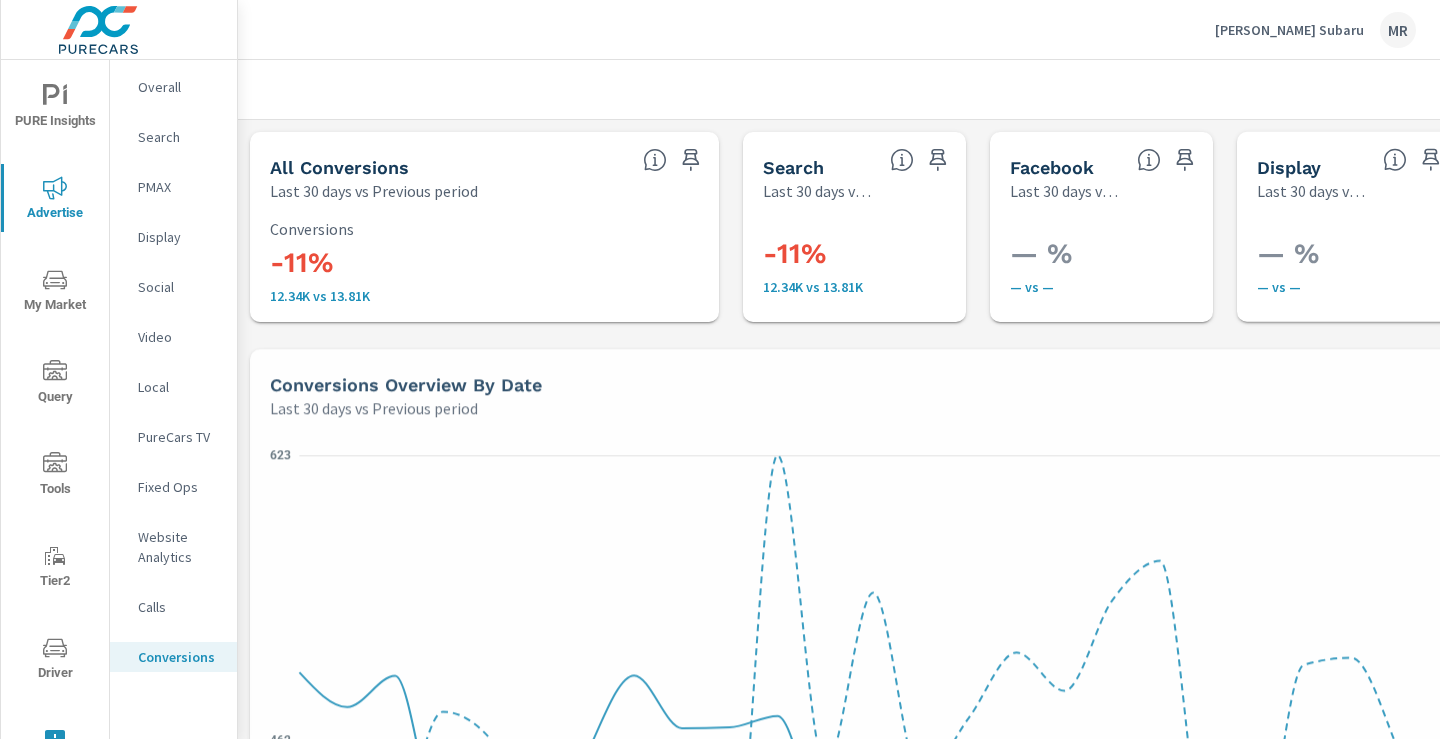 scroll, scrollTop: 1, scrollLeft: 0, axis: vertical 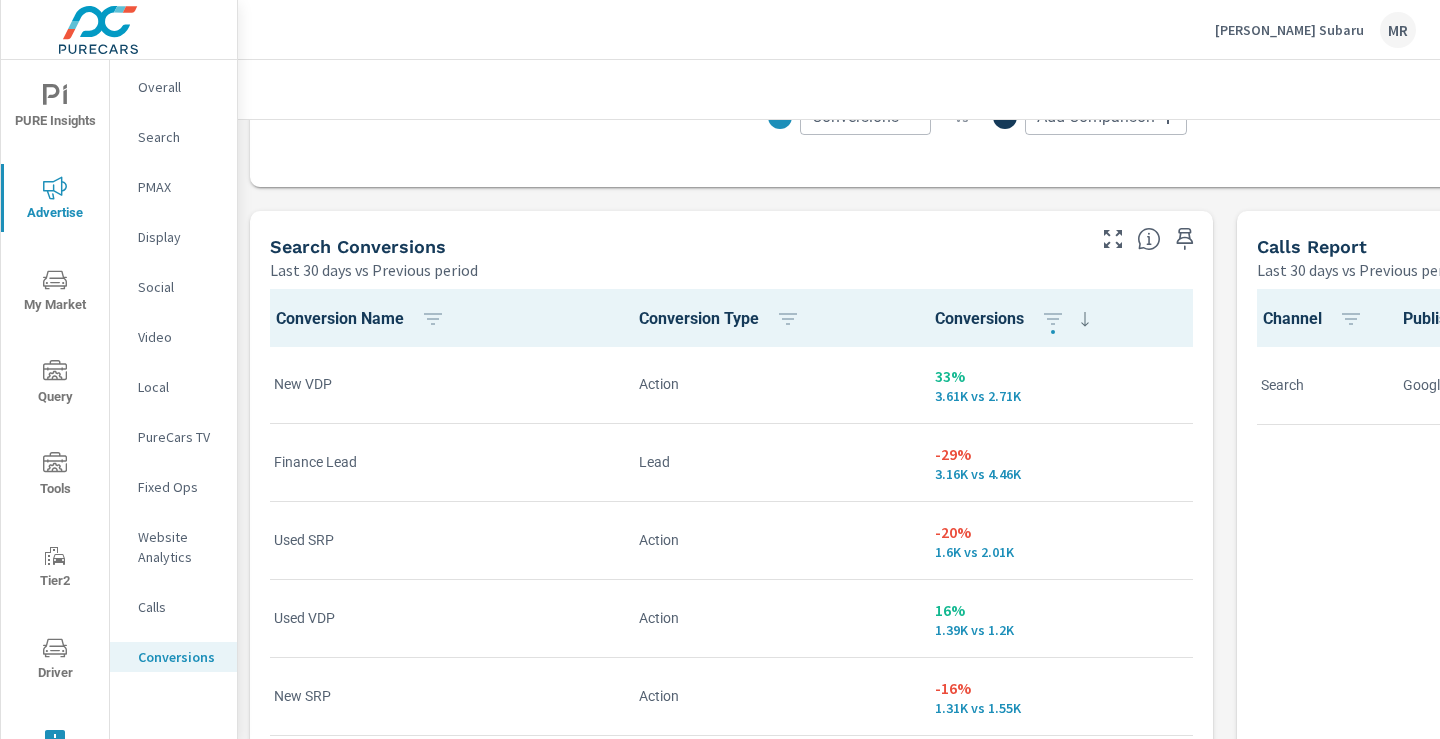 click on "Overall Search PMAX Display Social Video Local PureCars TV Fixed Ops Website Analytics Calls Conversions" at bounding box center [173, 380] 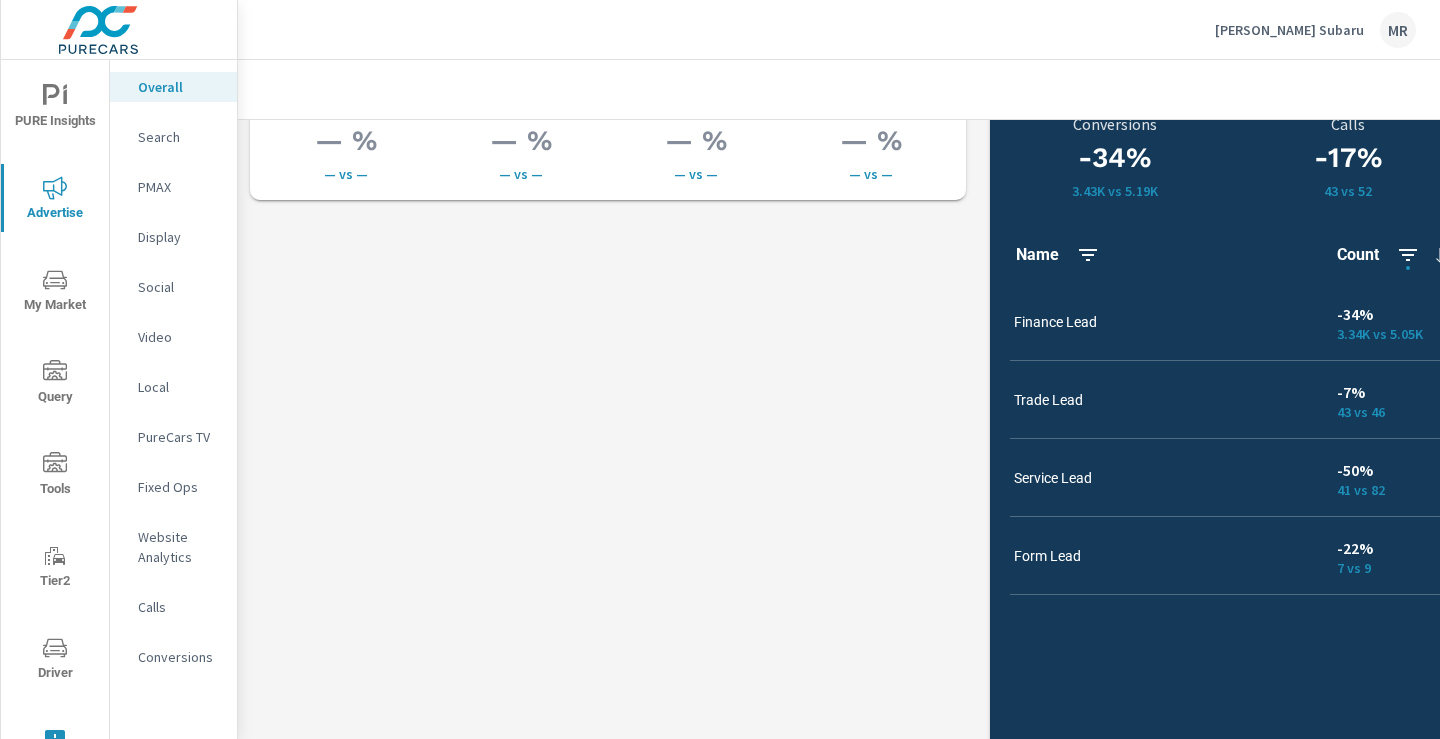 scroll, scrollTop: 2900, scrollLeft: 0, axis: vertical 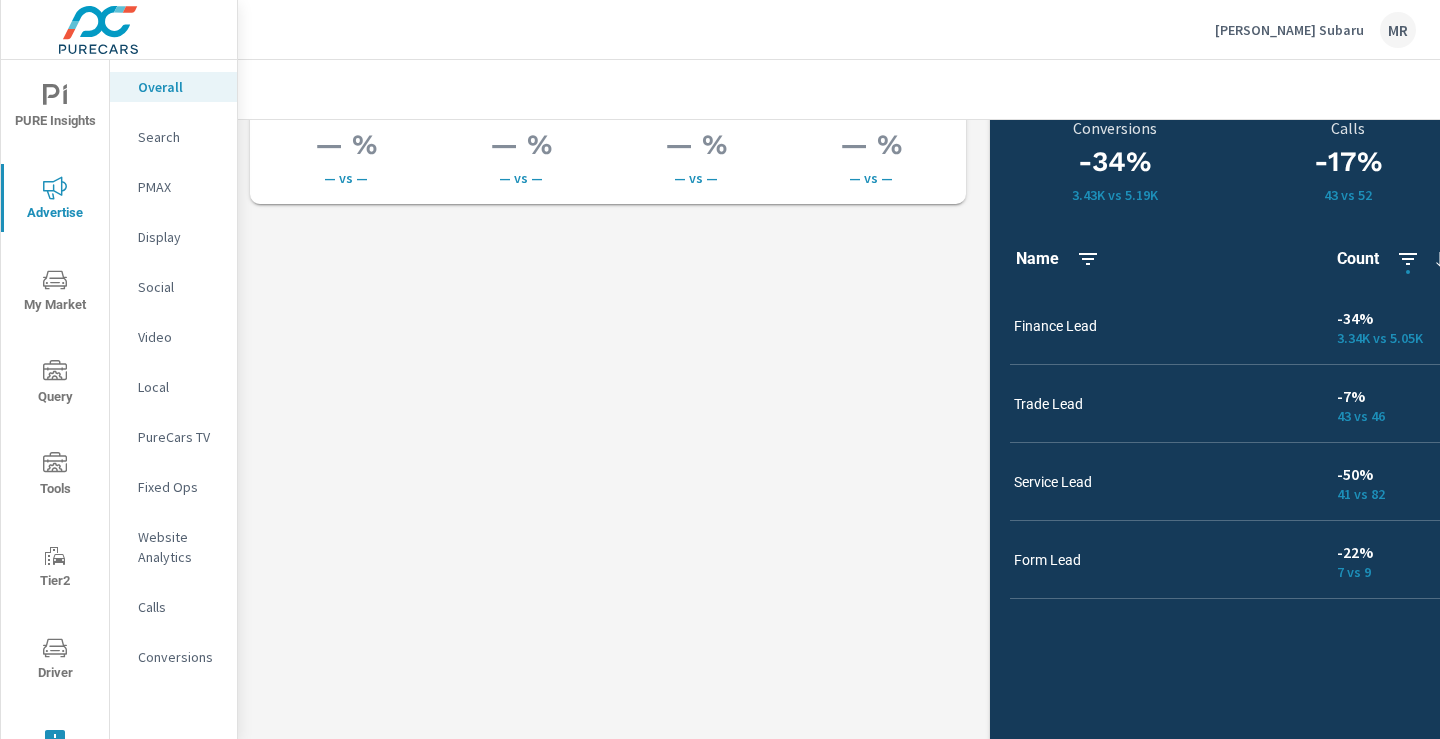 click 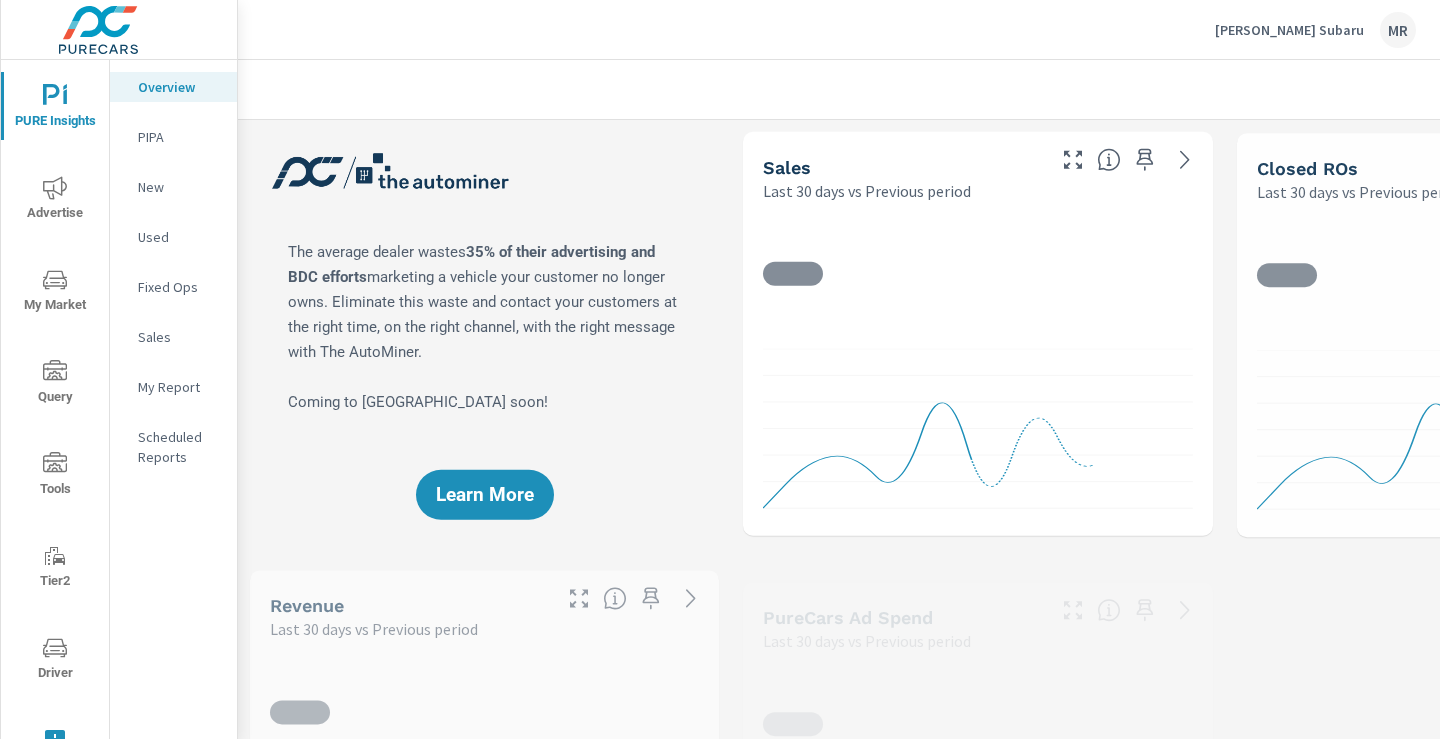 scroll, scrollTop: 1, scrollLeft: 0, axis: vertical 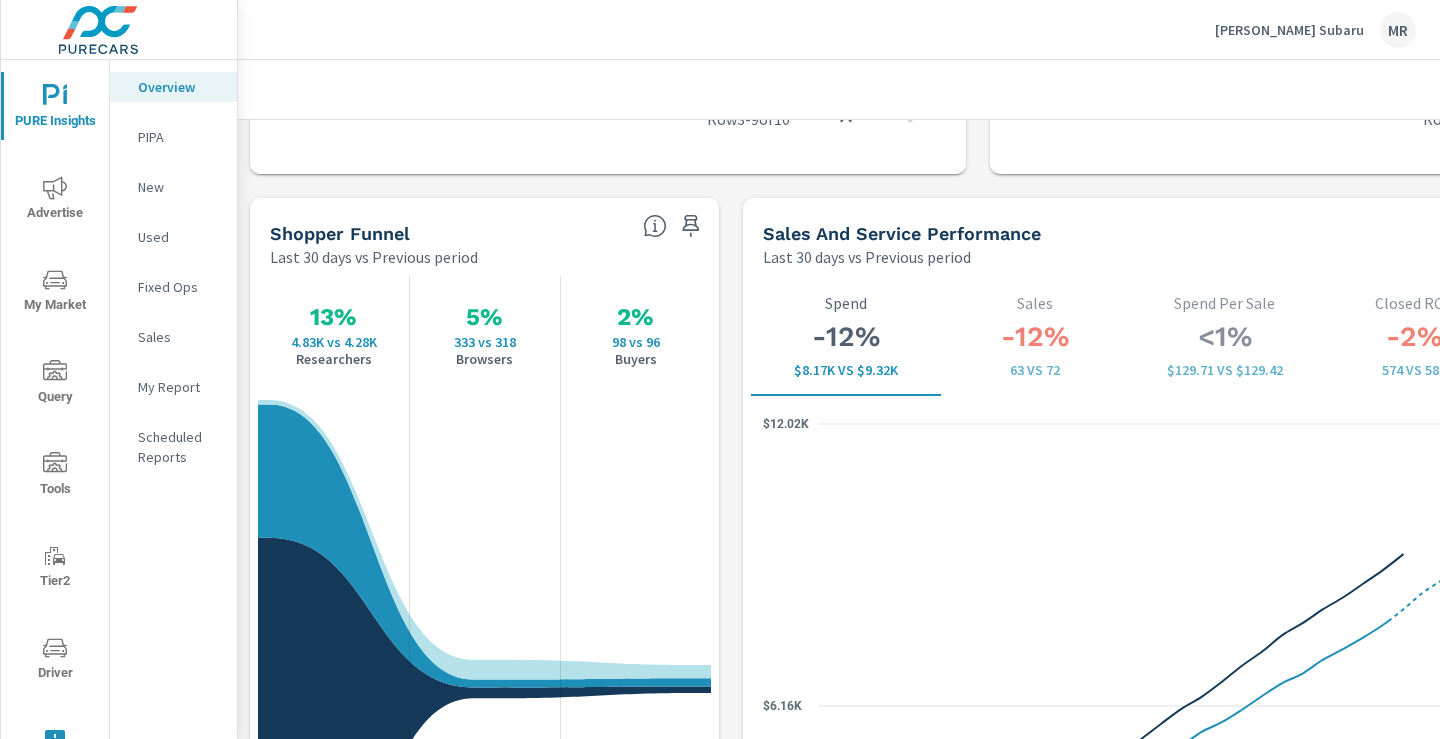 click 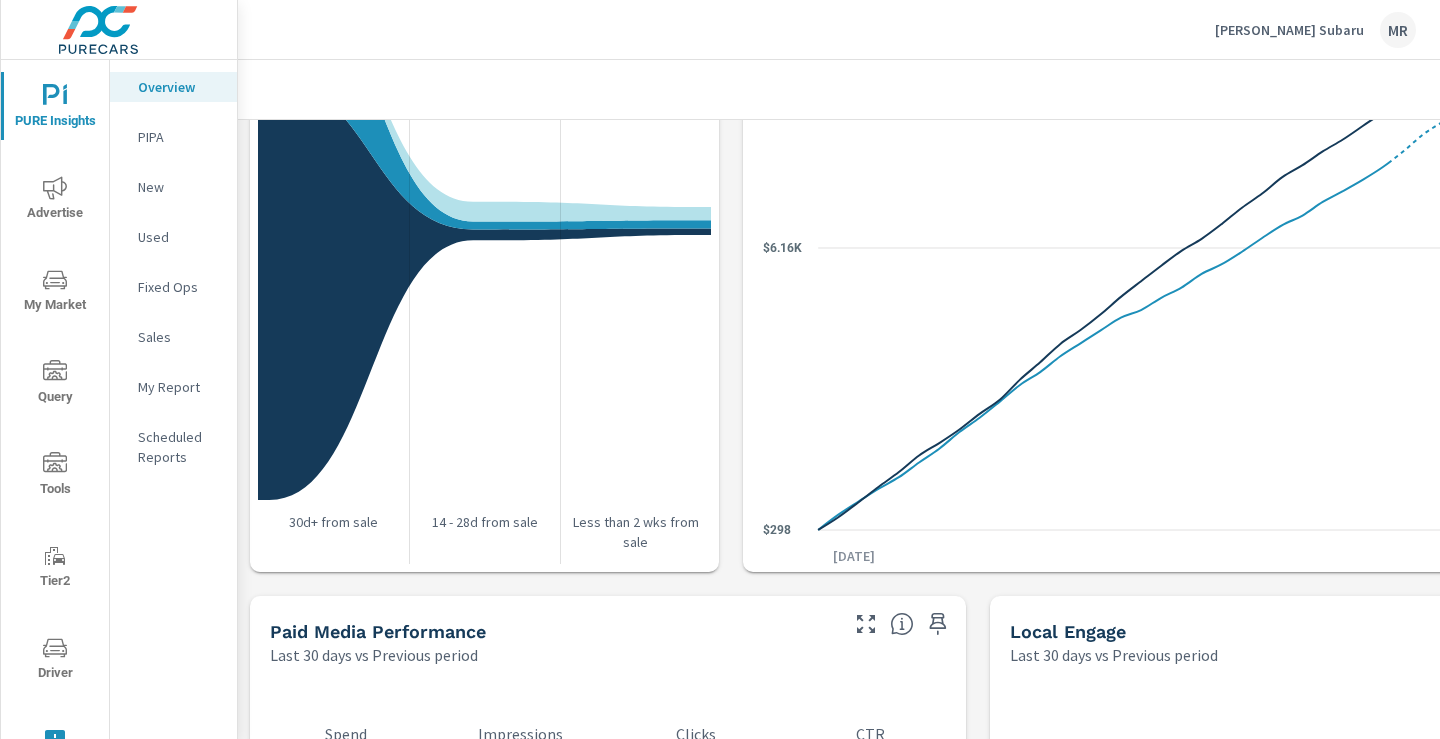 scroll, scrollTop: 3637, scrollLeft: 0, axis: vertical 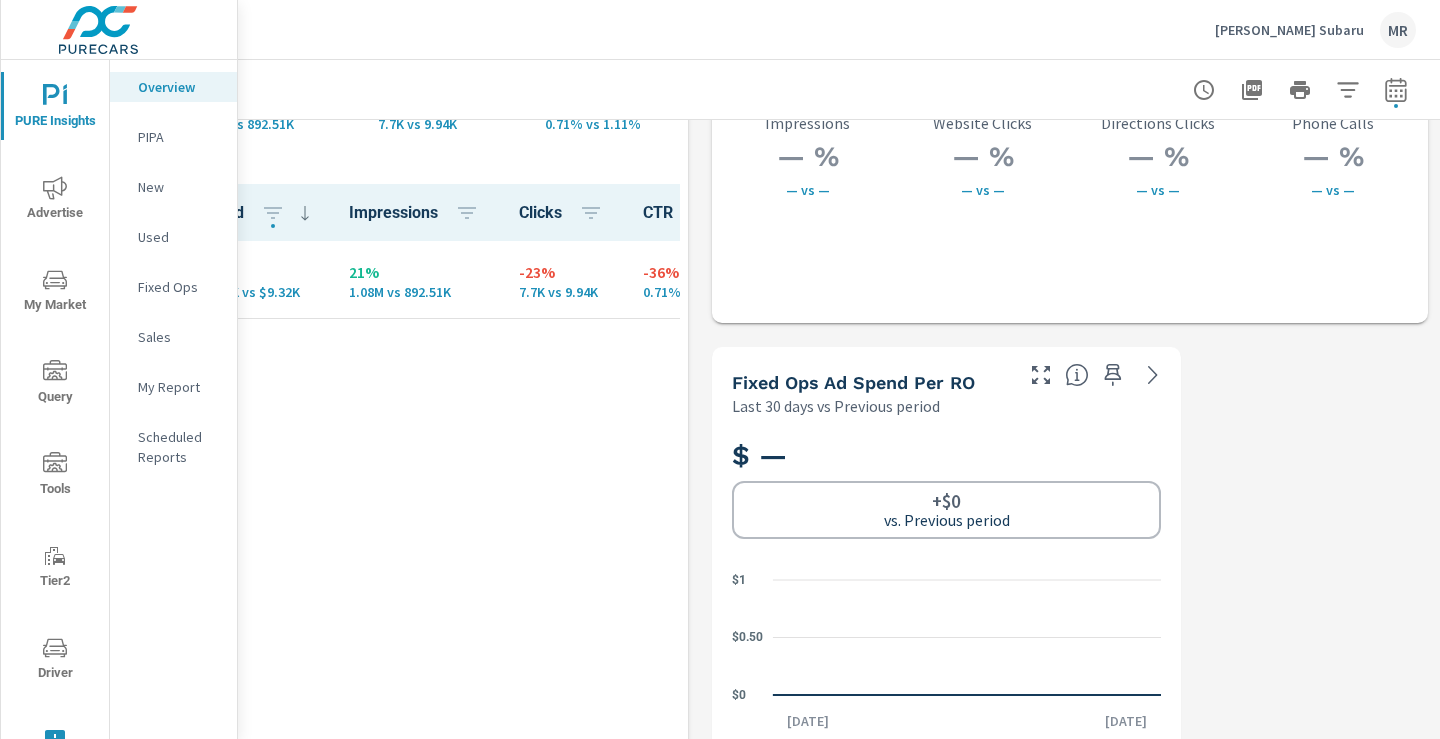 click on "My Report" at bounding box center [173, 387] 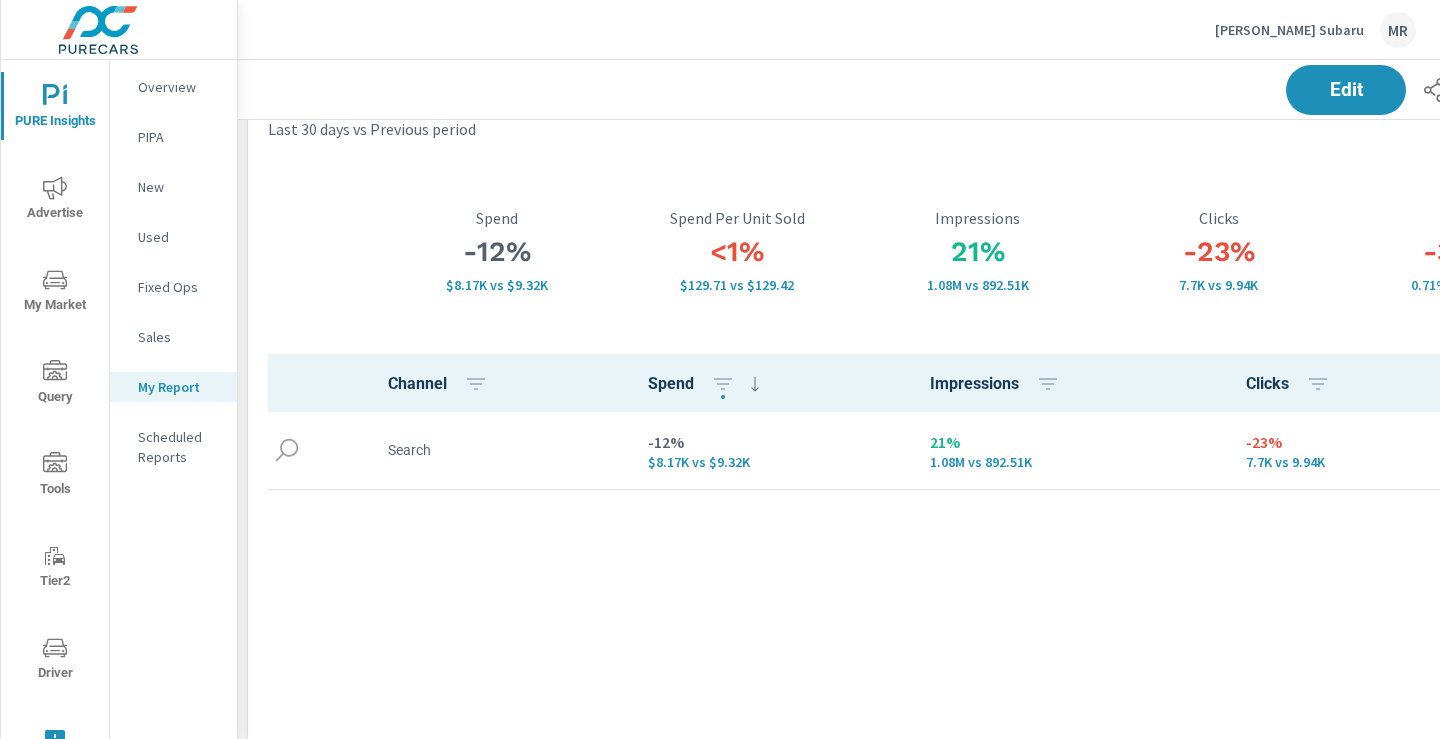 scroll, scrollTop: 10, scrollLeft: 10, axis: both 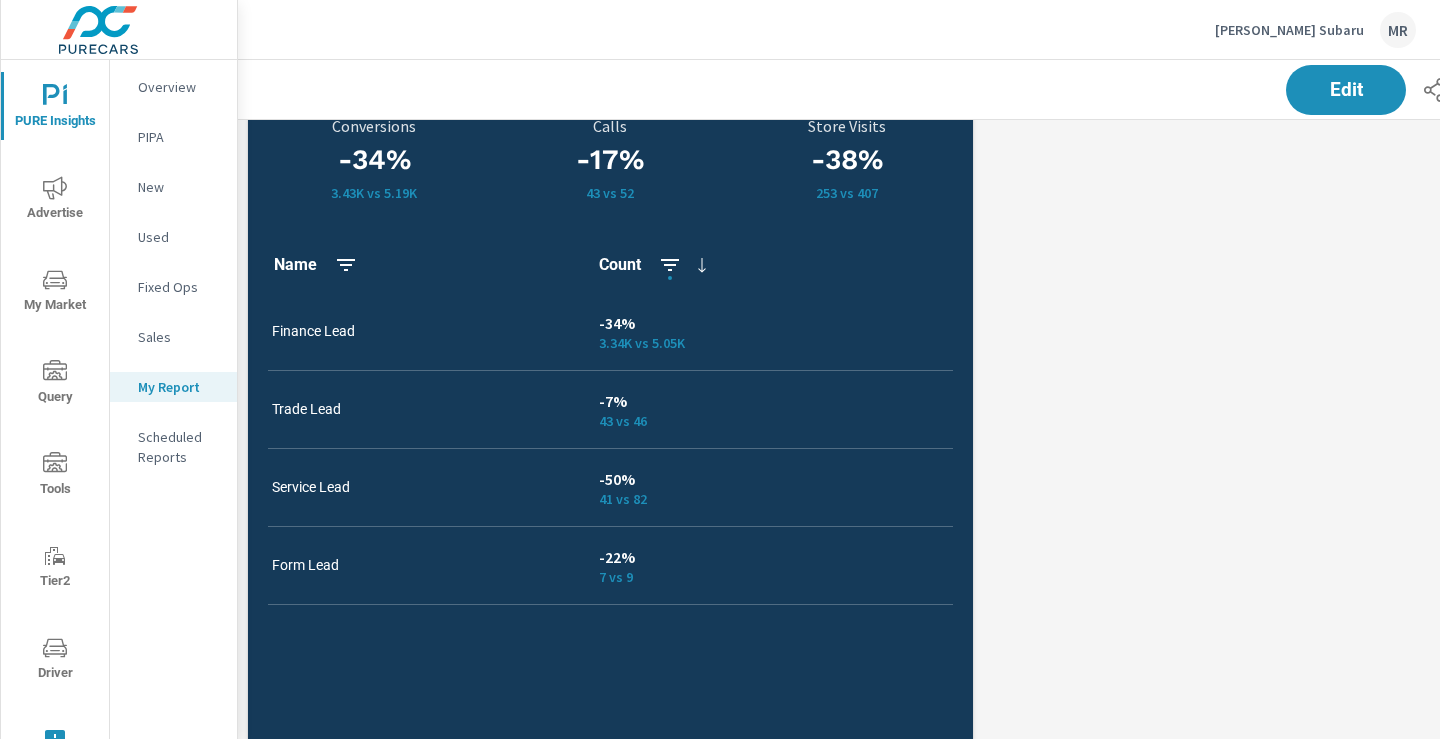 click on "-7% 43 vs 46" at bounding box center [774, 409] 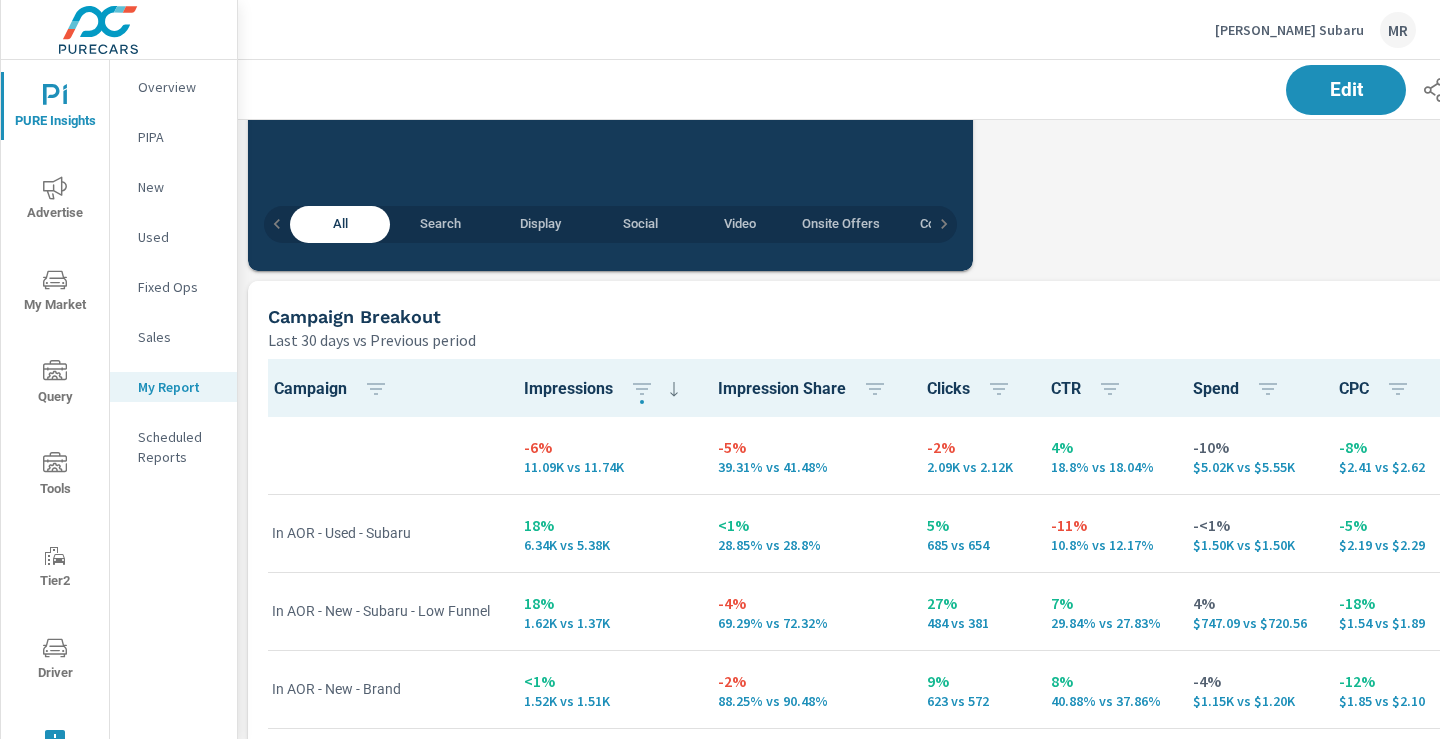 scroll, scrollTop: 1708, scrollLeft: 0, axis: vertical 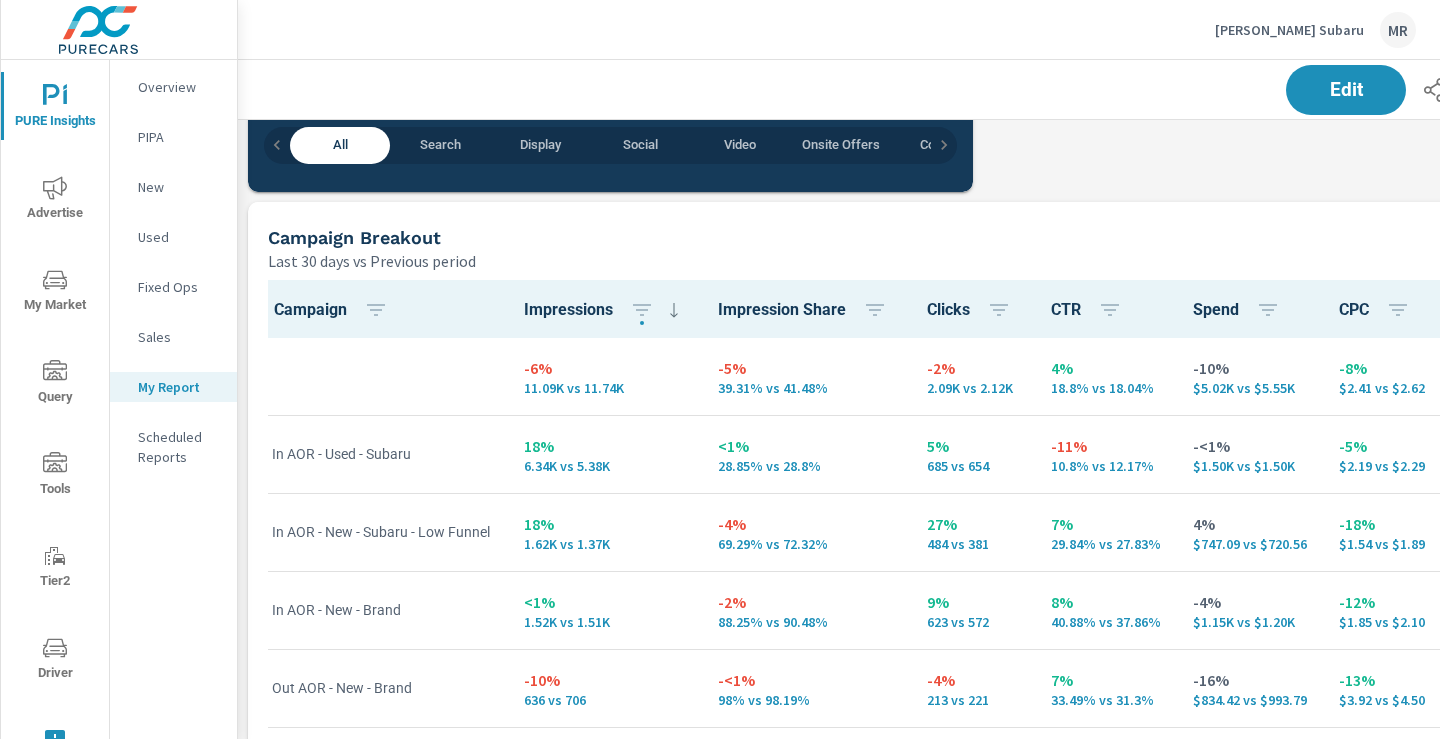 drag, startPoint x: 964, startPoint y: 239, endPoint x: 989, endPoint y: 236, distance: 25.179358 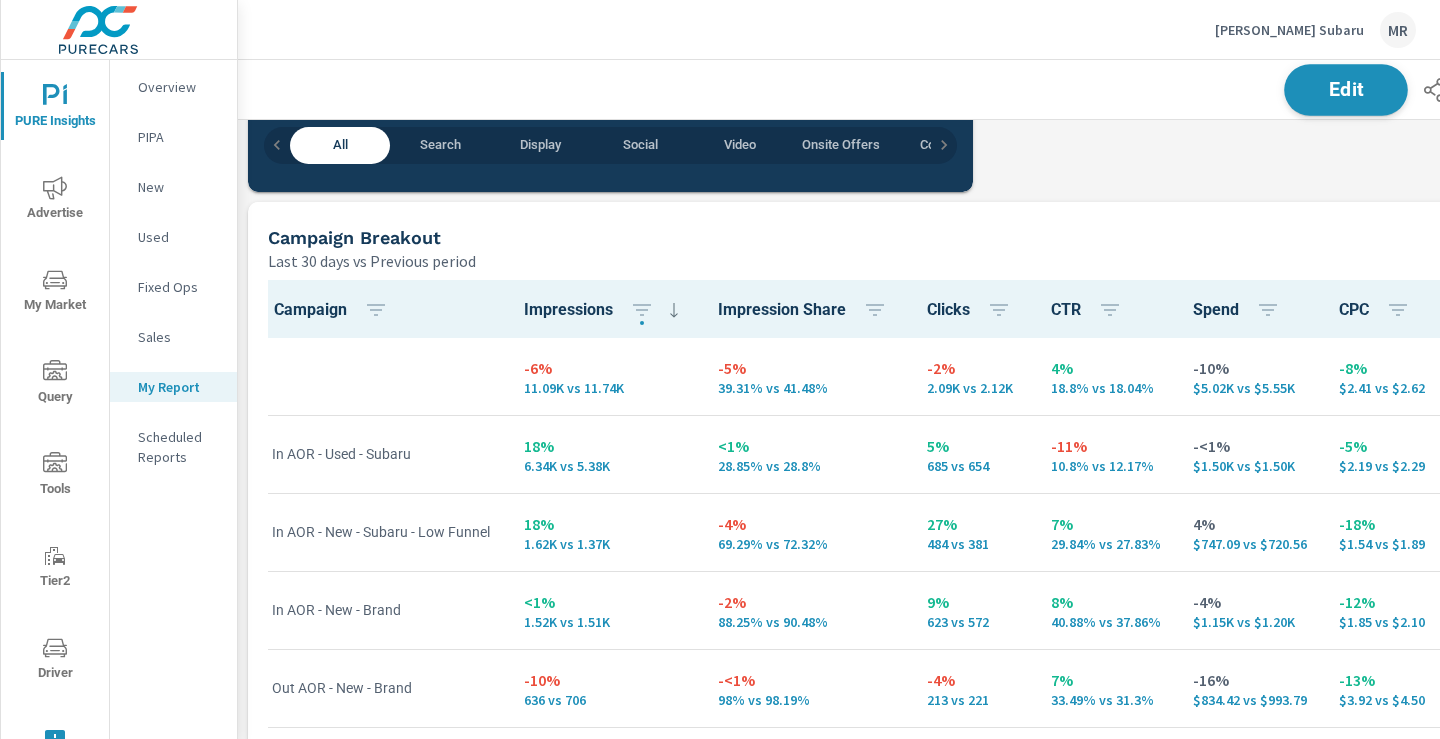 click on "Edit" at bounding box center [1346, 90] 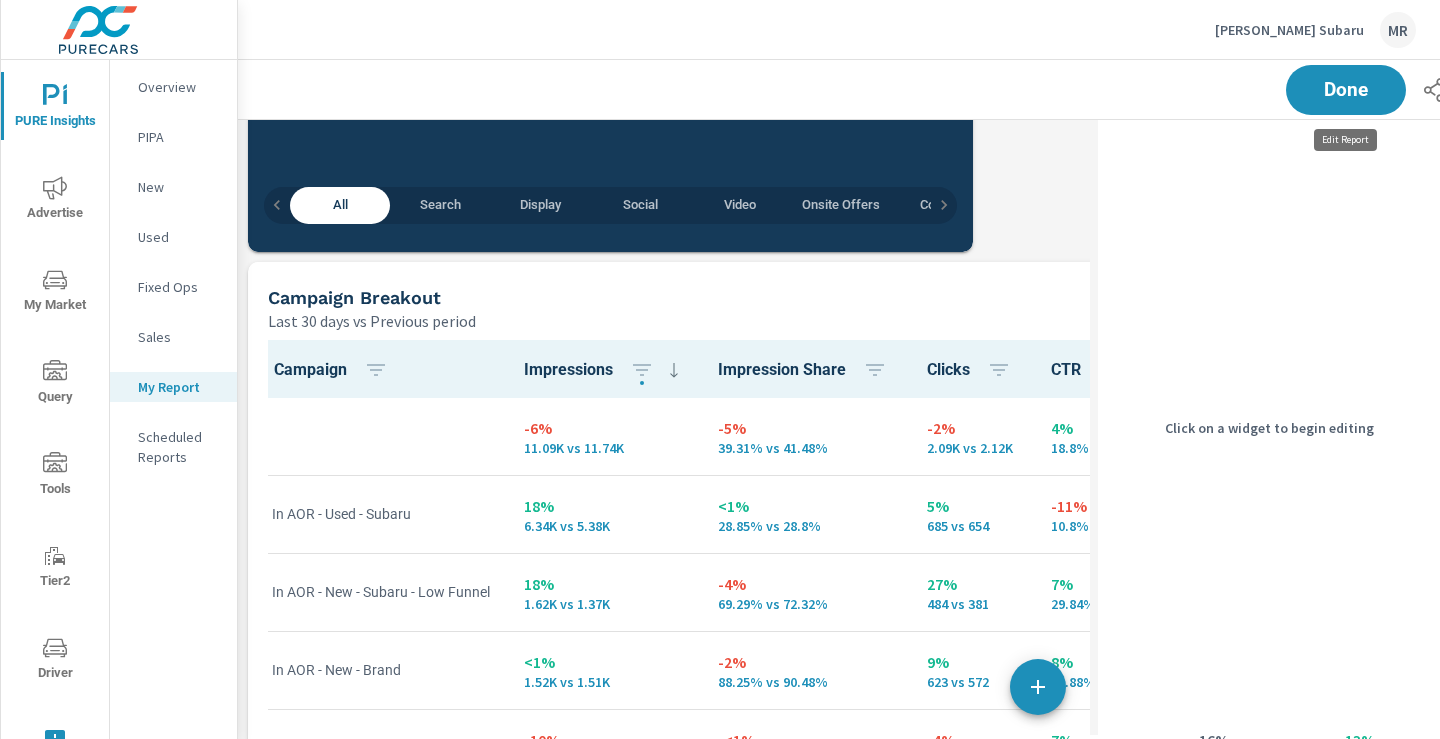scroll, scrollTop: 7861, scrollLeft: 1161, axis: both 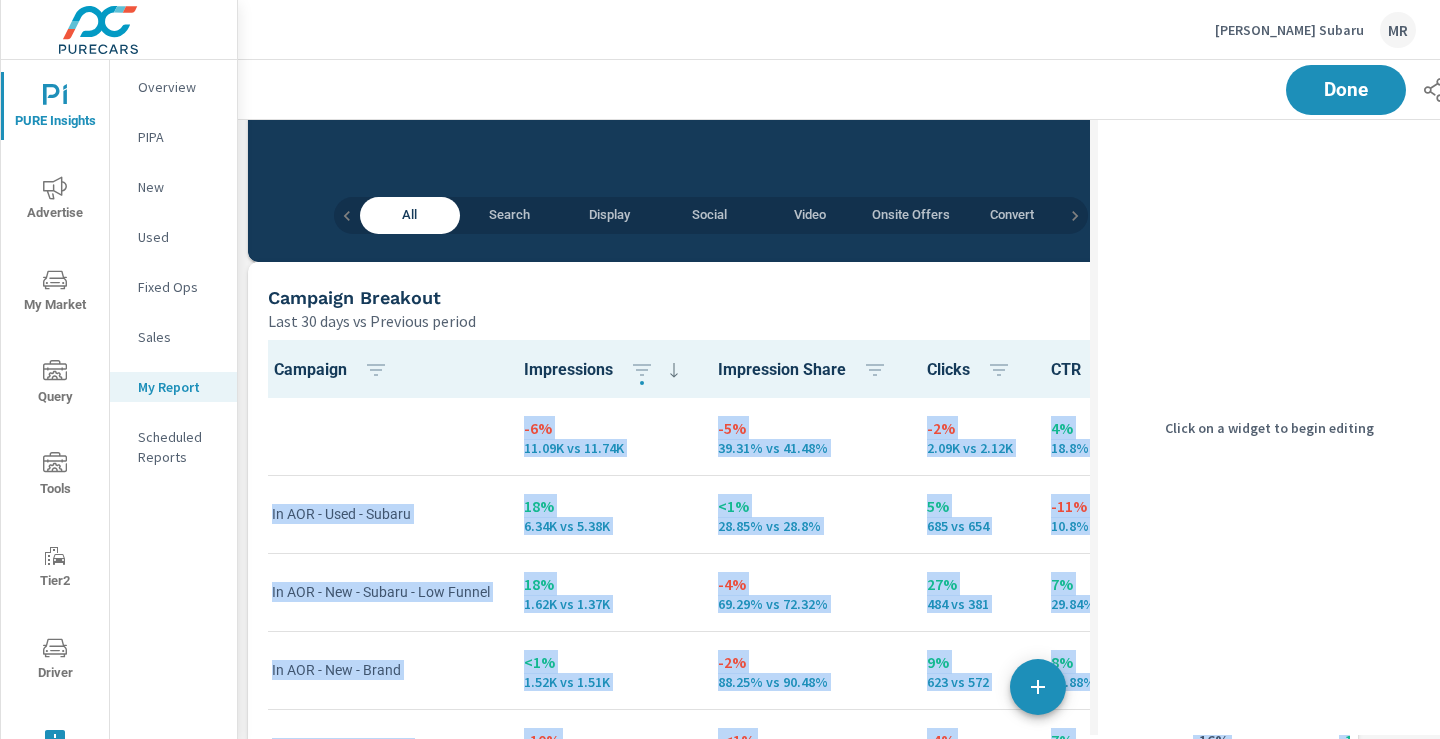 drag, startPoint x: 797, startPoint y: 247, endPoint x: 1171, endPoint y: 254, distance: 374.0655 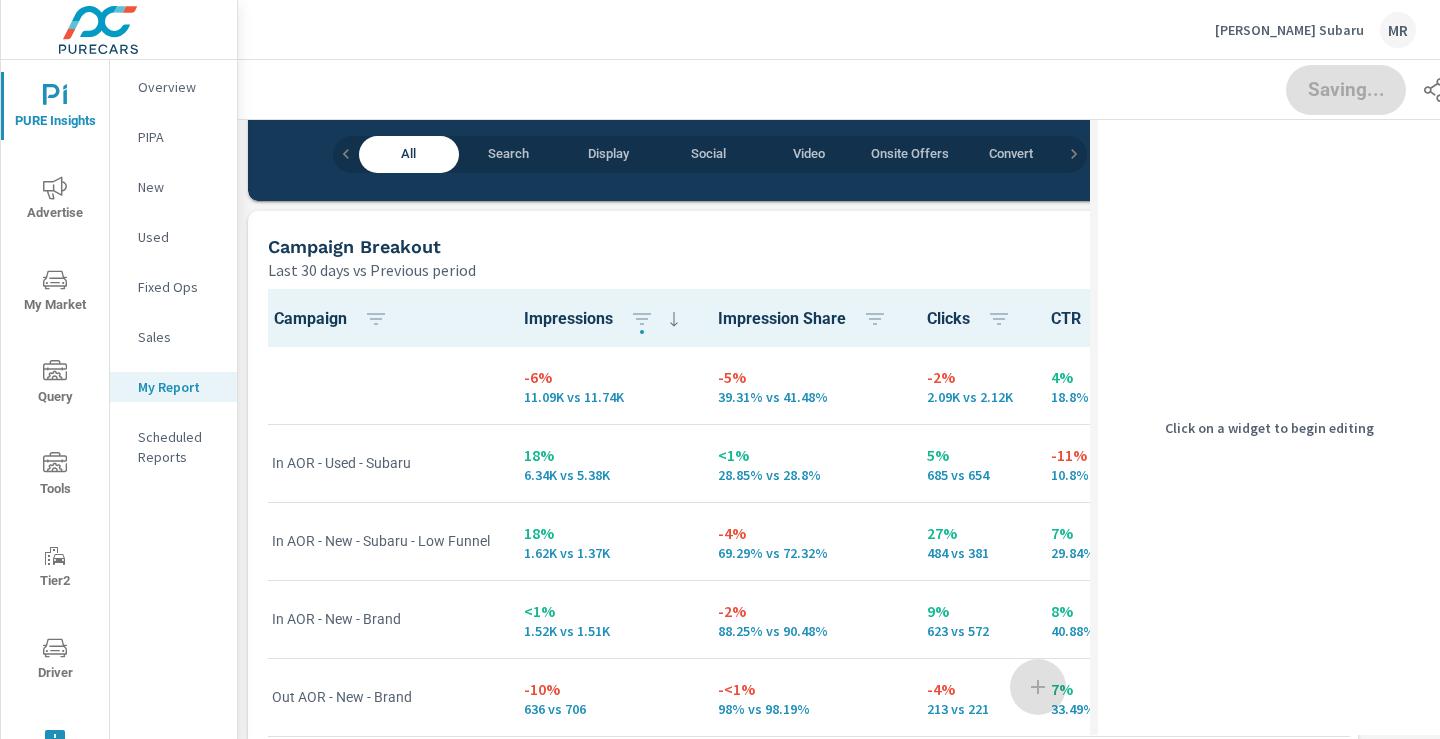 scroll, scrollTop: 1879, scrollLeft: 0, axis: vertical 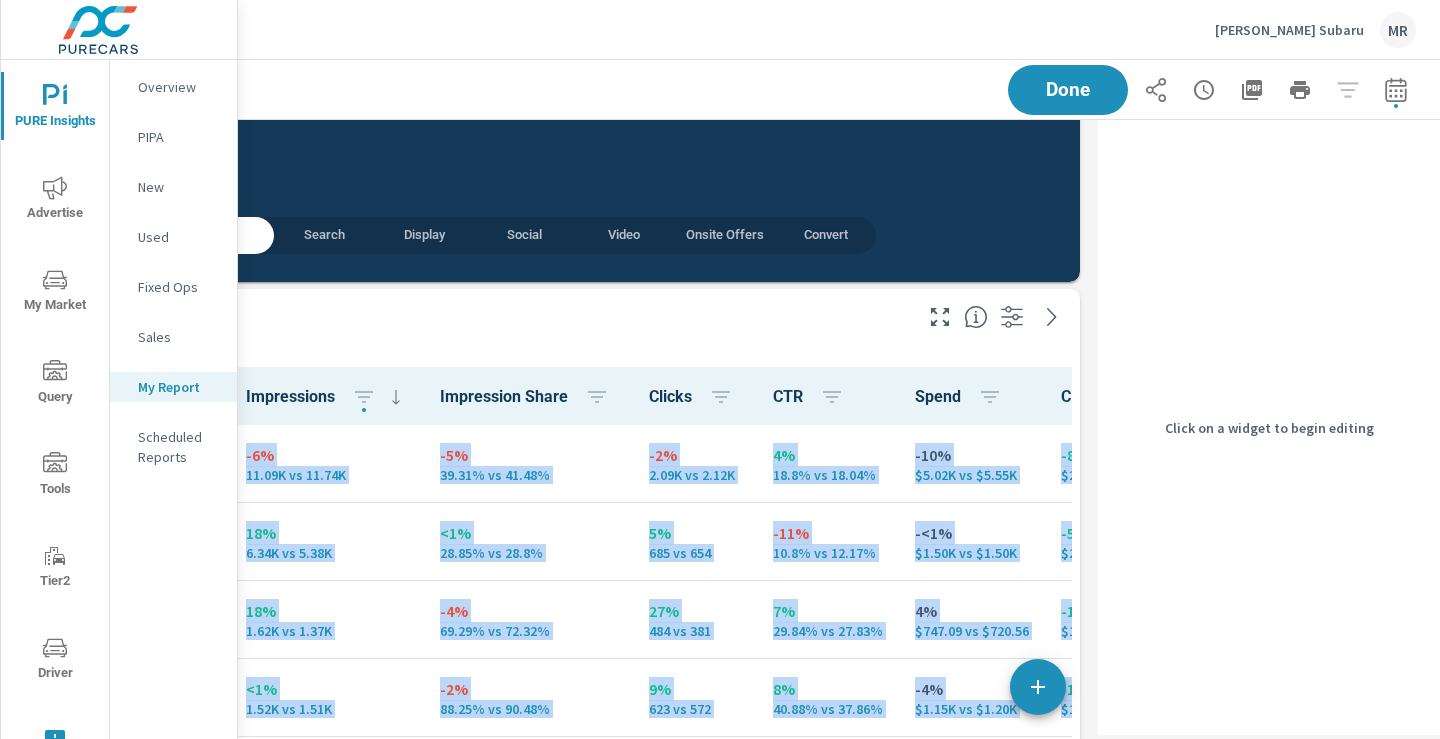 drag, startPoint x: 945, startPoint y: 273, endPoint x: 1105, endPoint y: 268, distance: 160.07811 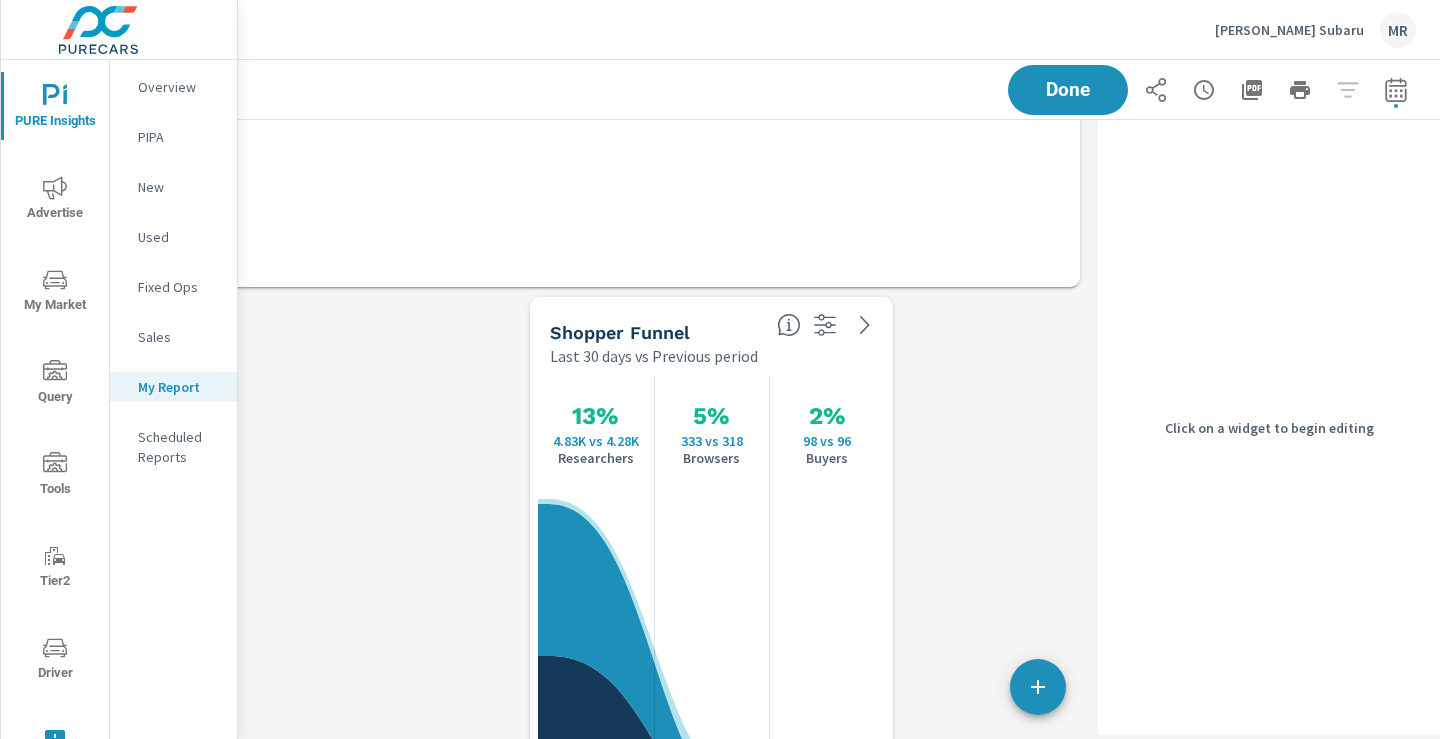 scroll, scrollTop: 2781, scrollLeft: 293, axis: both 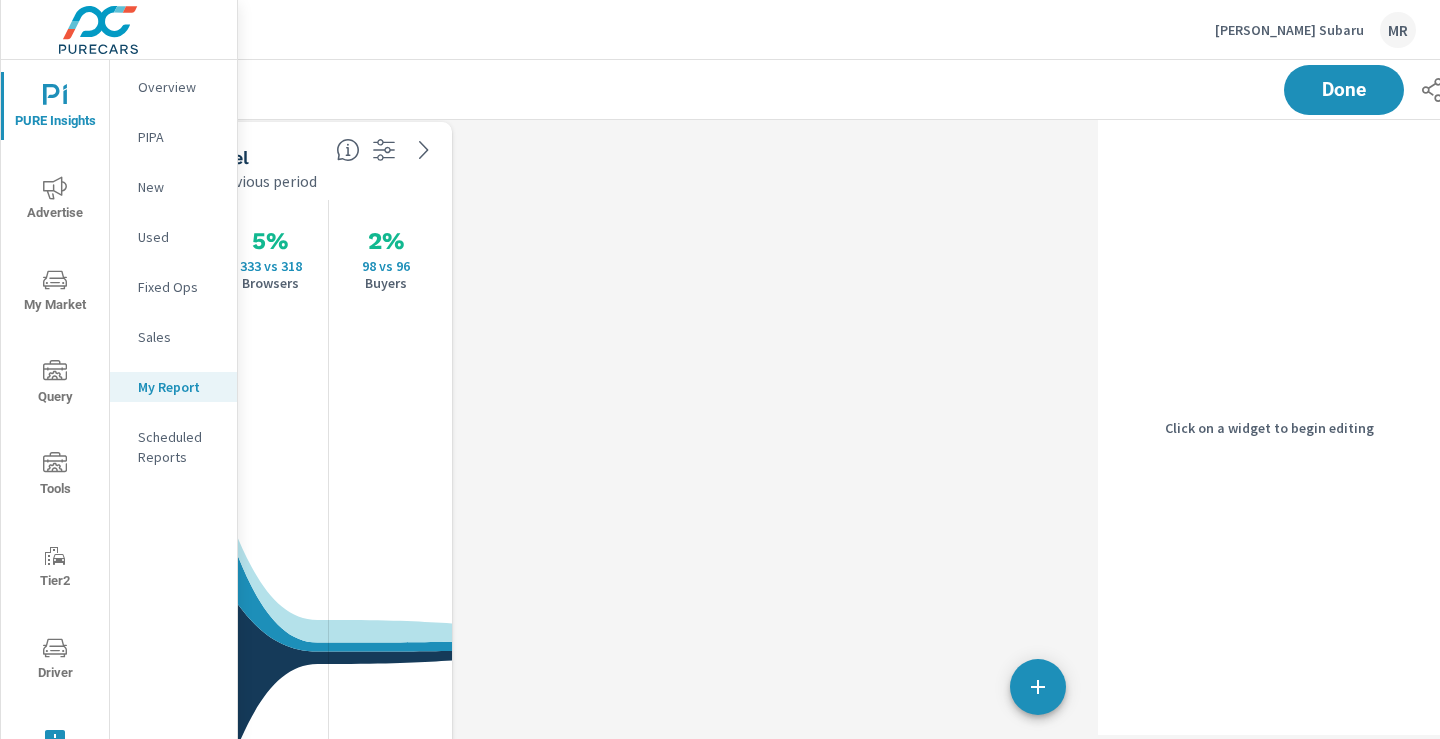 drag, startPoint x: 820, startPoint y: 155, endPoint x: 268, endPoint y: 155, distance: 552 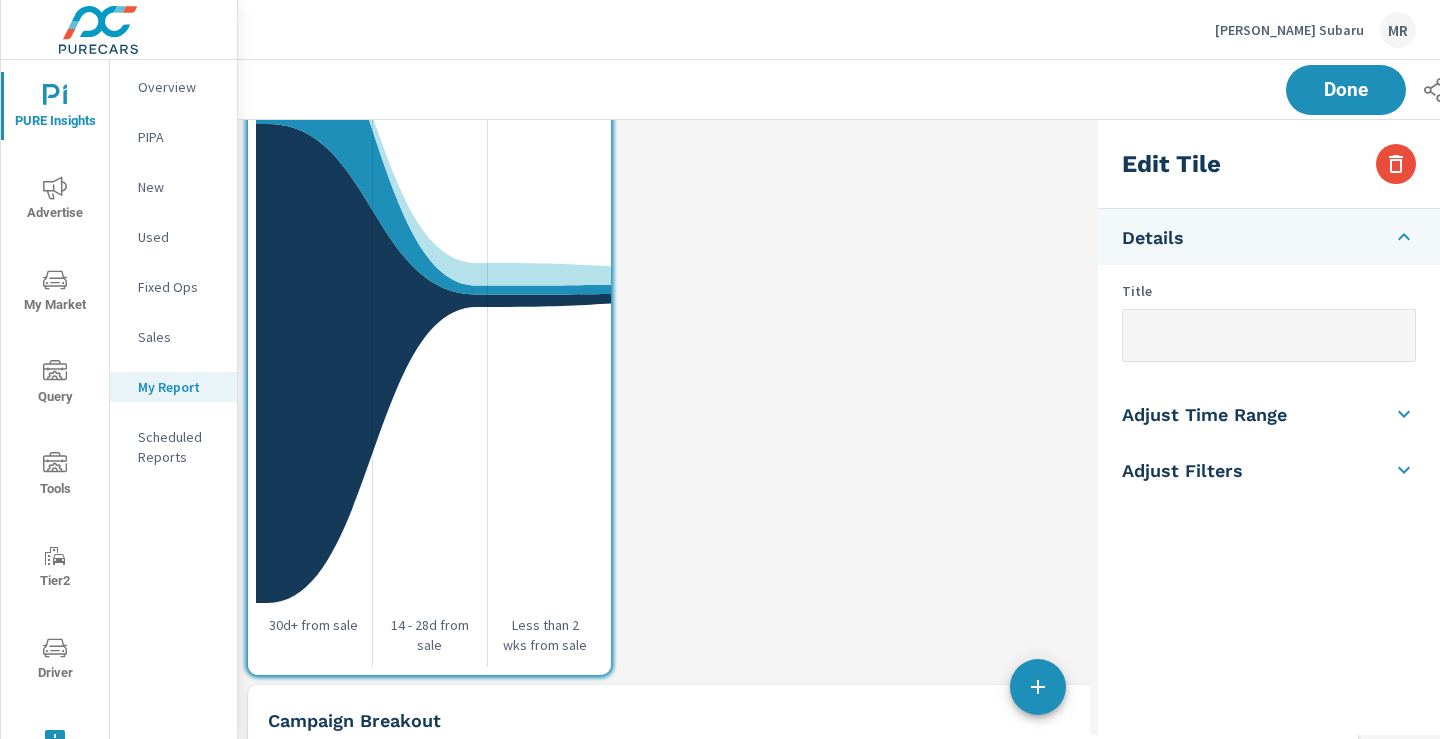 scroll, scrollTop: 3194, scrollLeft: 0, axis: vertical 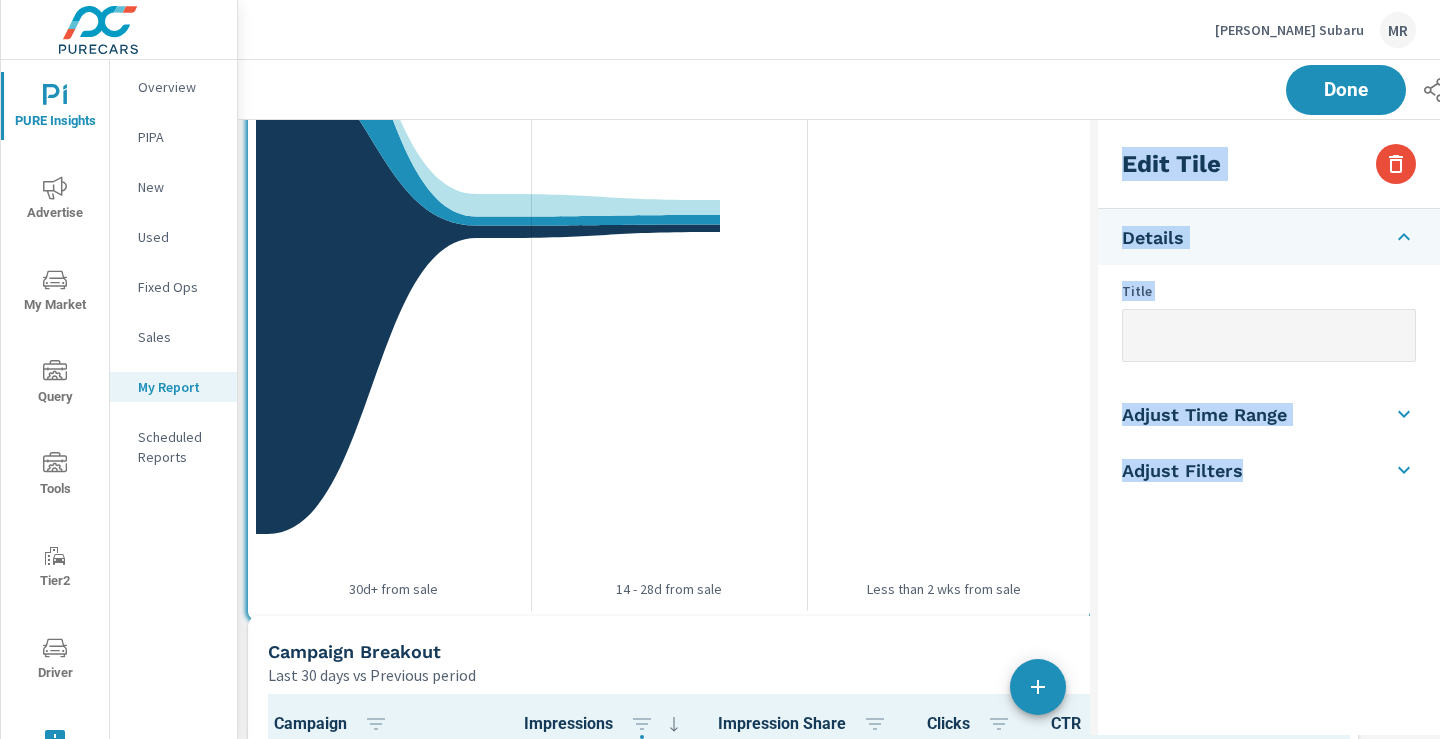 drag, startPoint x: 736, startPoint y: 599, endPoint x: 1203, endPoint y: 616, distance: 467.30933 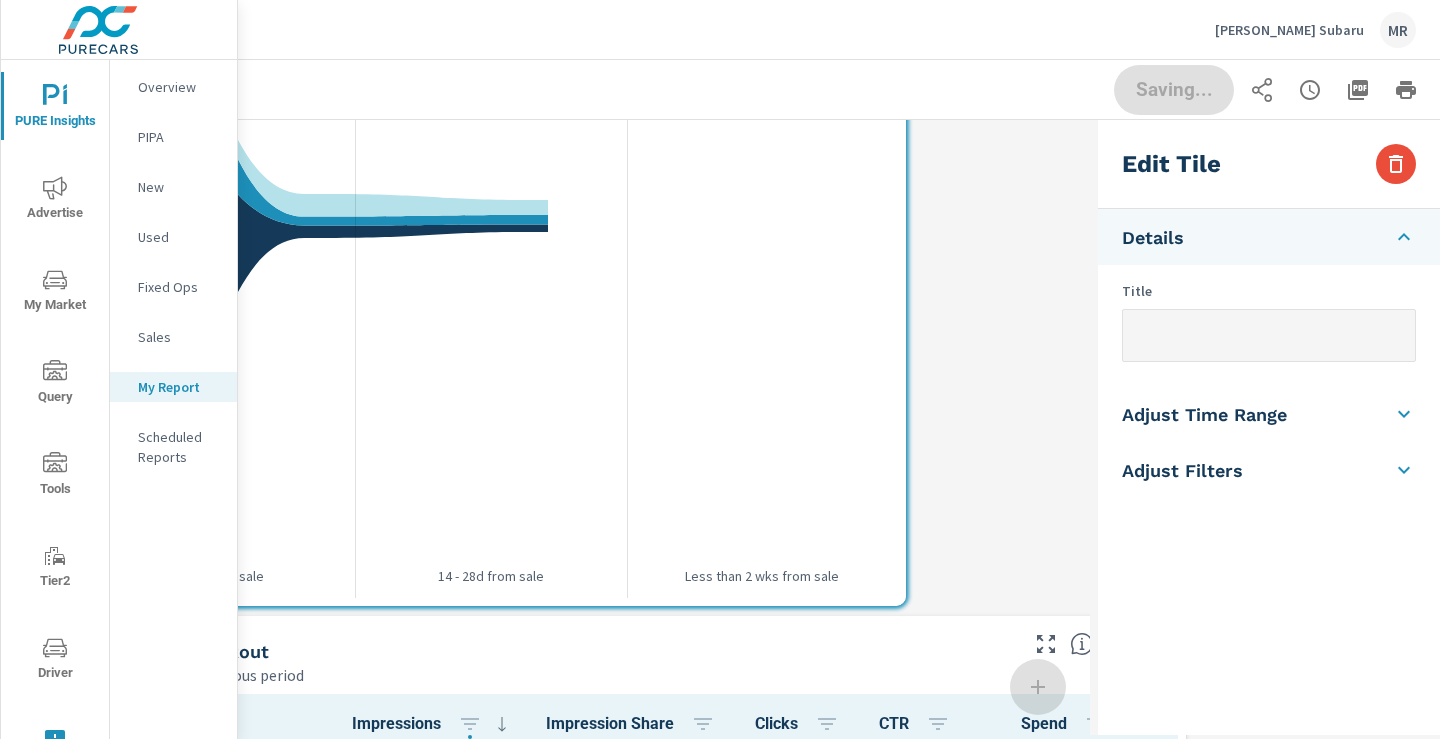scroll, scrollTop: 3194, scrollLeft: 293, axis: both 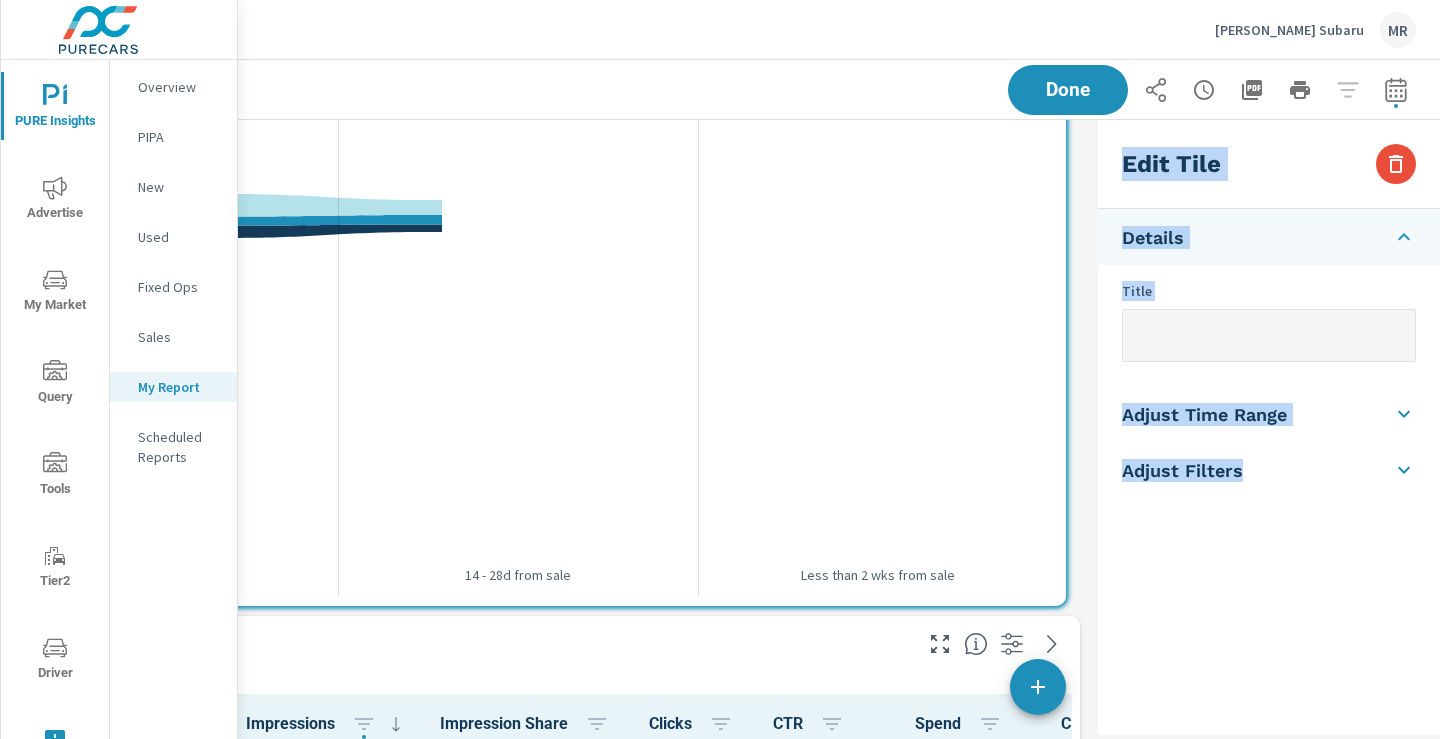 drag, startPoint x: 781, startPoint y: 601, endPoint x: 1157, endPoint y: 605, distance: 376.02127 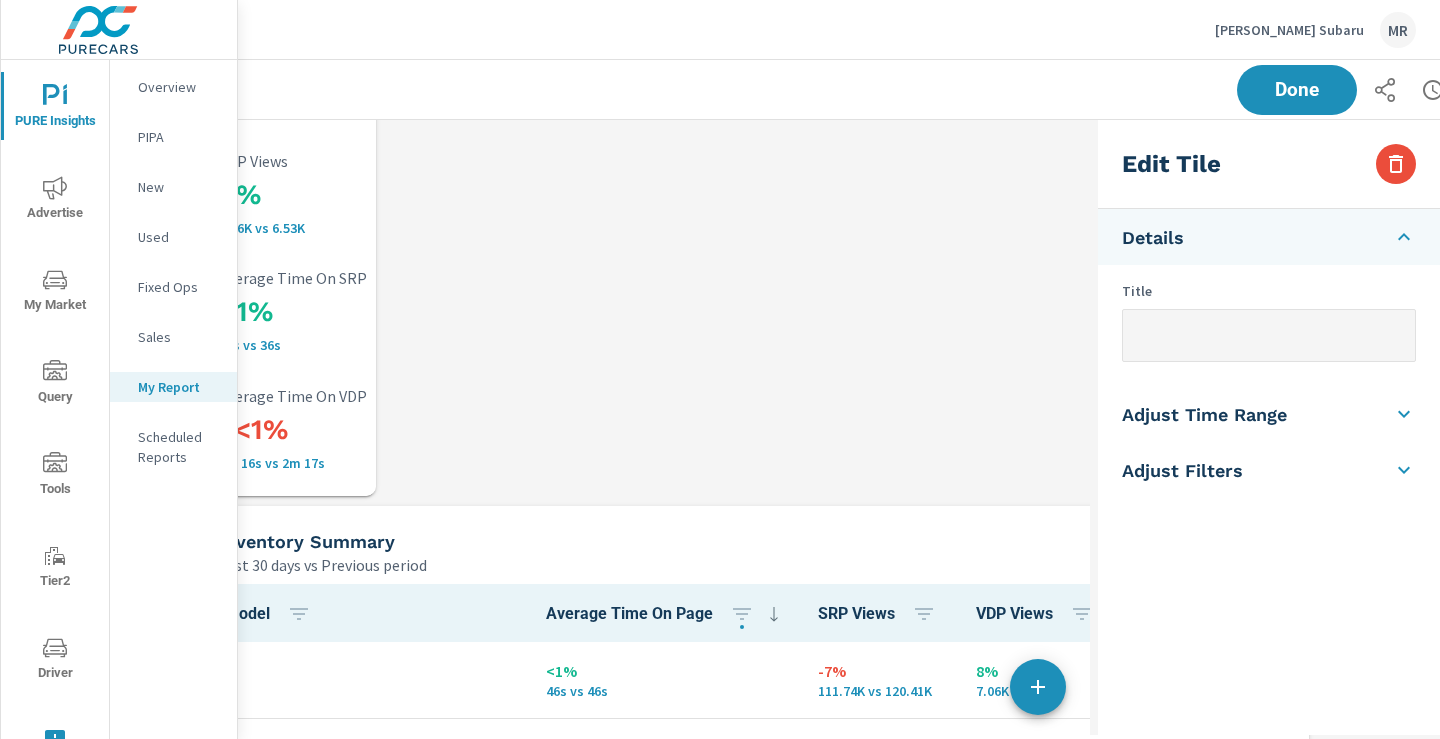 scroll, scrollTop: 5144, scrollLeft: 0, axis: vertical 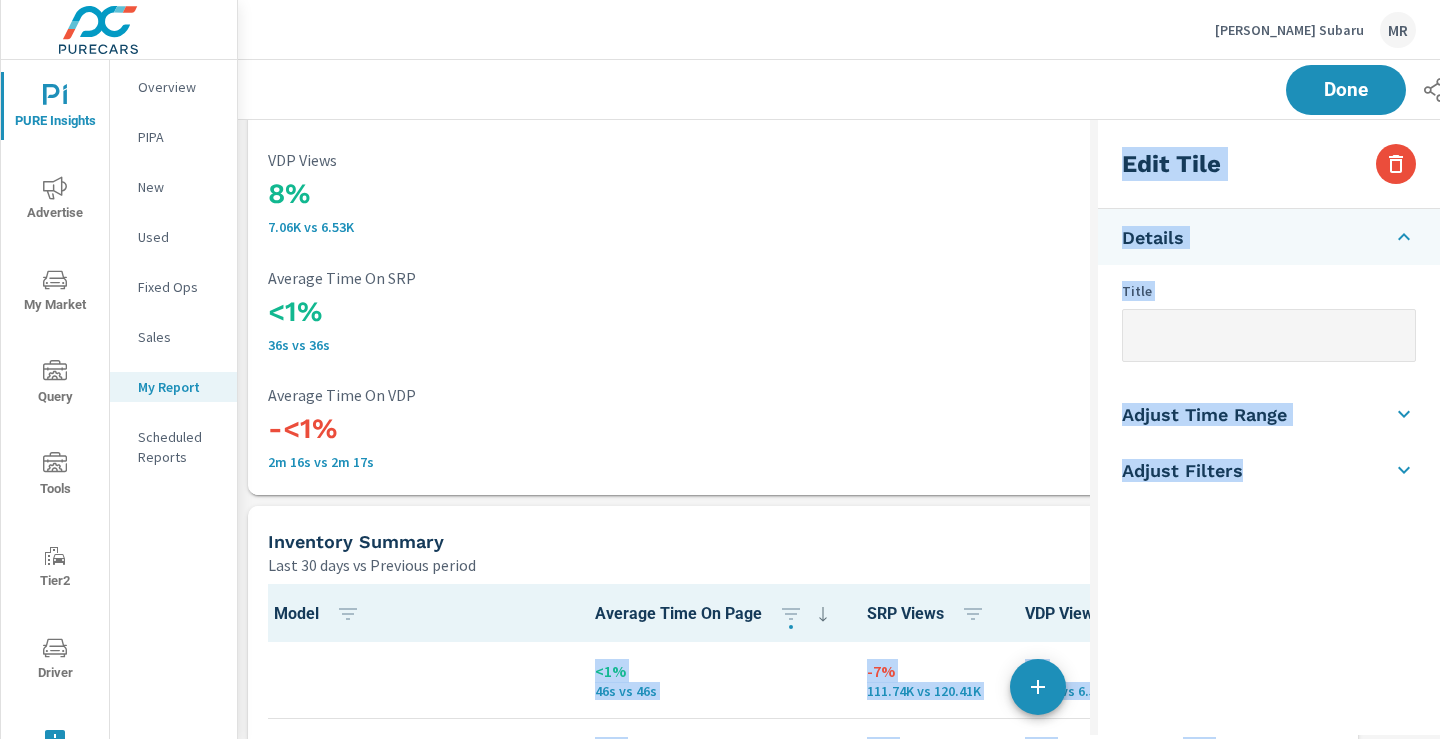 drag, startPoint x: 425, startPoint y: 493, endPoint x: 1141, endPoint y: 495, distance: 716.0028 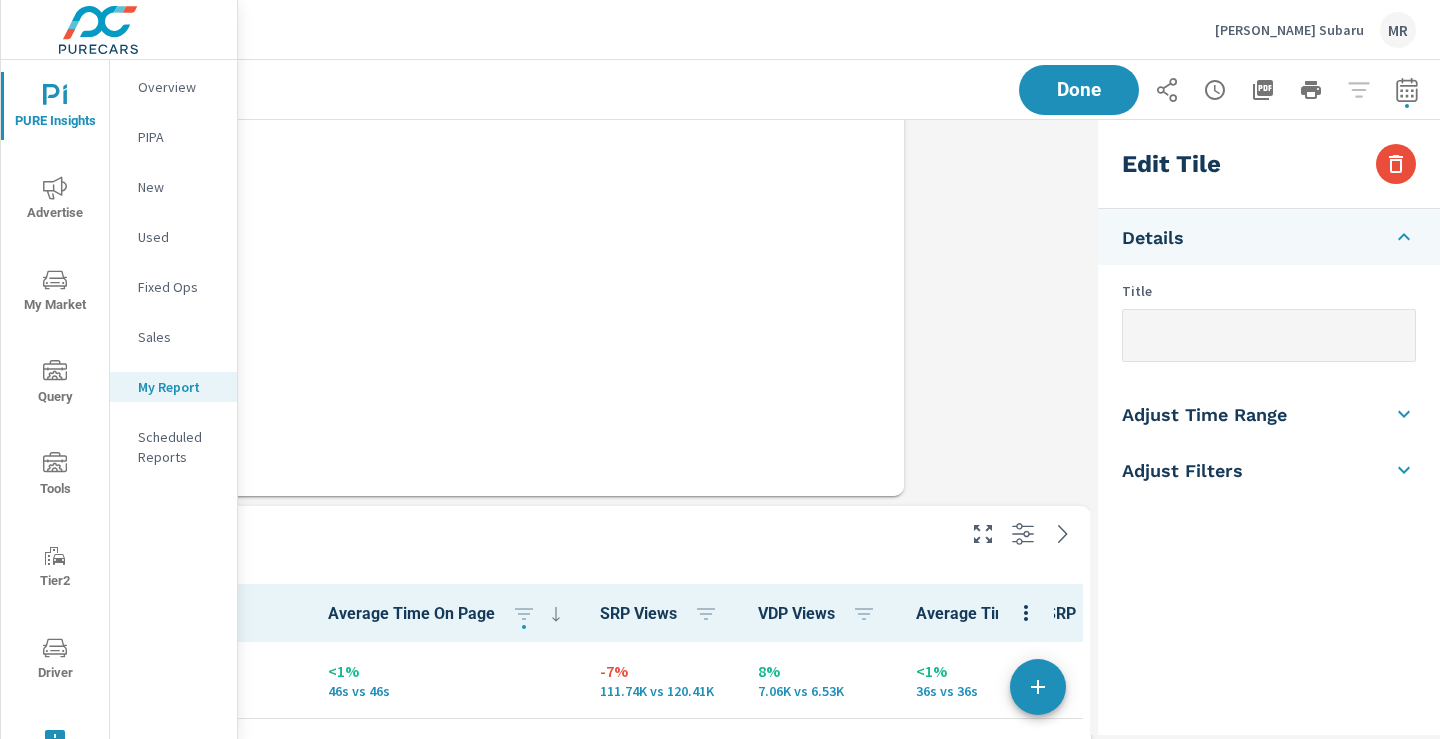 scroll, scrollTop: 5144, scrollLeft: 293, axis: both 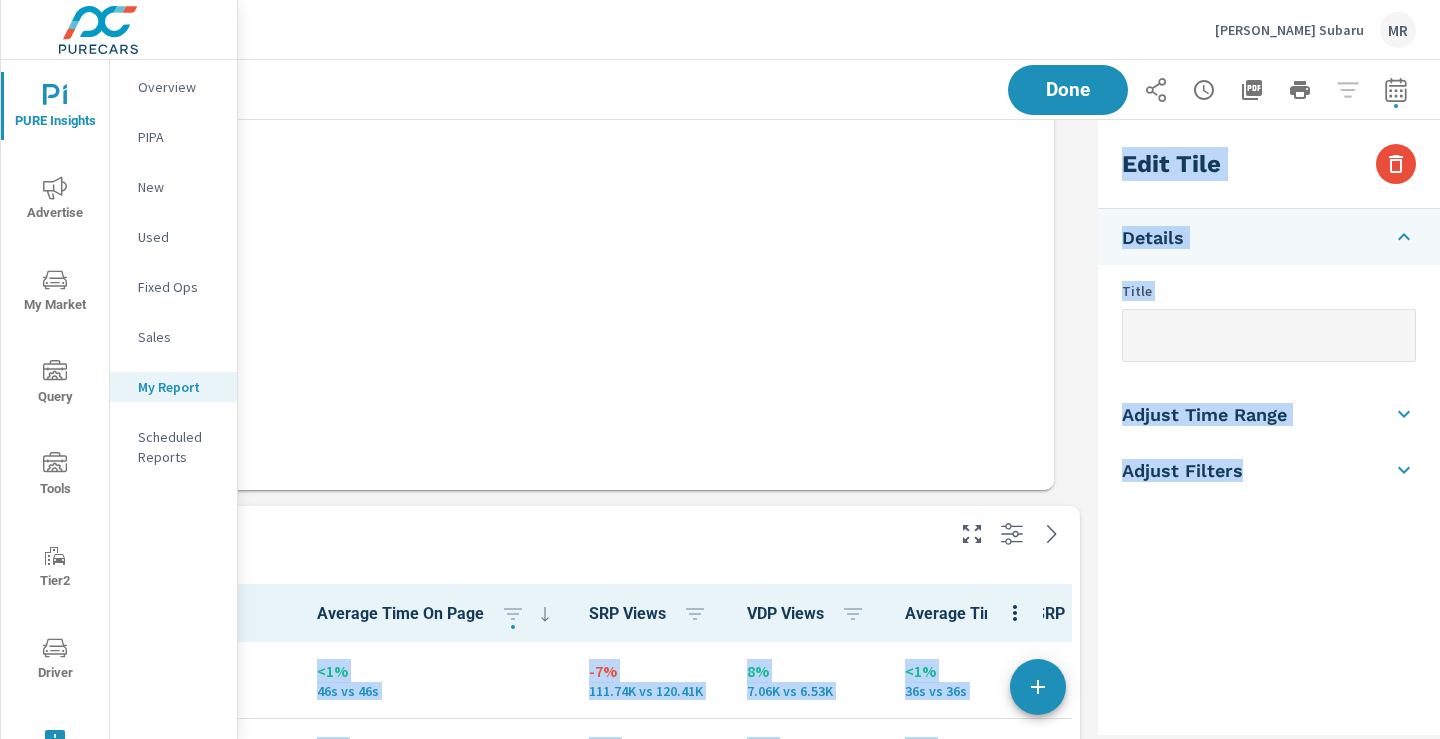 drag, startPoint x: 873, startPoint y: 489, endPoint x: 1098, endPoint y: 482, distance: 225.10886 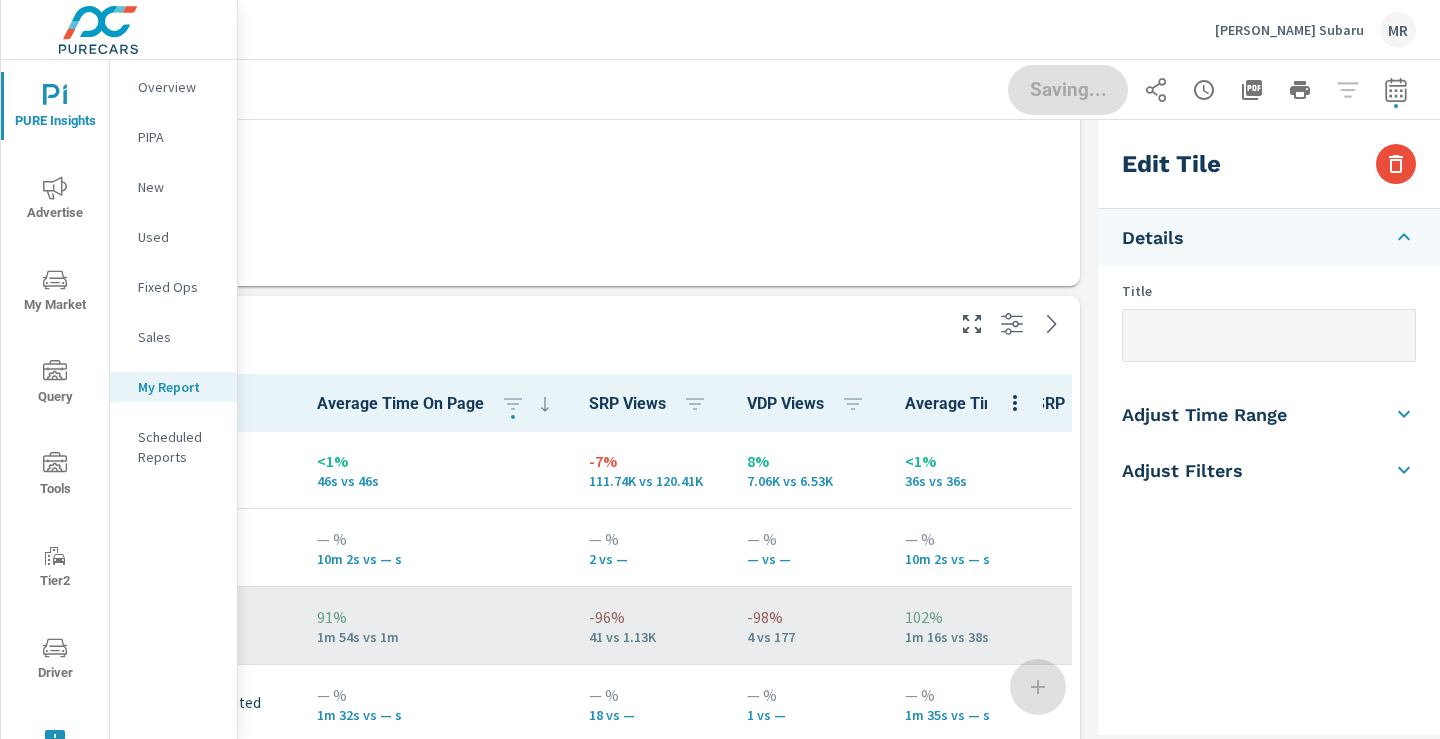 scroll, scrollTop: 5355, scrollLeft: 293, axis: both 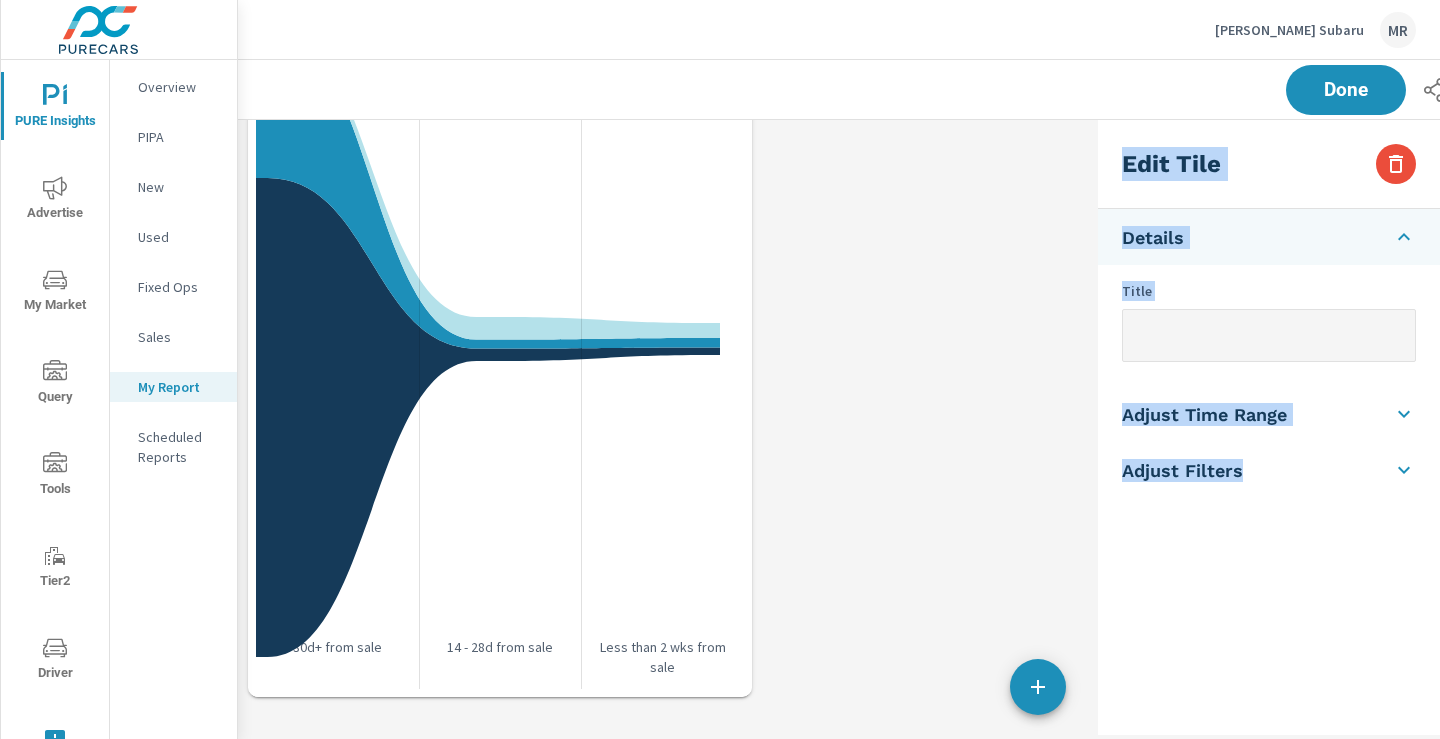 drag, startPoint x: 610, startPoint y: 707, endPoint x: 1265, endPoint y: 654, distance: 657.14075 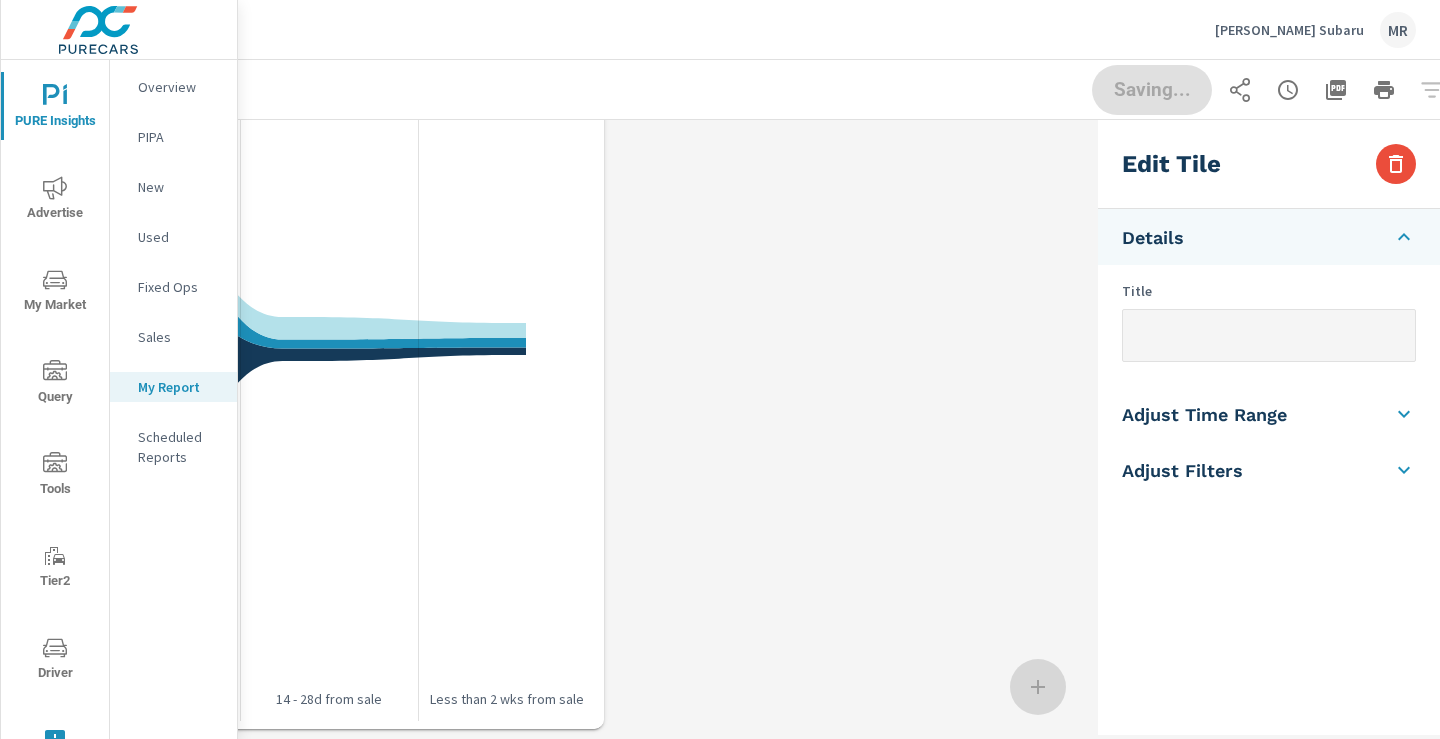 scroll, scrollTop: 7226, scrollLeft: 236, axis: both 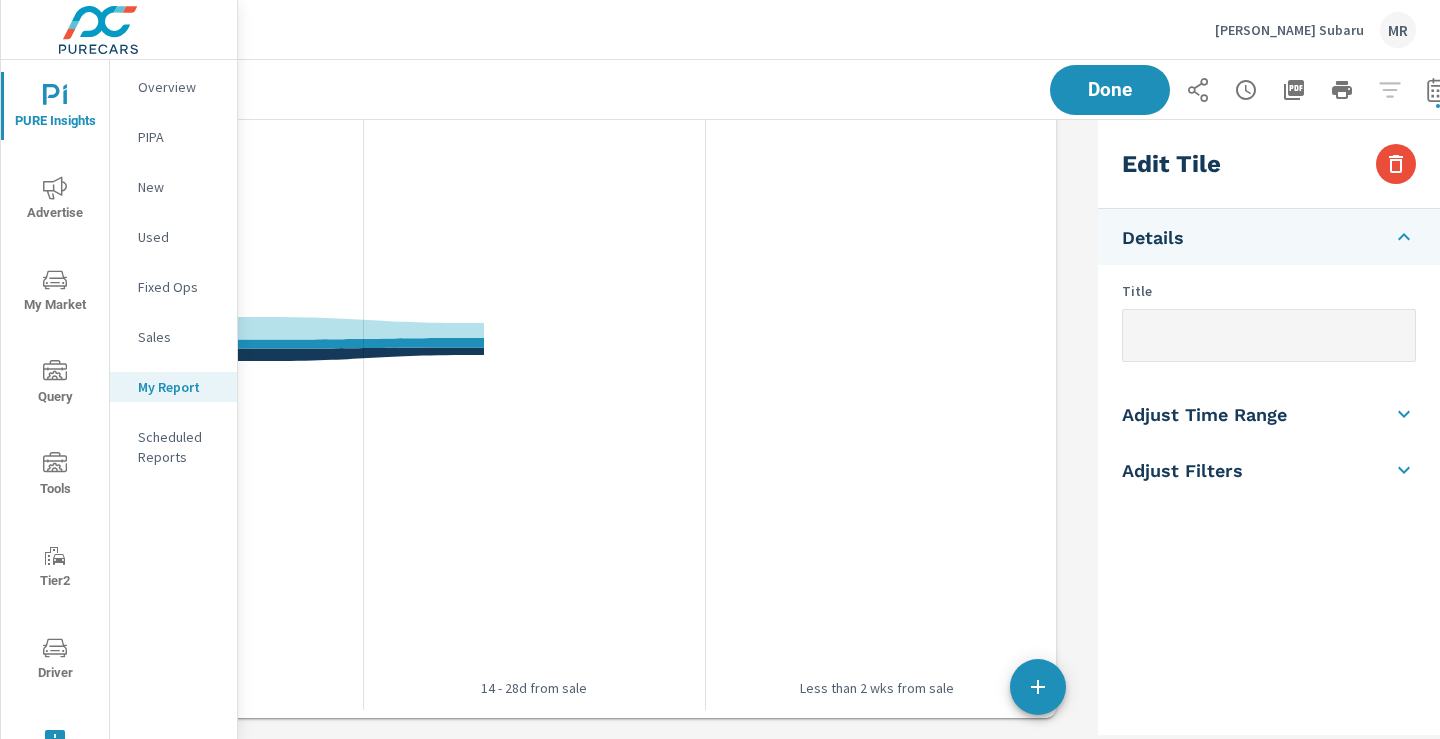 drag, startPoint x: 564, startPoint y: 713, endPoint x: 1058, endPoint y: 702, distance: 494.12247 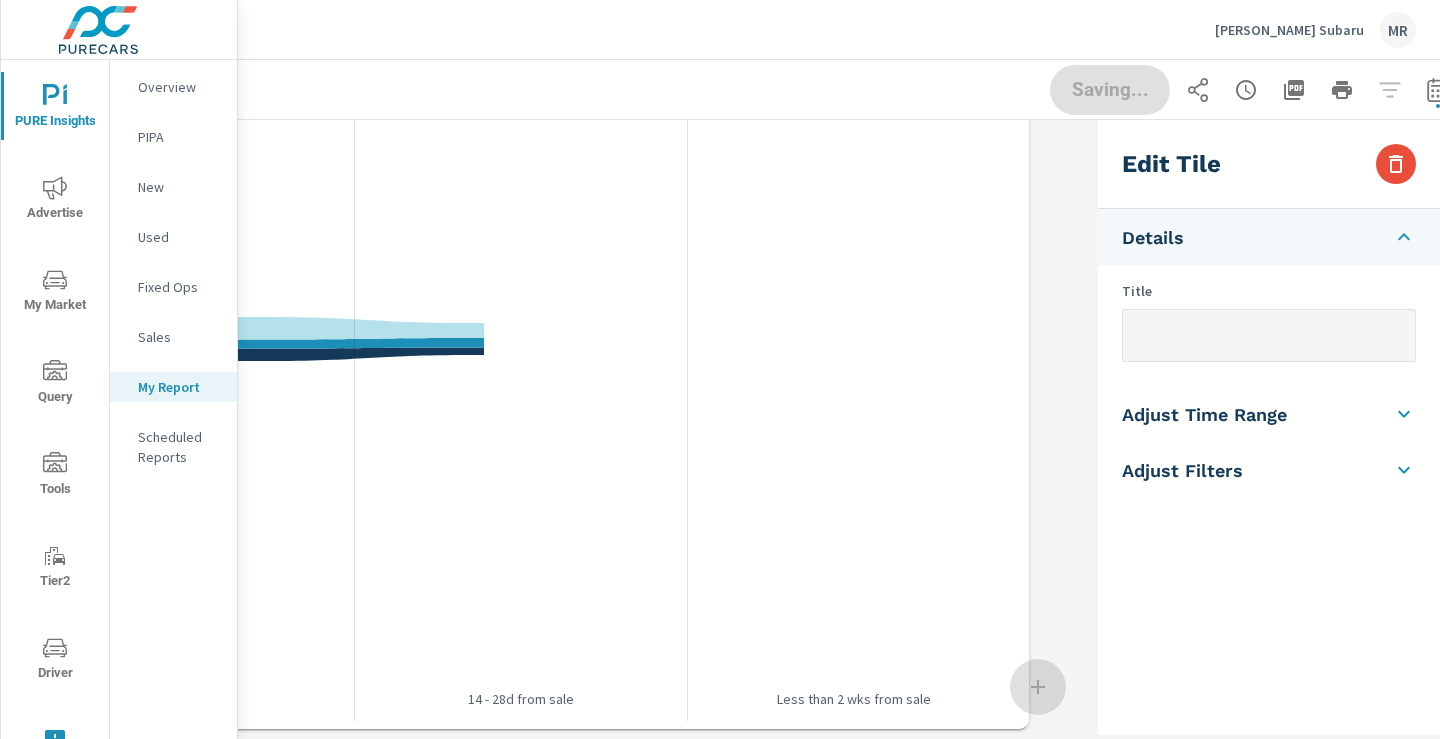 scroll, scrollTop: 7226, scrollLeft: 293, axis: both 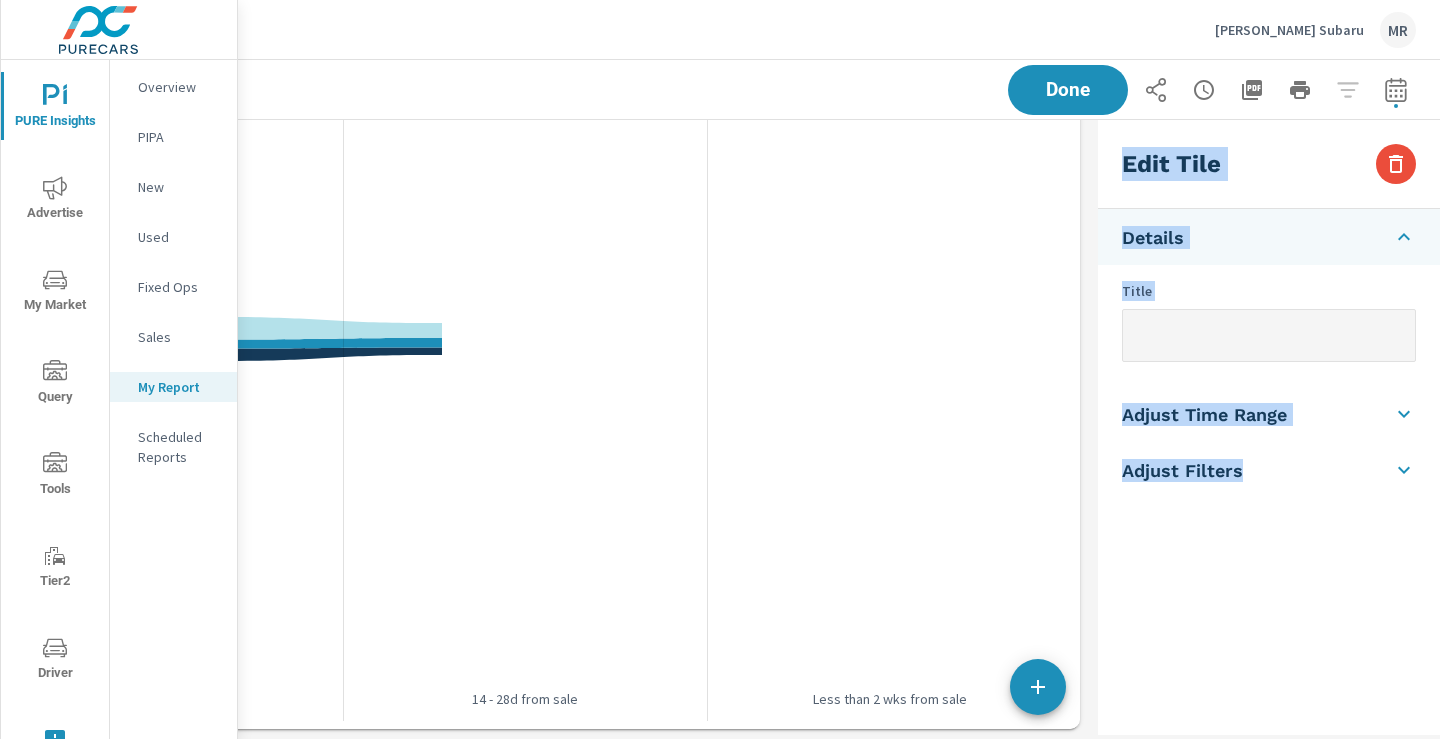 drag, startPoint x: 1055, startPoint y: 712, endPoint x: 1188, endPoint y: 702, distance: 133.37541 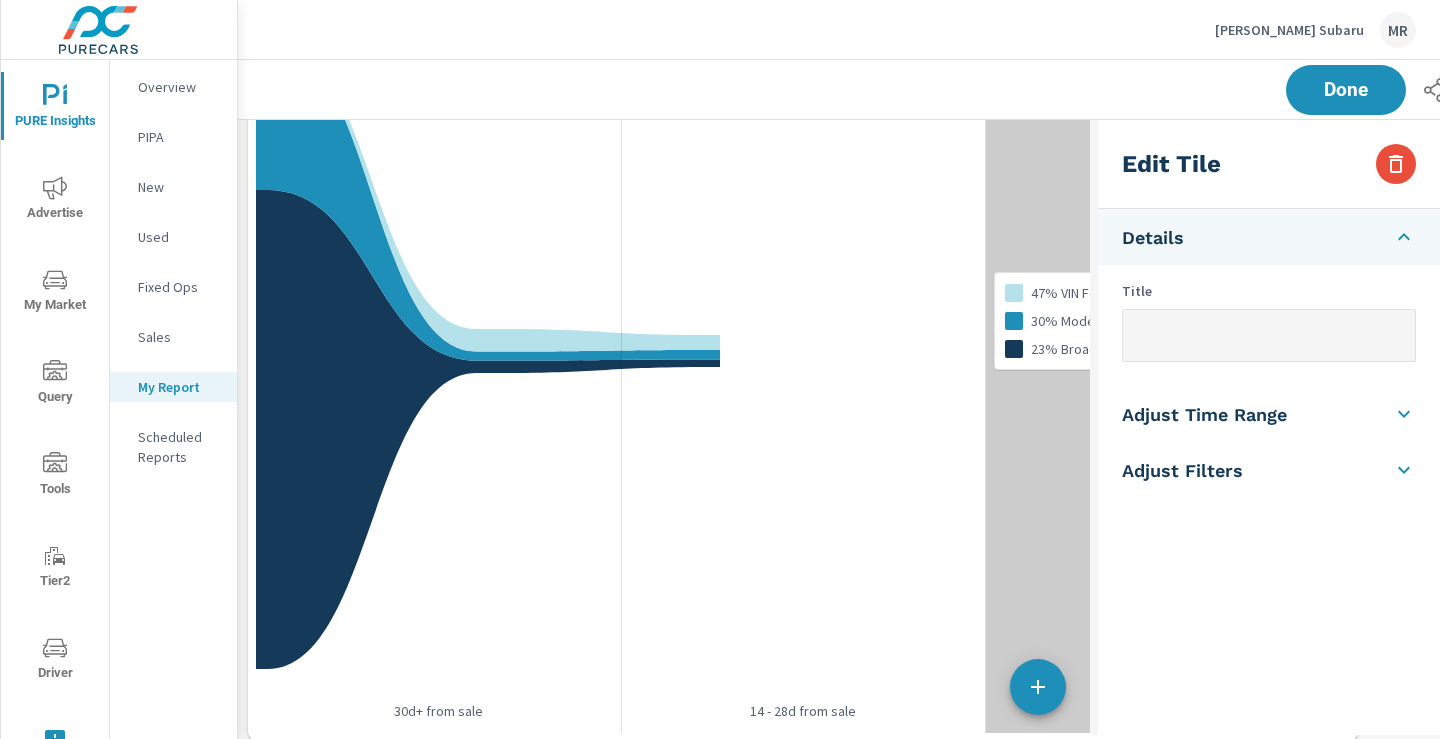 scroll, scrollTop: 7186, scrollLeft: 0, axis: vertical 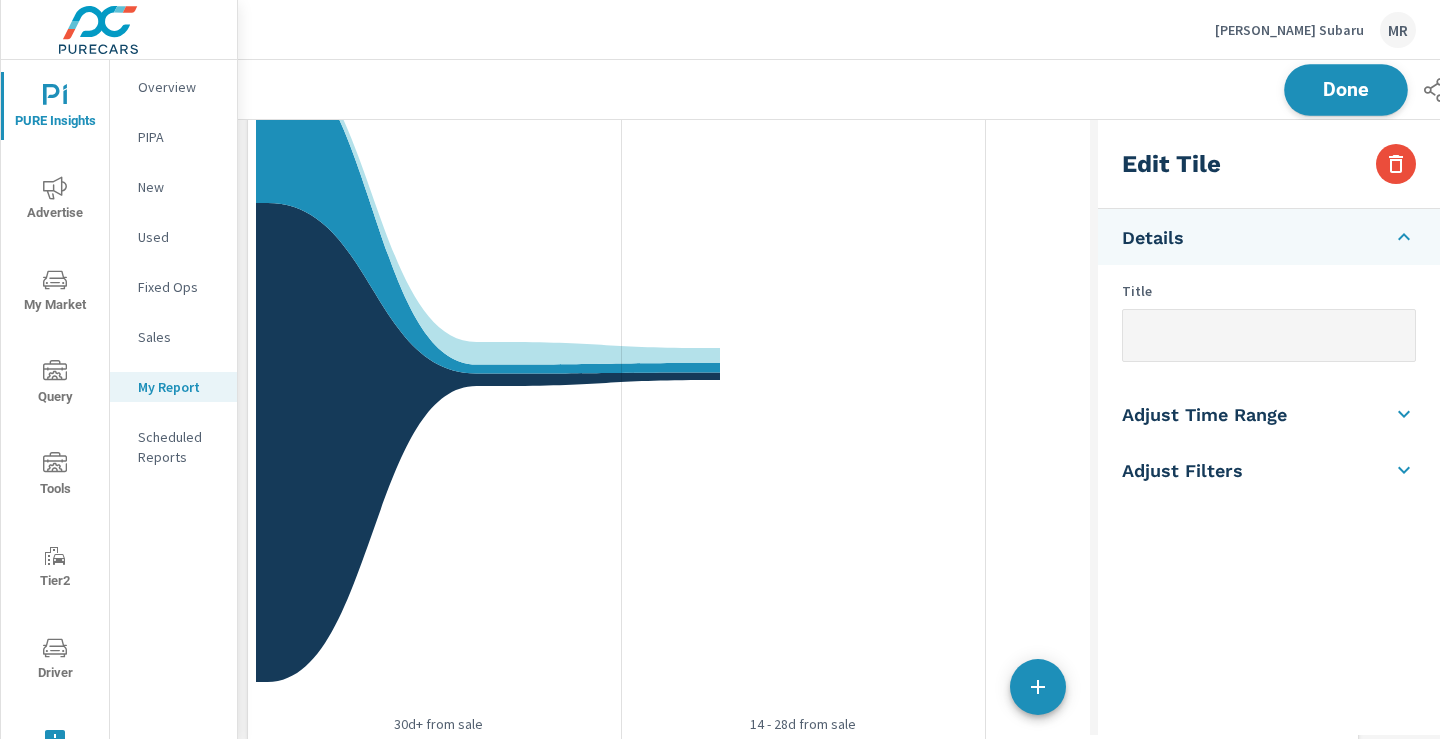 click on "Done" at bounding box center (1346, 90) 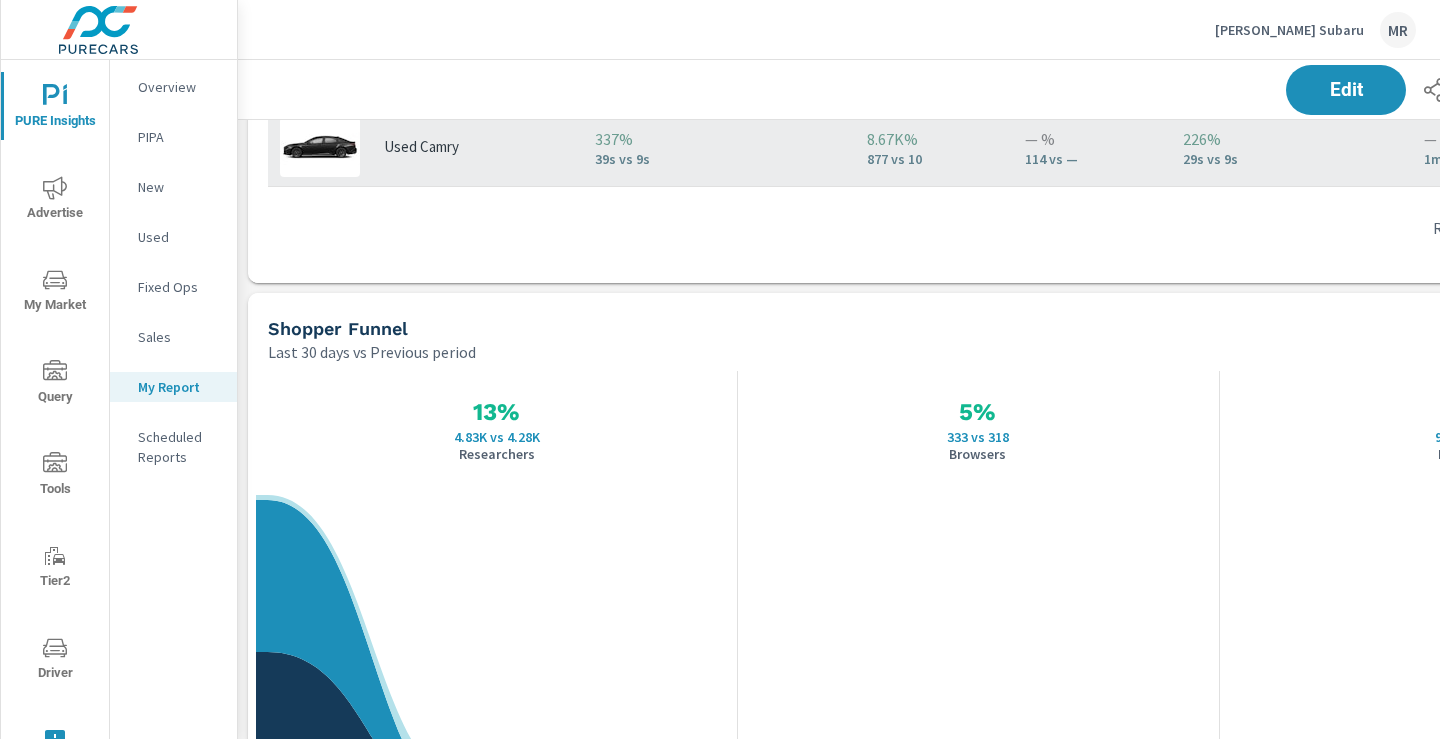 scroll, scrollTop: 6284, scrollLeft: 0, axis: vertical 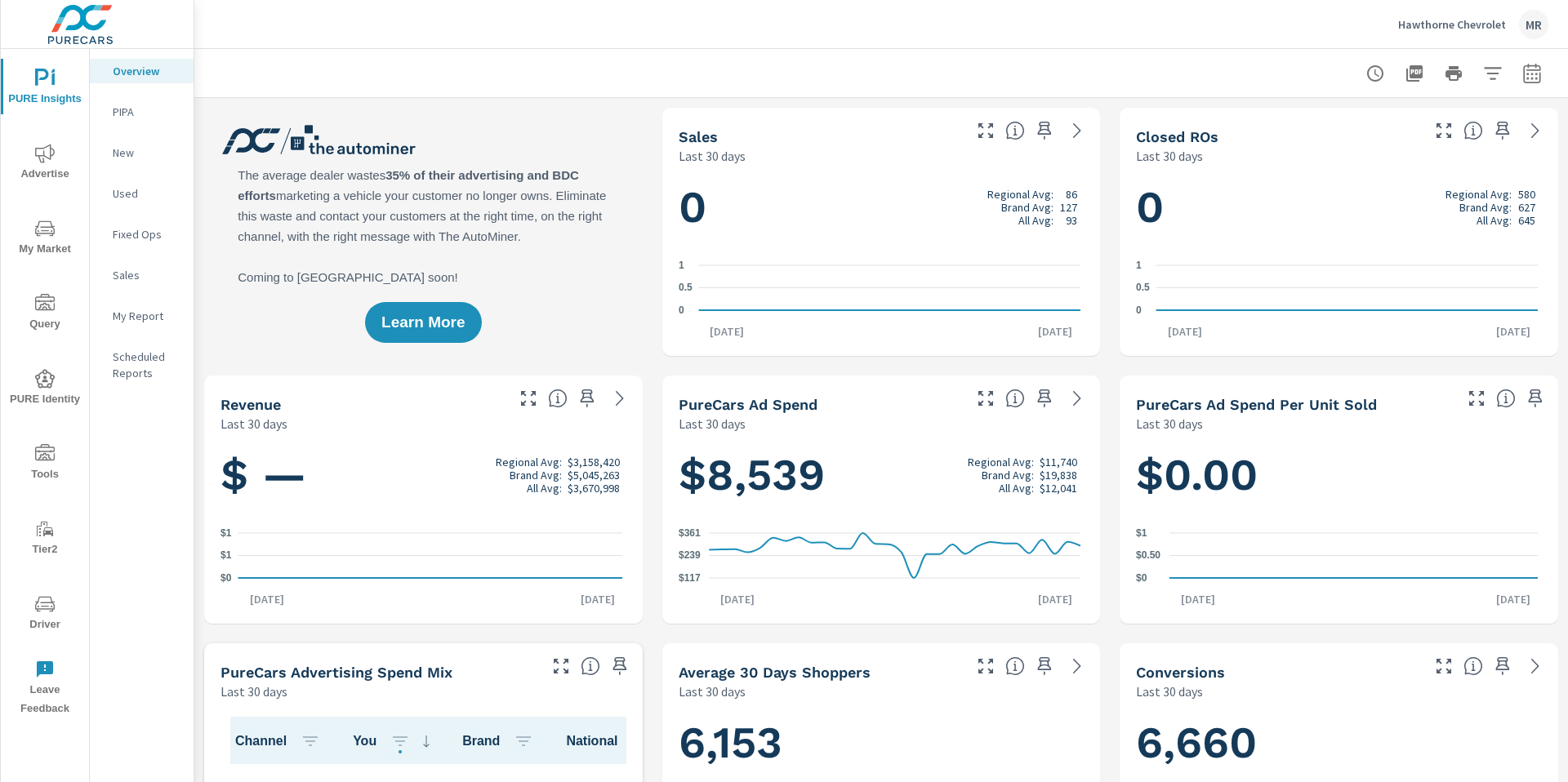 click at bounding box center [881, 73] 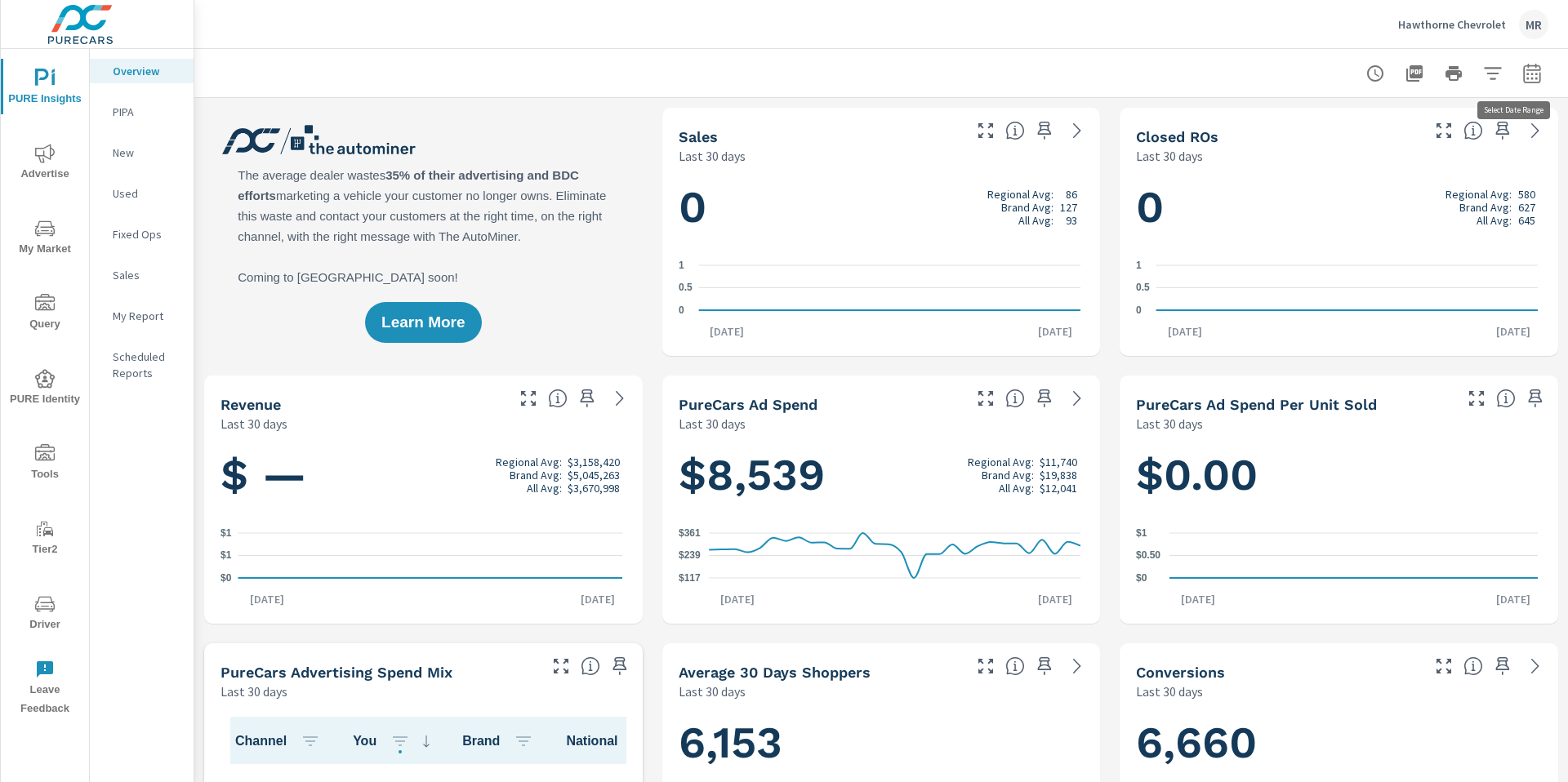 click 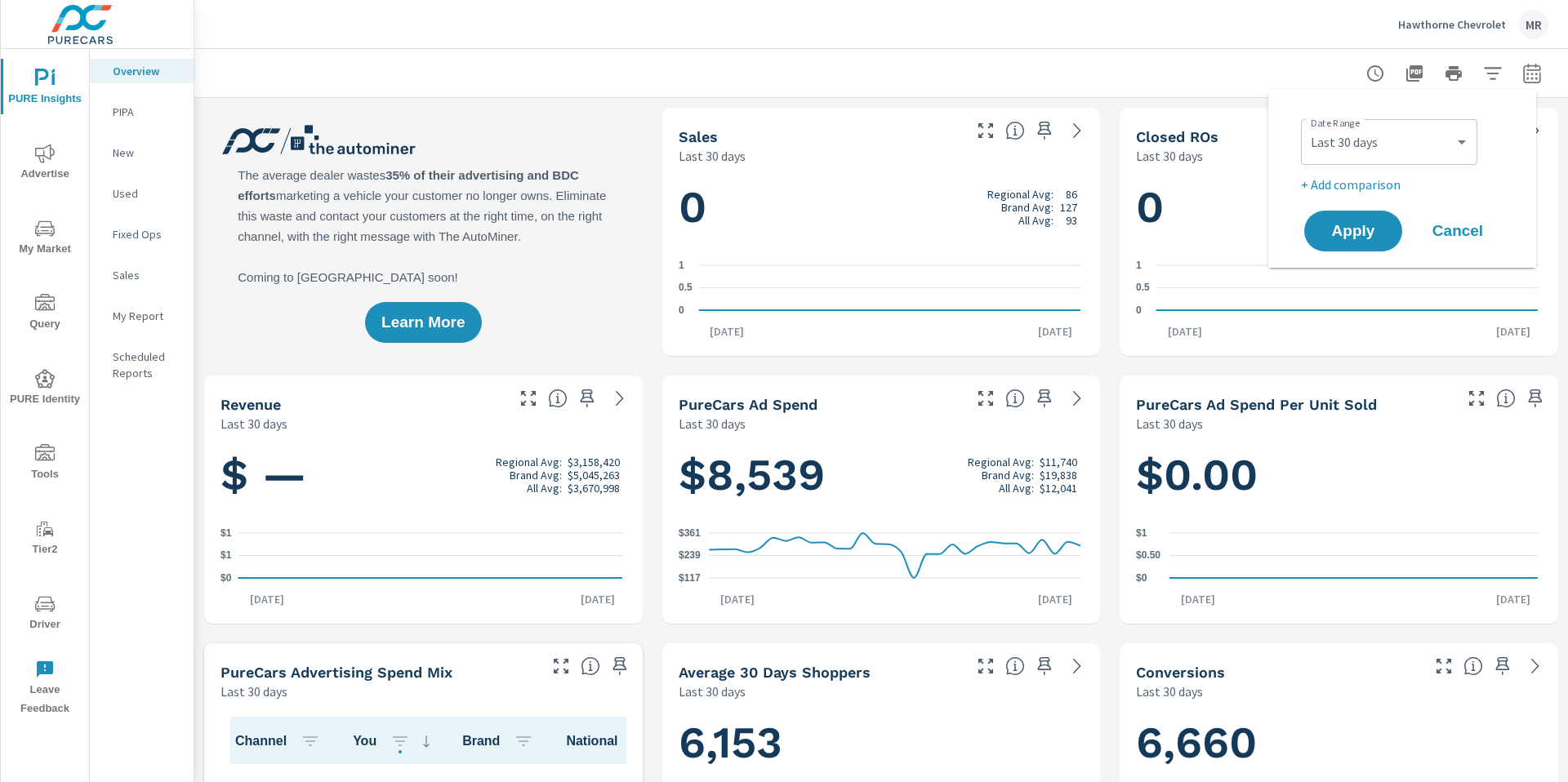 drag, startPoint x: 1395, startPoint y: 175, endPoint x: 1388, endPoint y: 183, distance: 10.630146 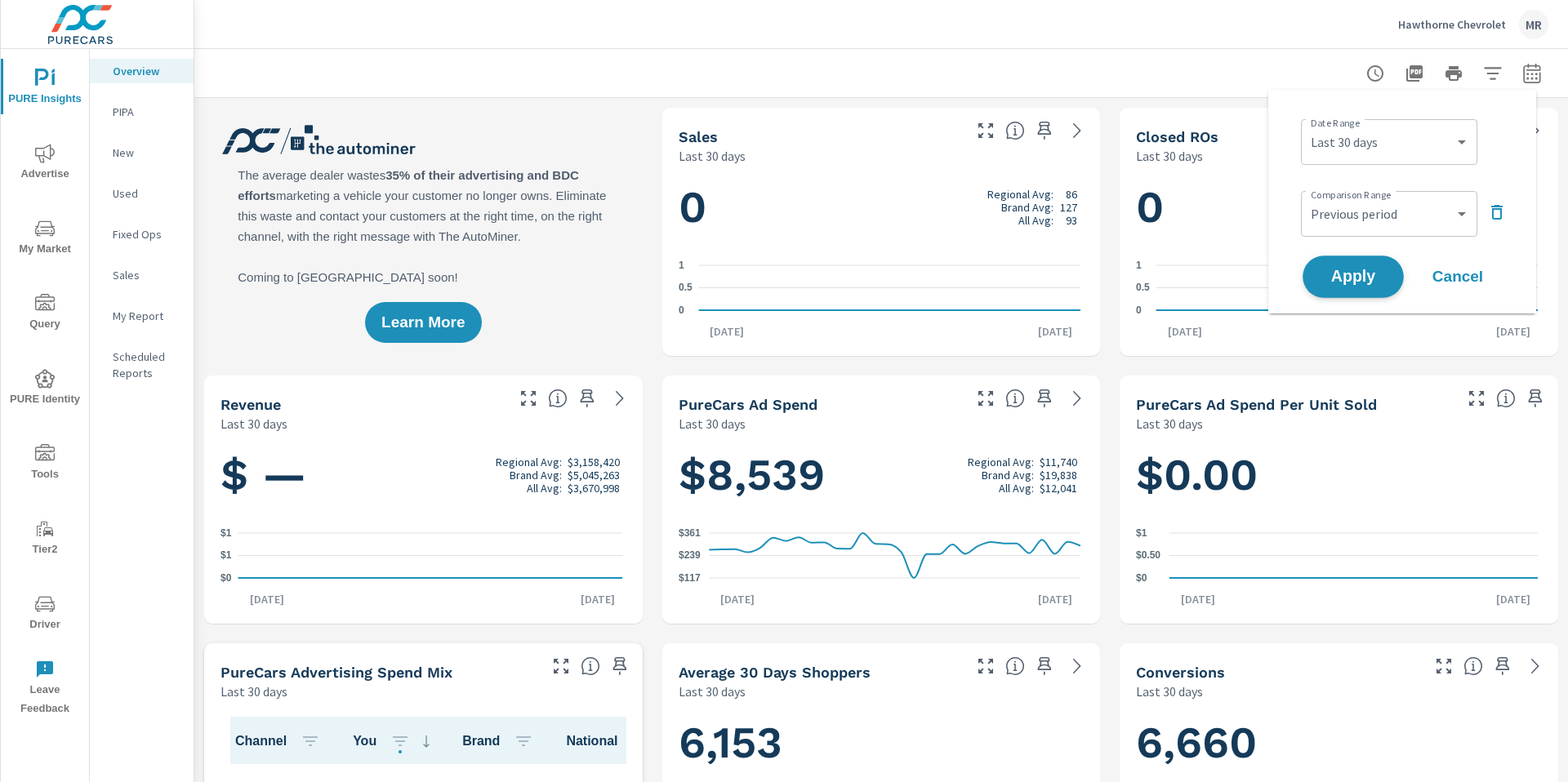 click on "Apply" at bounding box center [1353, 277] 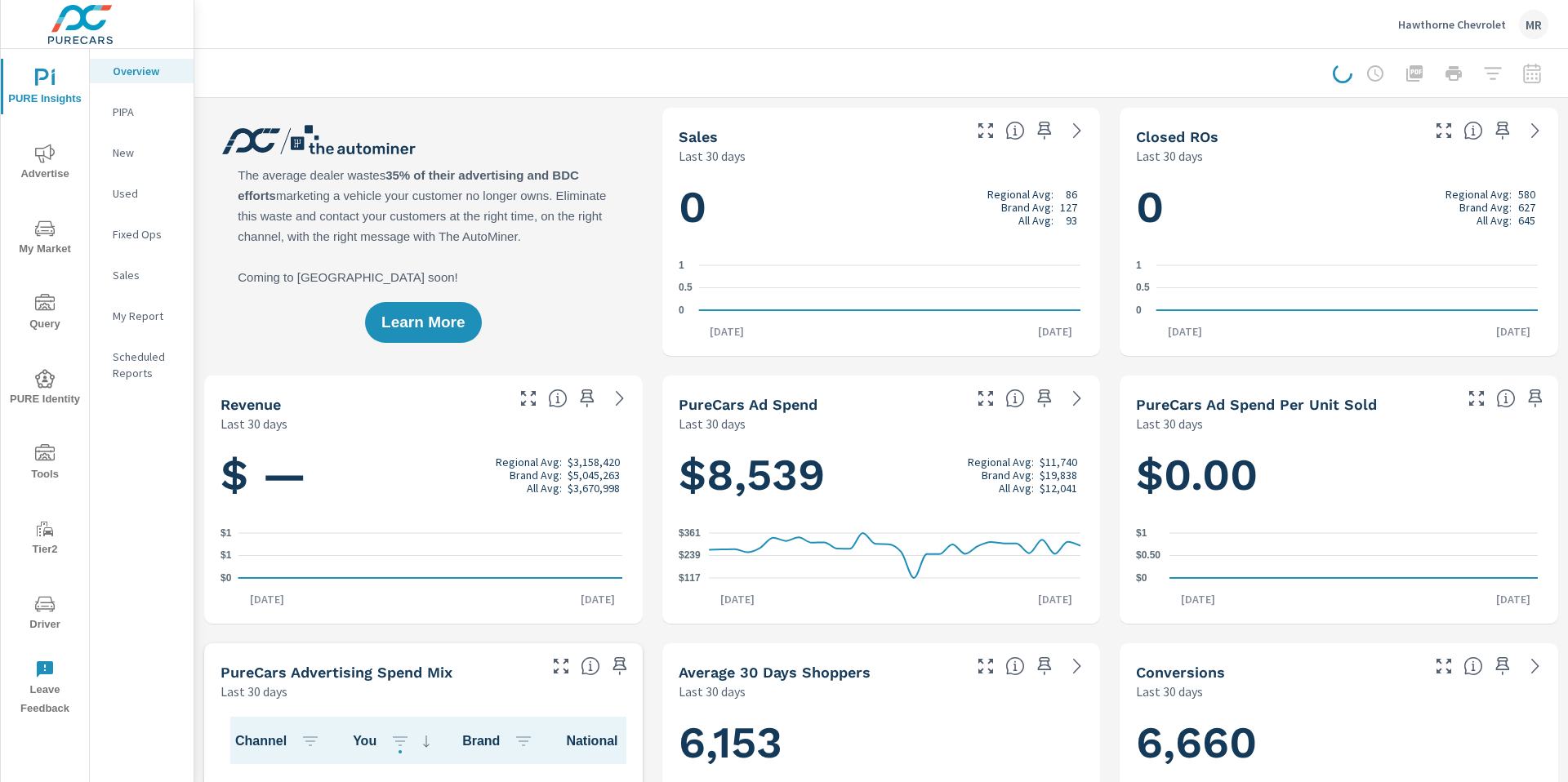 click 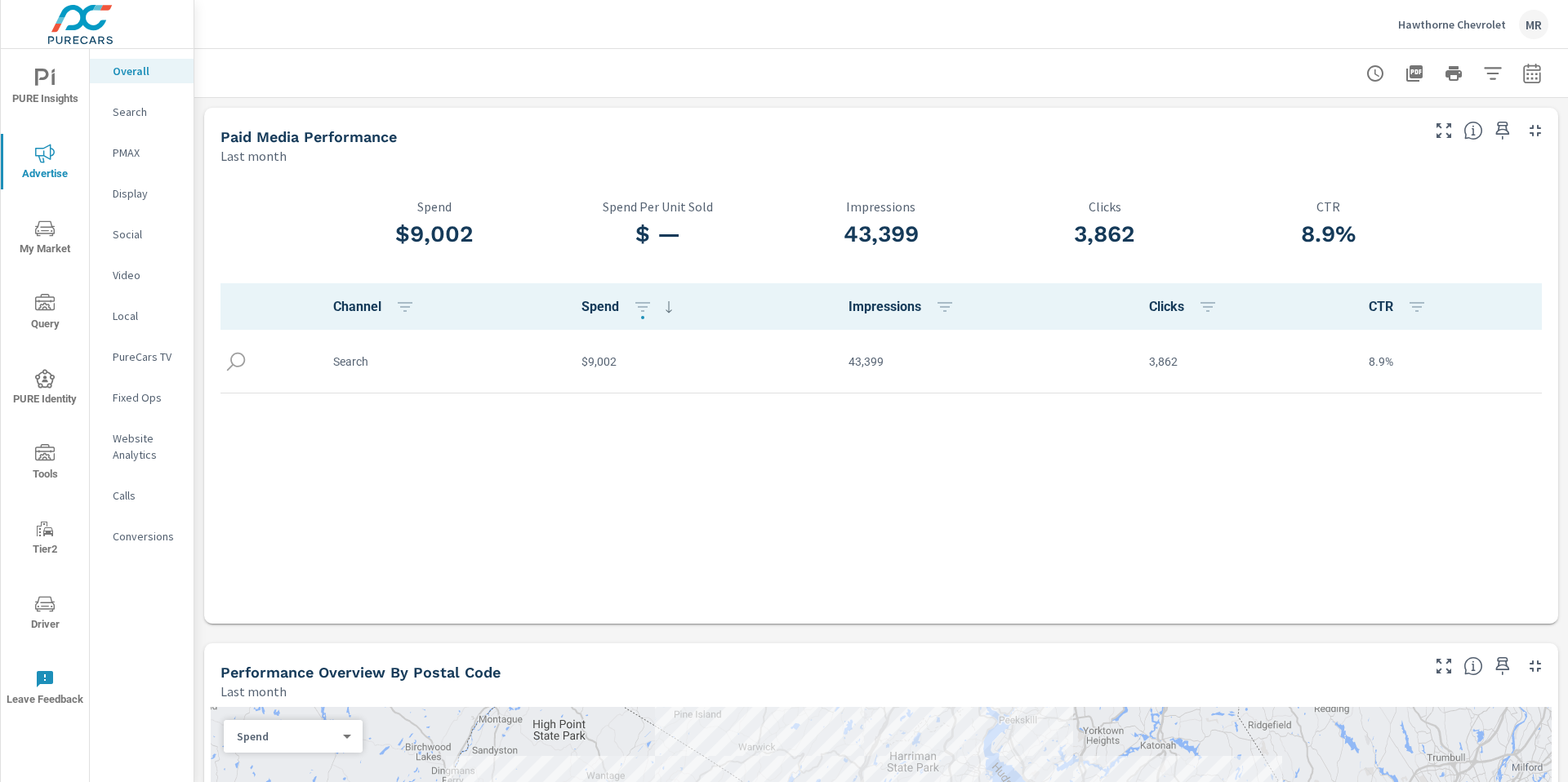 click on "Paid Media Performance Last month $9,002 Spend $ — Spend Per Unit Sold 43,399 Impressions 3,862 Clicks 8.9% CTR Channel Spend Impressions Clicks CTR Search $9,002 43,399 3,862 8.9% Performance Overview By Postal Code Last month ← Move left → Move right ↑ Move up ↓ Move down + Zoom in - Zoom out Home Jump left by 75% End Jump right by 75% Page Up Jump up by 75% Page Down Jump down by 75% Keyboard shortcuts Map Data Map data ©2025 Google Map data ©2025 Google 5 km  Click to toggle between metric and imperial units Terms Report a map error Most ( $1,155.77 ) Least ( $0.80 ) Spend 0 ​ Reporting Metrics & Data Last month PureCars Leads Last month — Facebook — Onsite Offers — Trade Report — Convert PureCars Conversions Last month All Search Display Social Video Onsite Offers Convert 59 Conversions 111 Calls 336 Store Visits Name Count Service Lead 23 Form Lead 14 GMDigAd_Email_Leads 12 Finance Lead 10" at bounding box center (881, 1236) 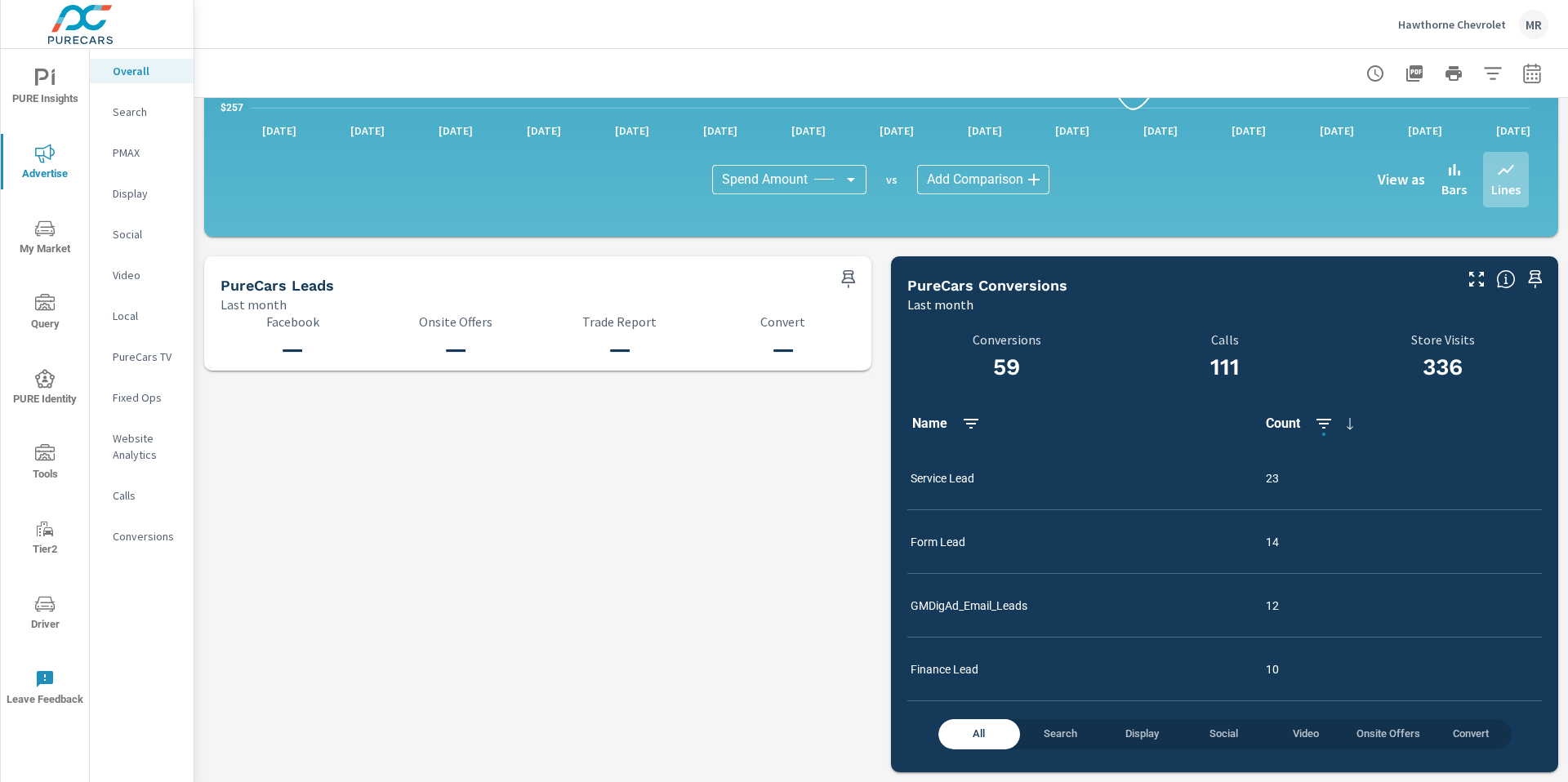 scroll, scrollTop: 1042, scrollLeft: 0, axis: vertical 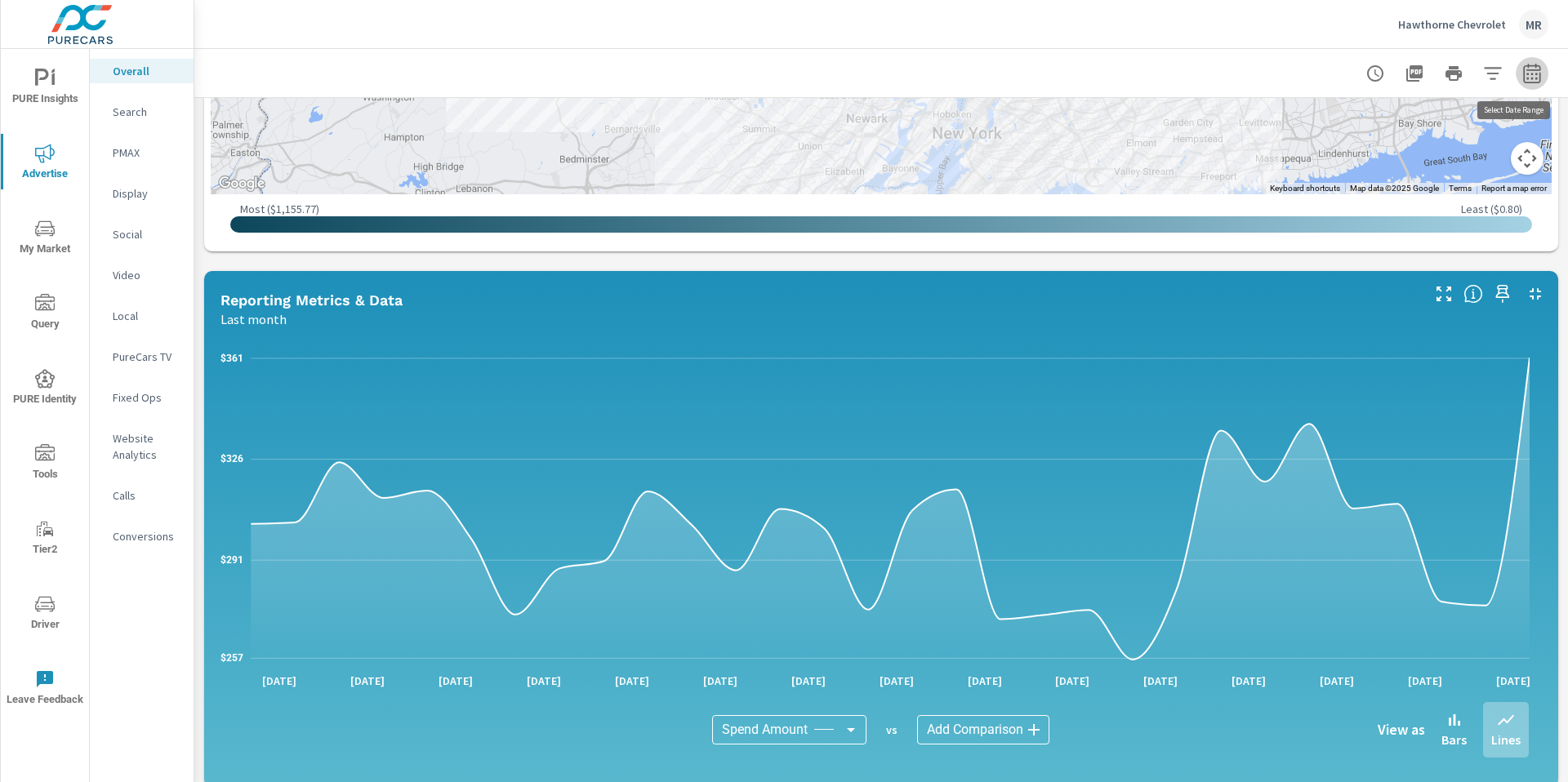 click 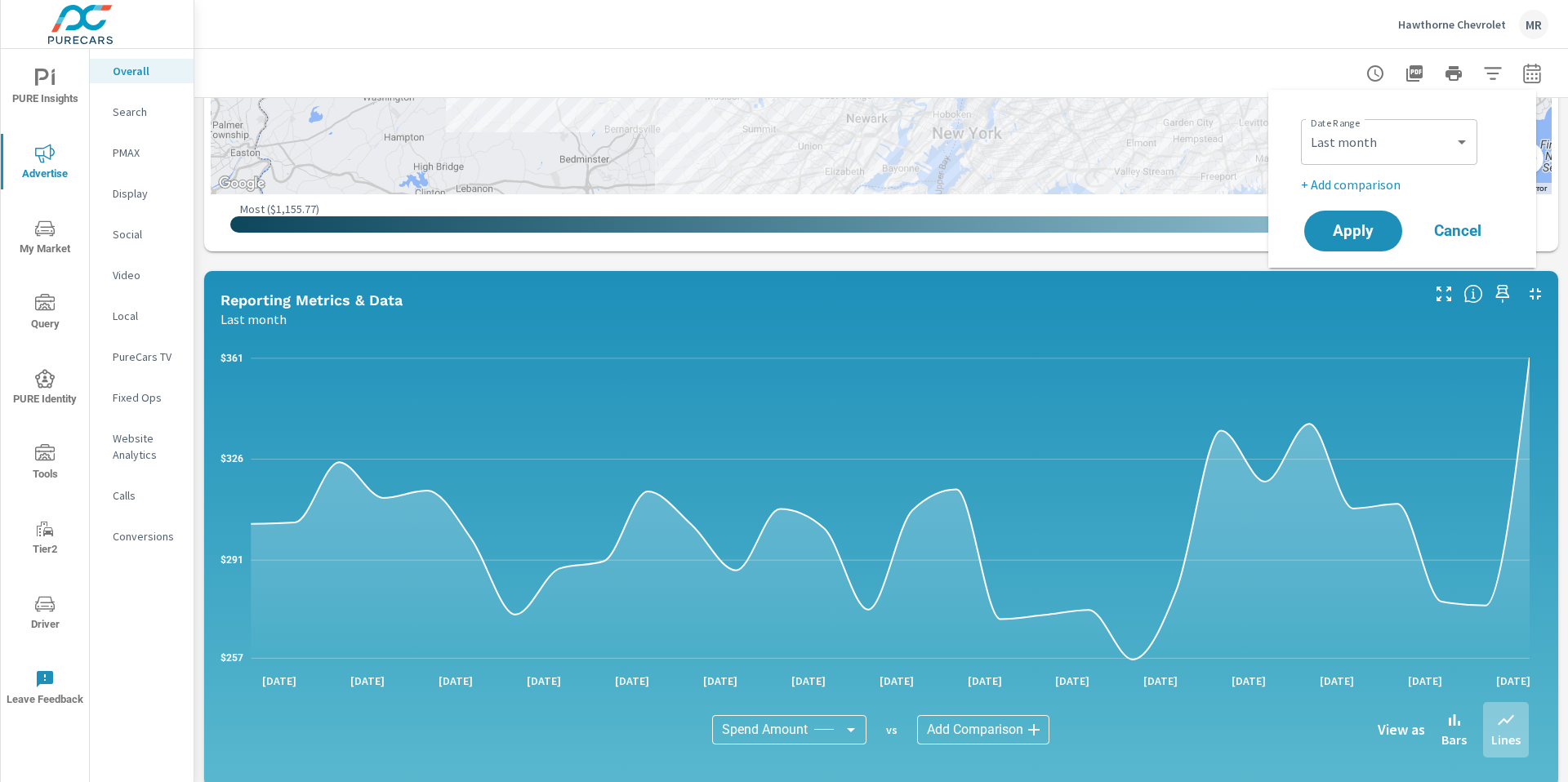 click on "+ Add comparison" at bounding box center (1405, 184) 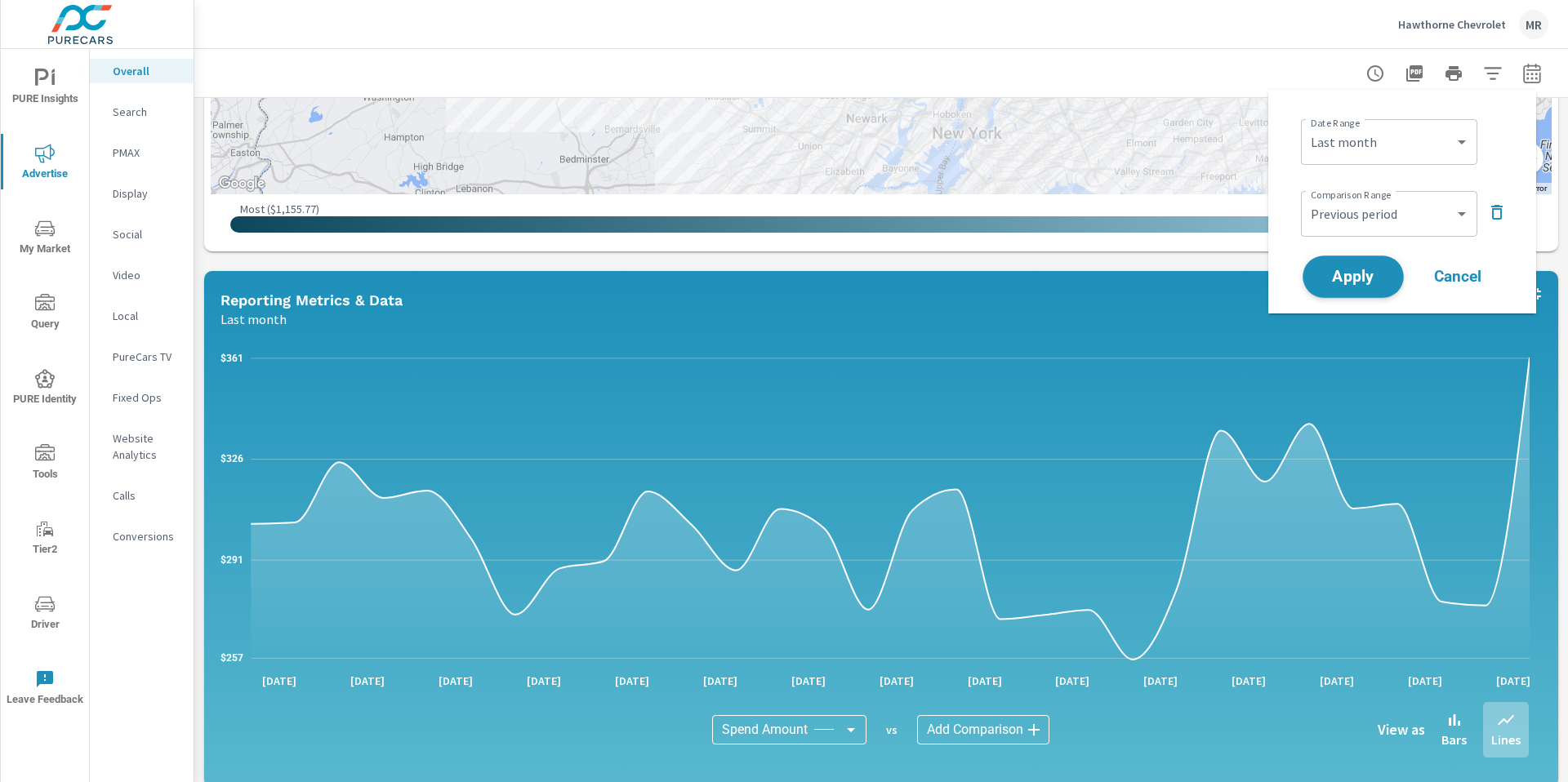 click on "Apply" at bounding box center [1353, 277] 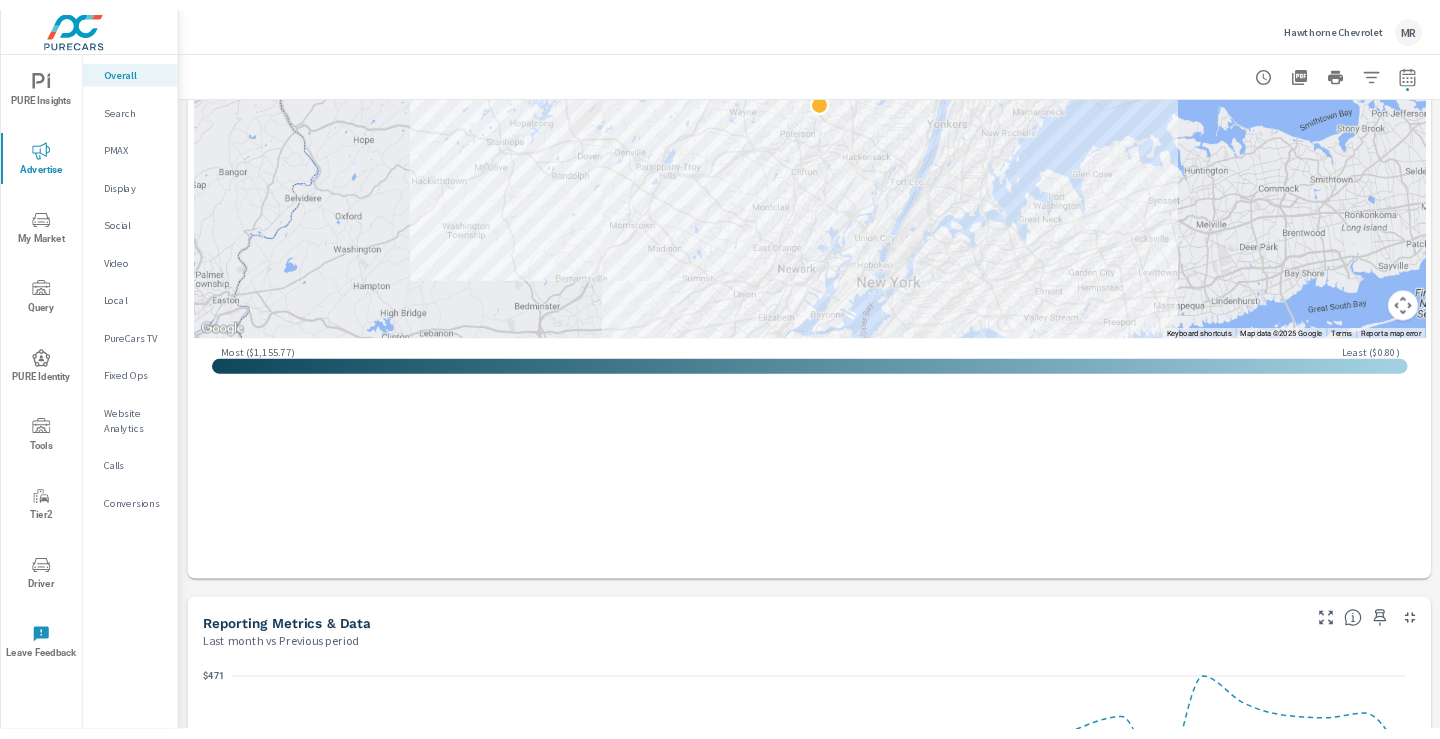 scroll, scrollTop: 1476, scrollLeft: 0, axis: vertical 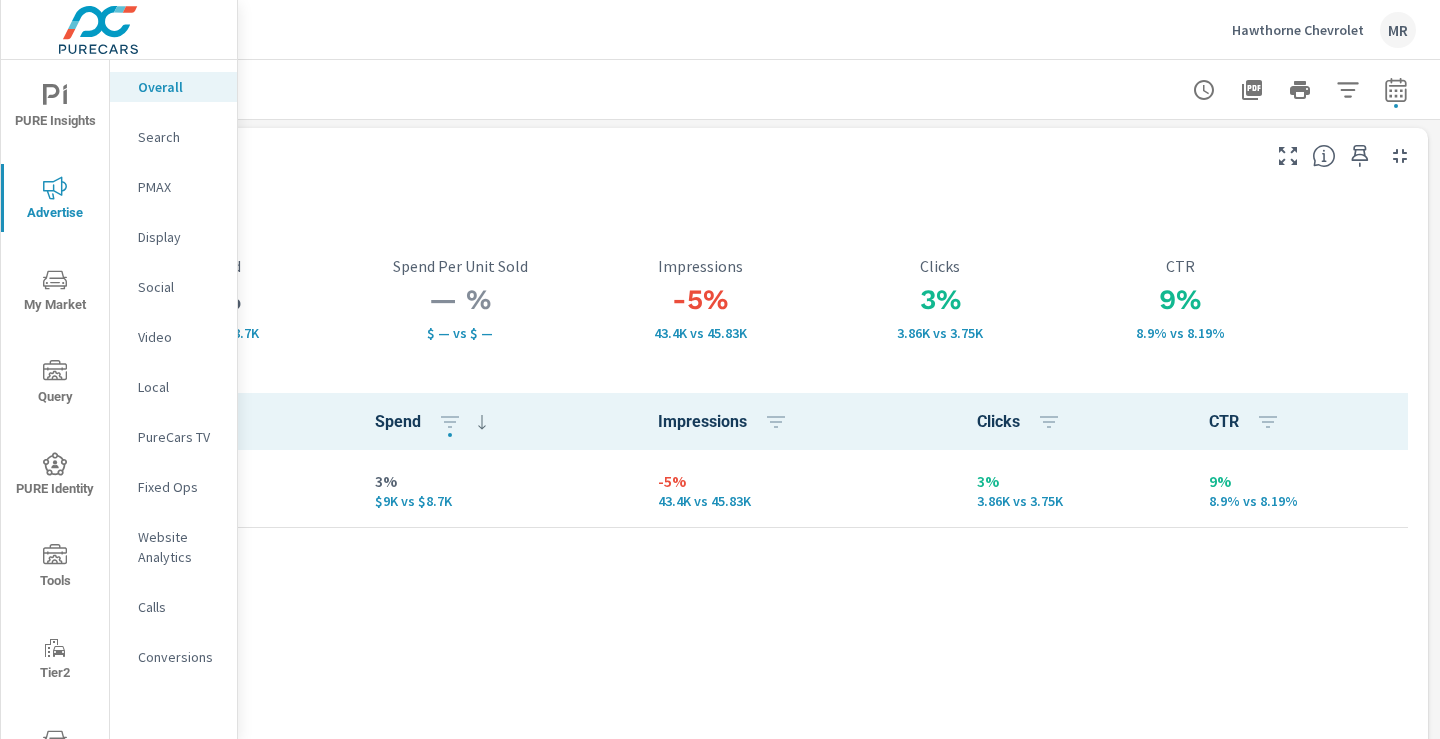 click on "Search" at bounding box center [179, 137] 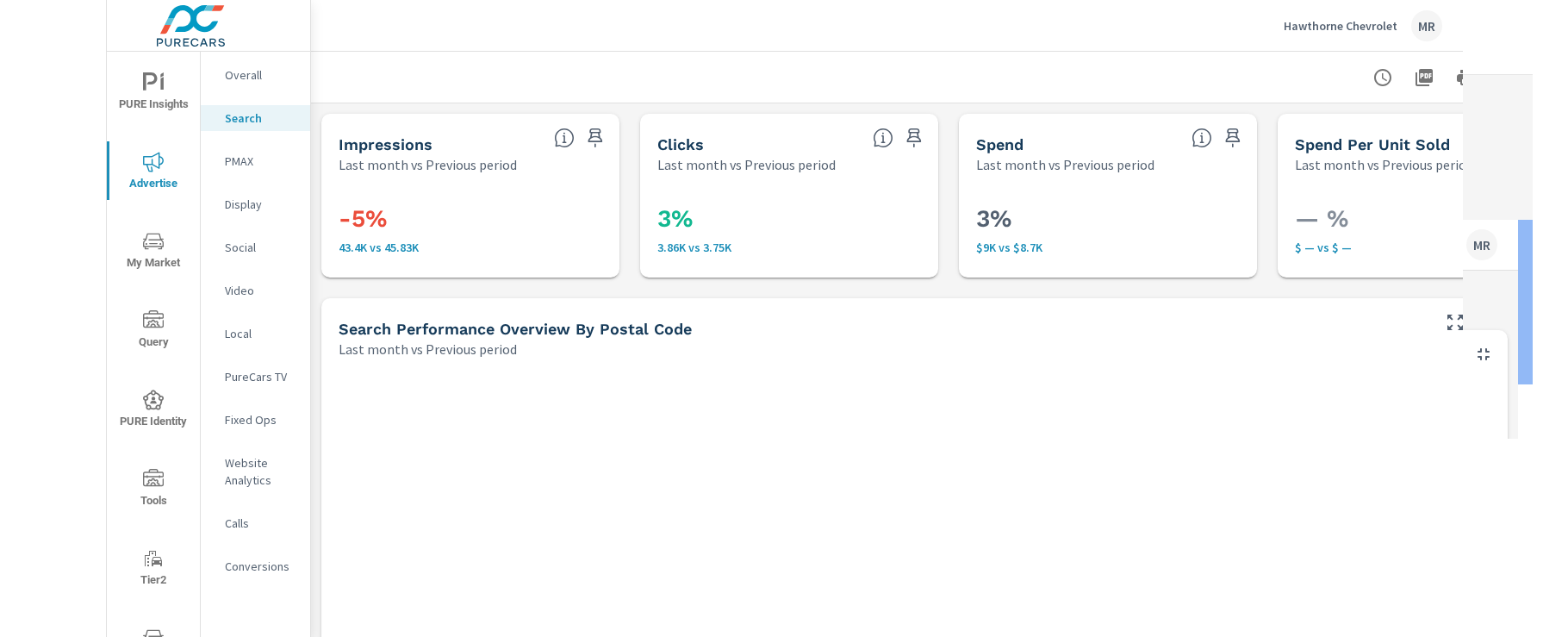 scroll, scrollTop: 295, scrollLeft: 0, axis: vertical 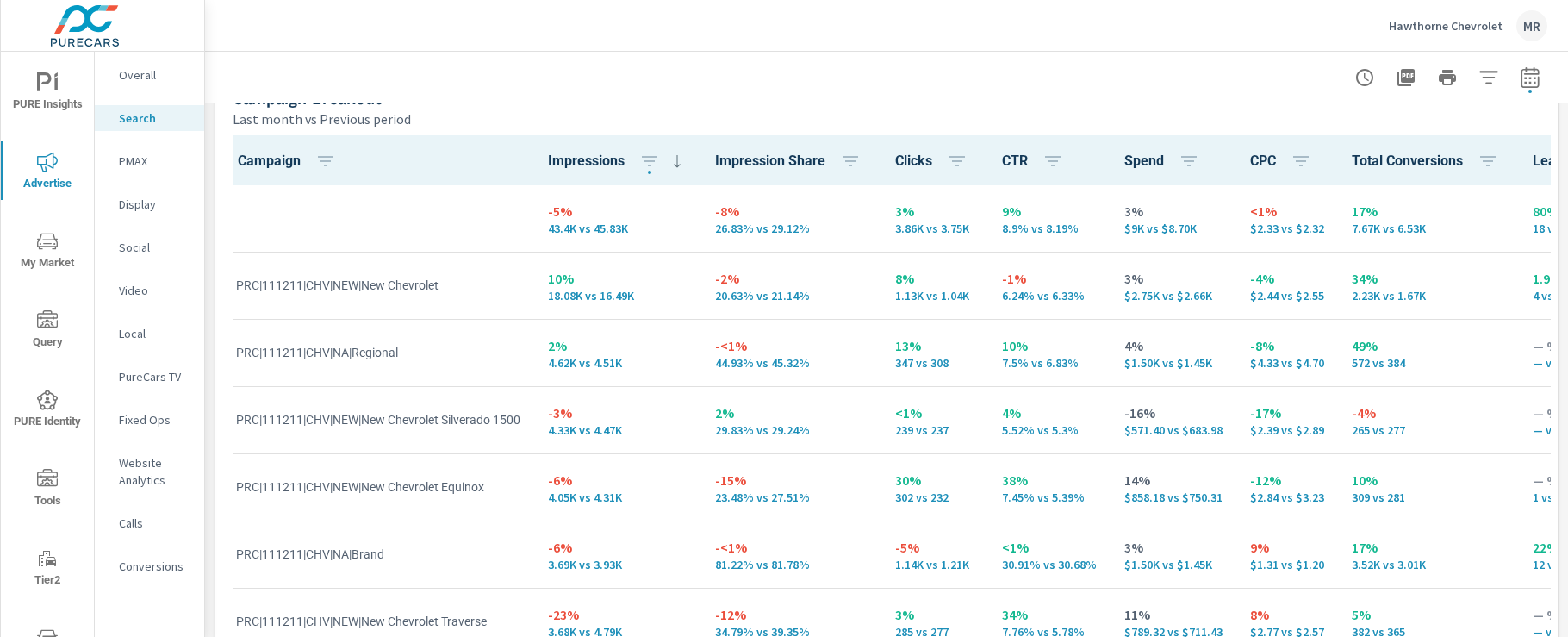 click 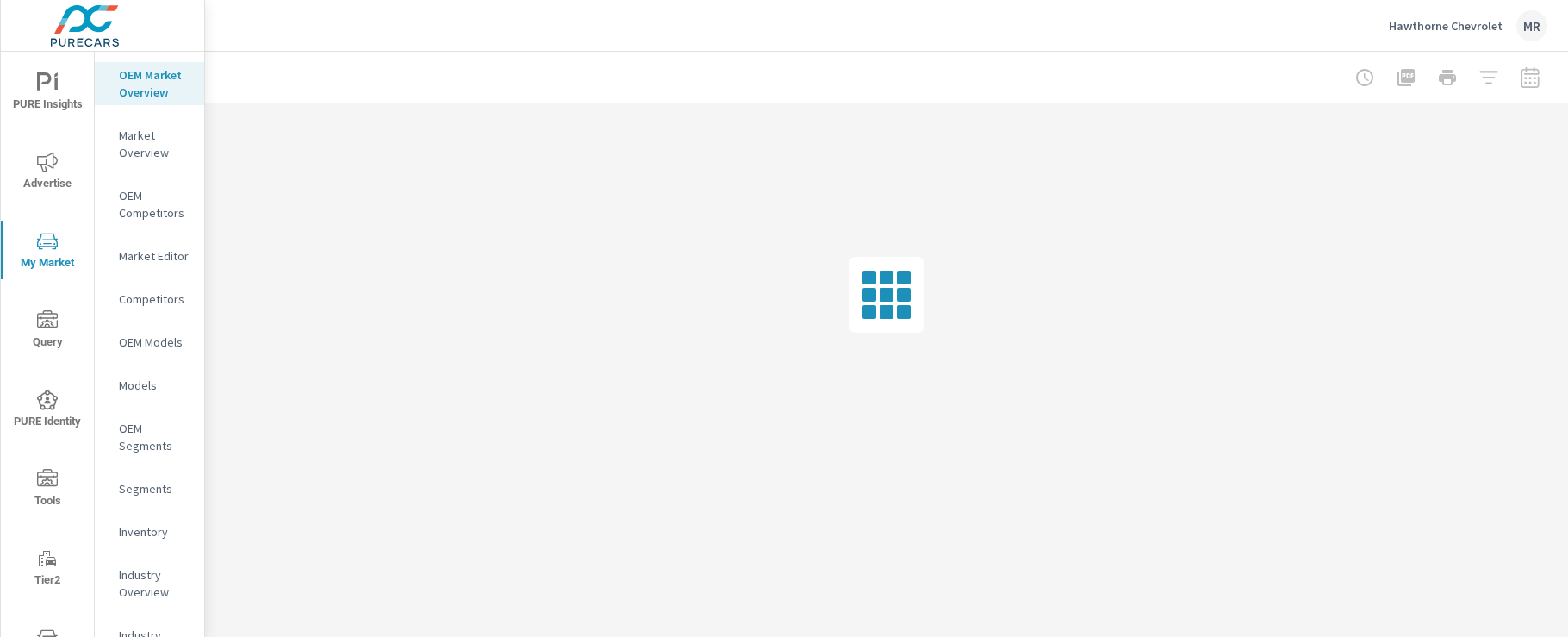 click 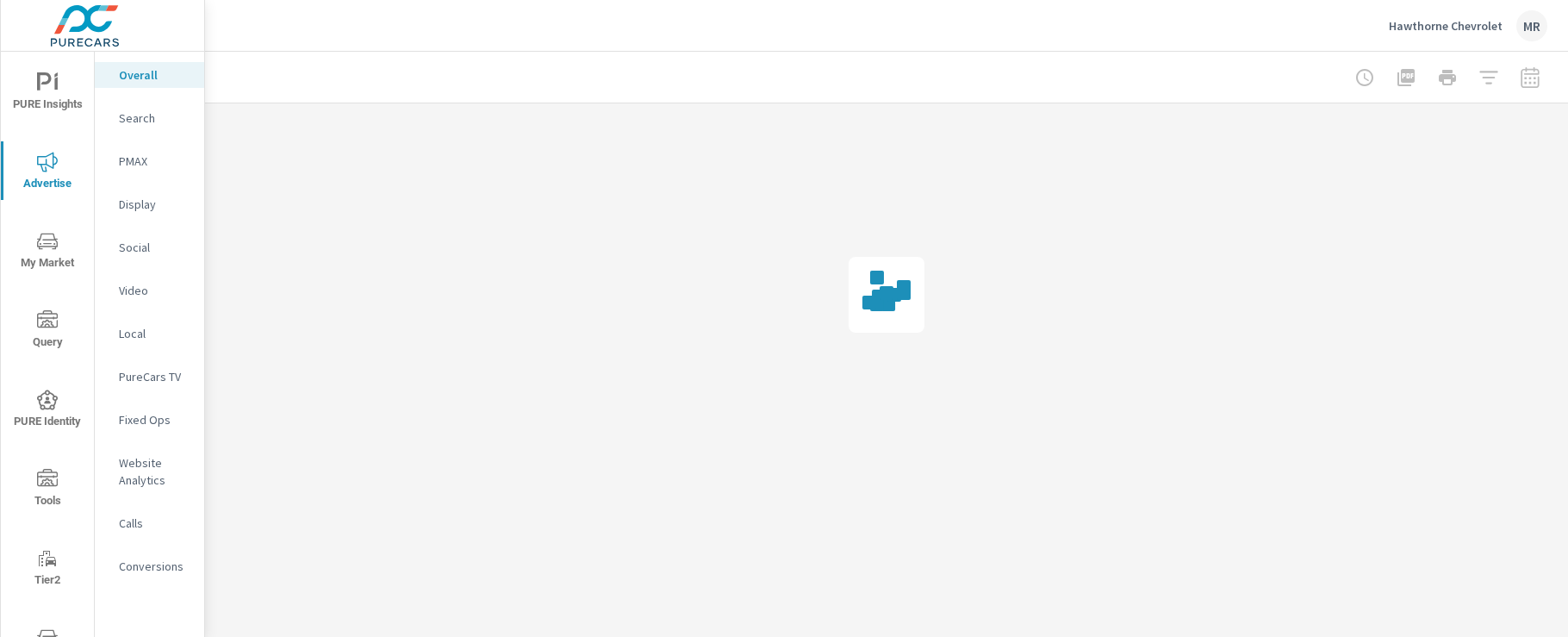 click on "Website Analytics" at bounding box center [154, 472] 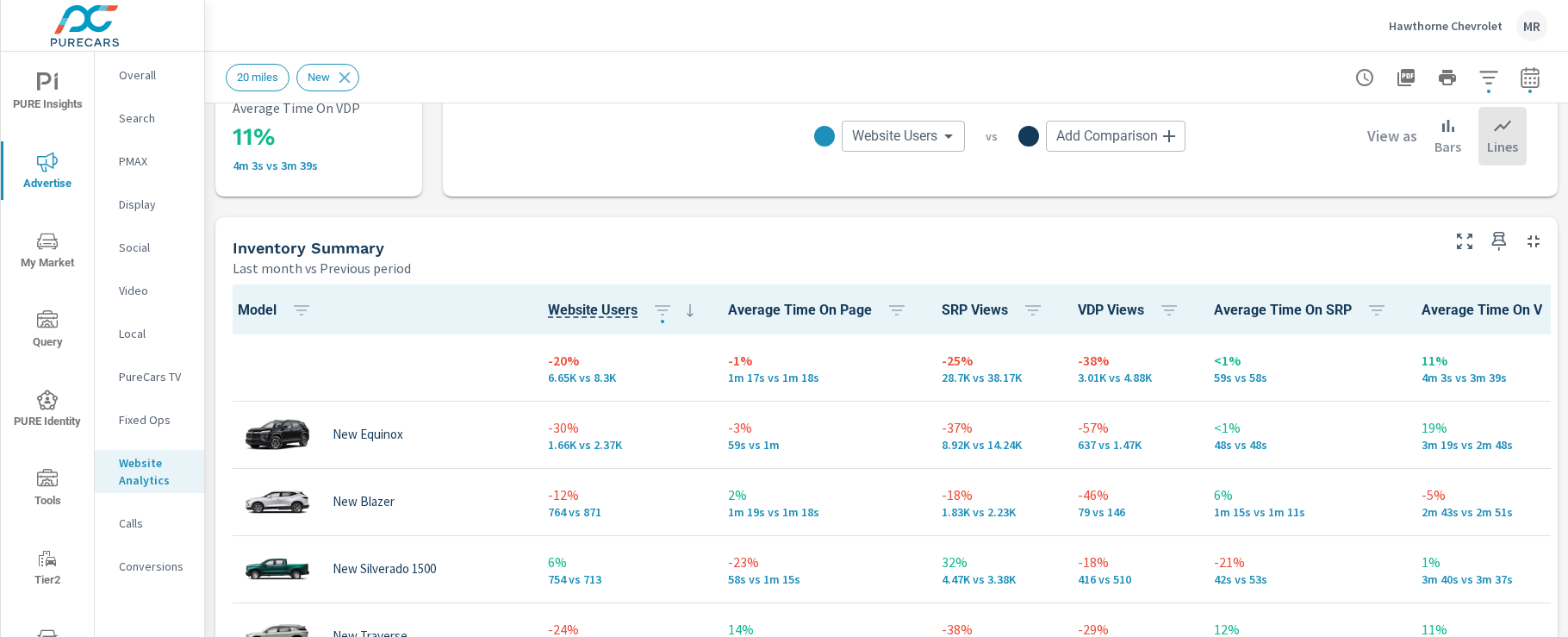 scroll, scrollTop: 621, scrollLeft: 0, axis: vertical 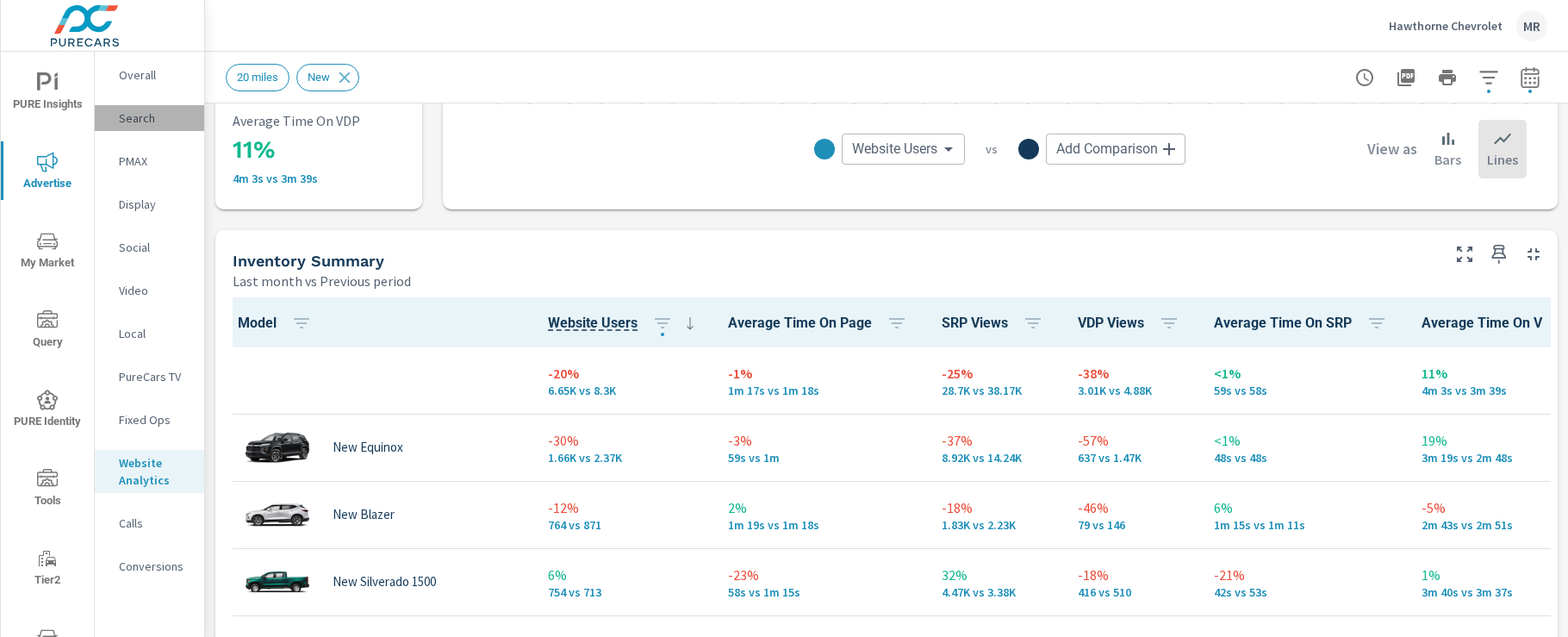 click on "Search" at bounding box center (149, 118) 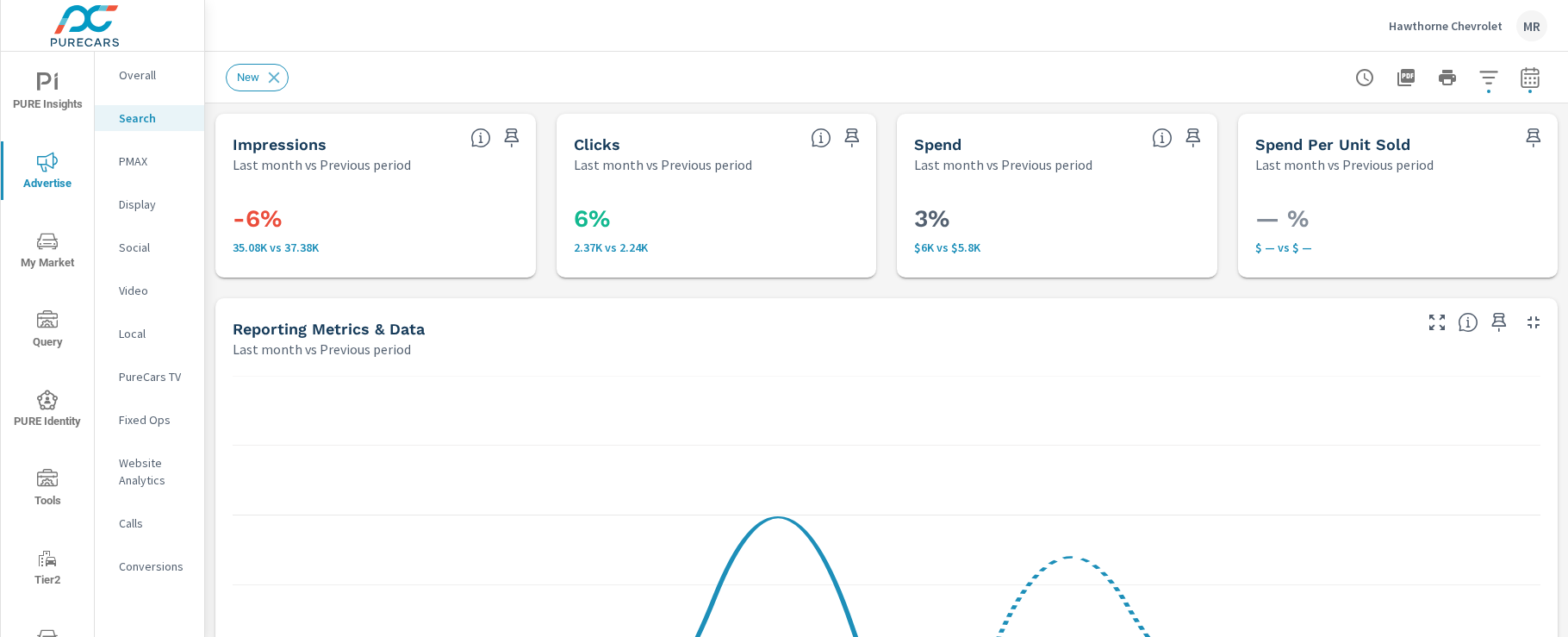scroll, scrollTop: 1, scrollLeft: 0, axis: vertical 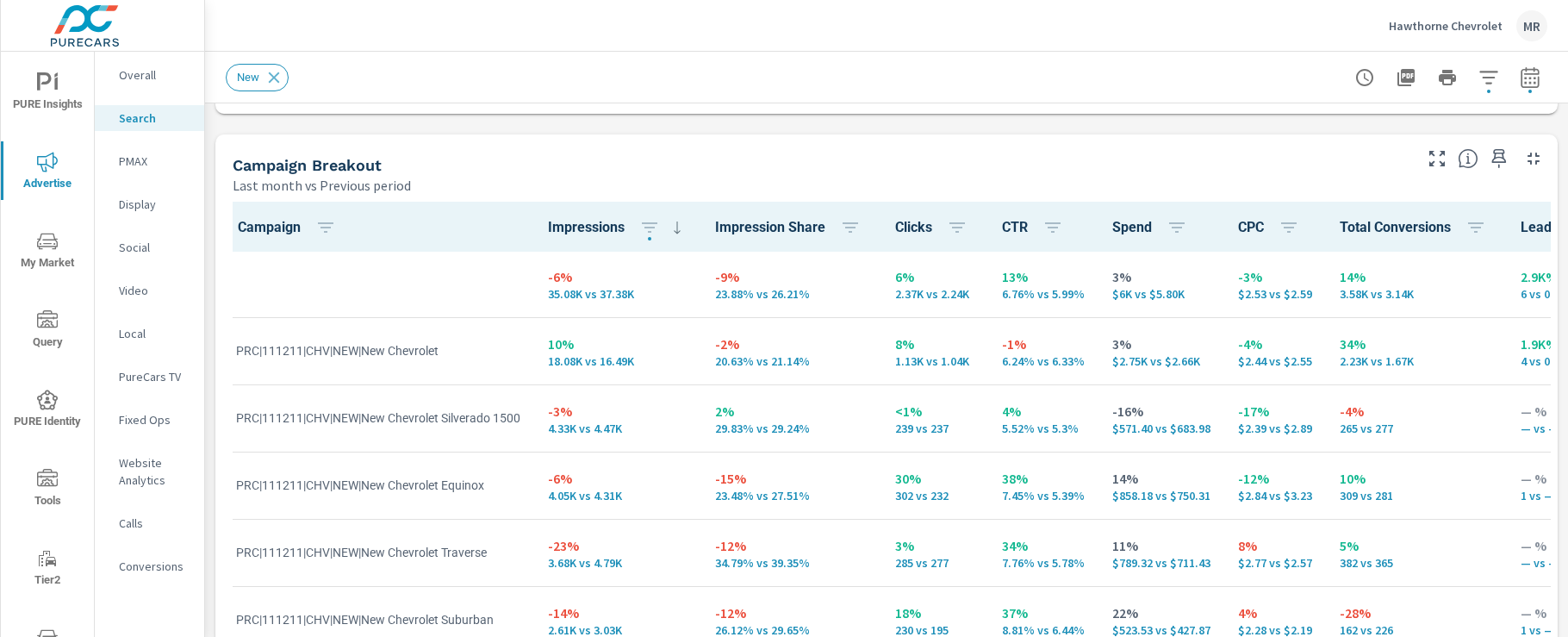 click on "-6% 35.08K vs 37.38K" at bounding box center [618, 284] 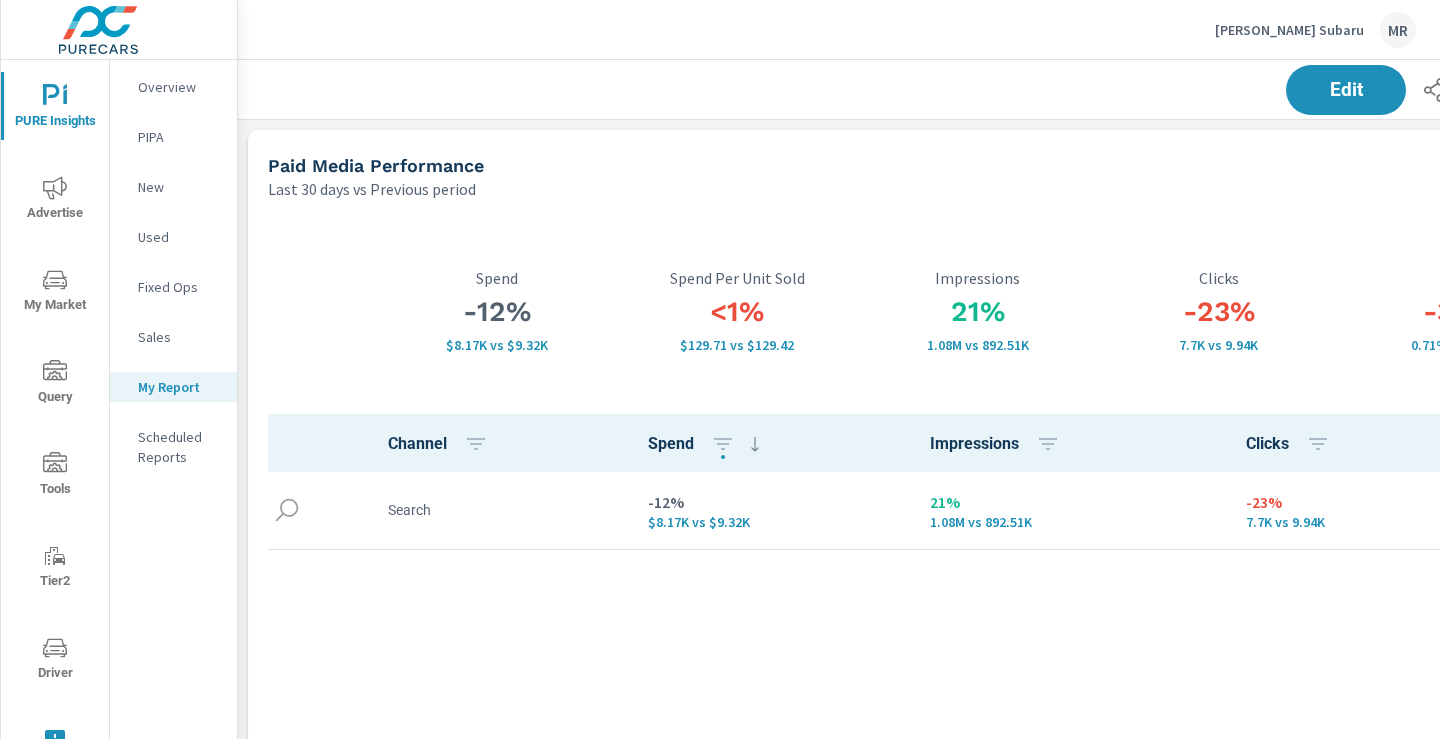 click 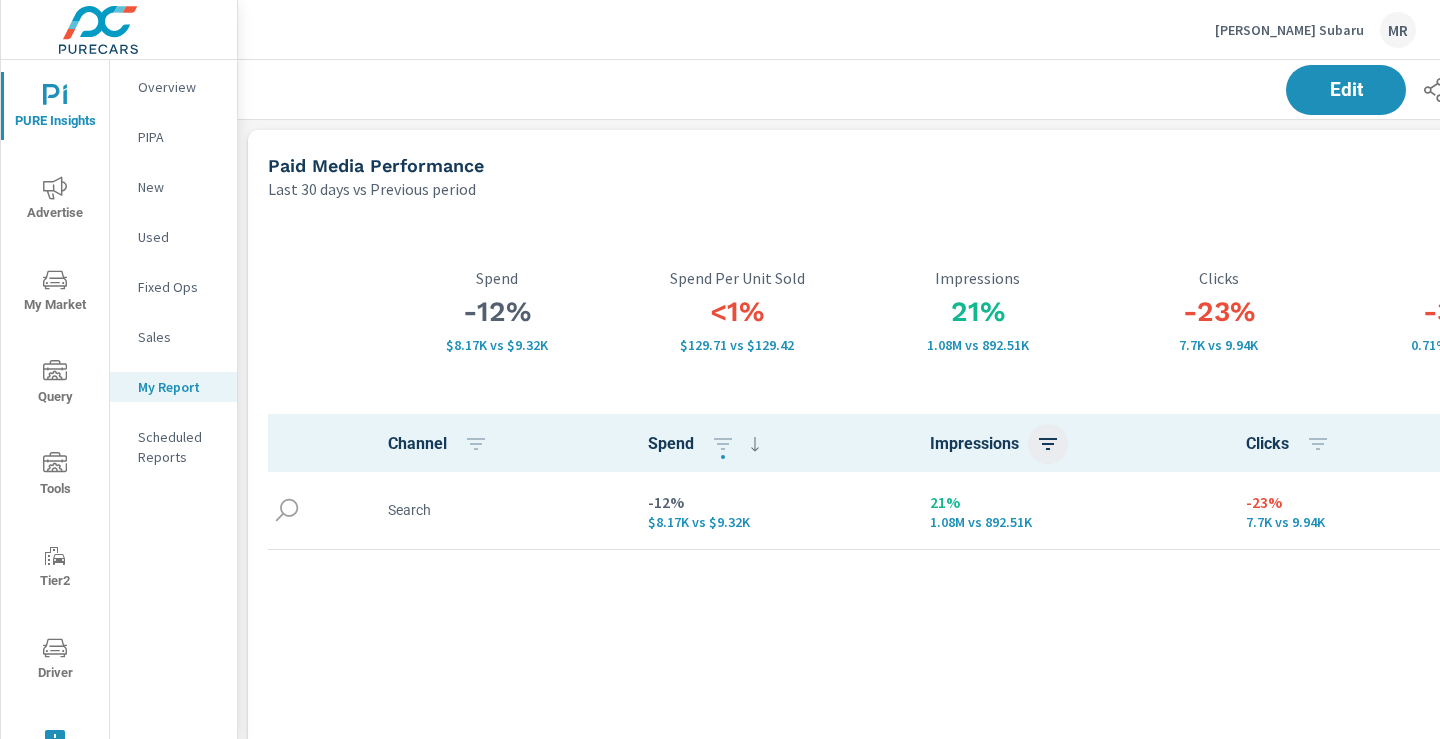 scroll, scrollTop: 0, scrollLeft: 0, axis: both 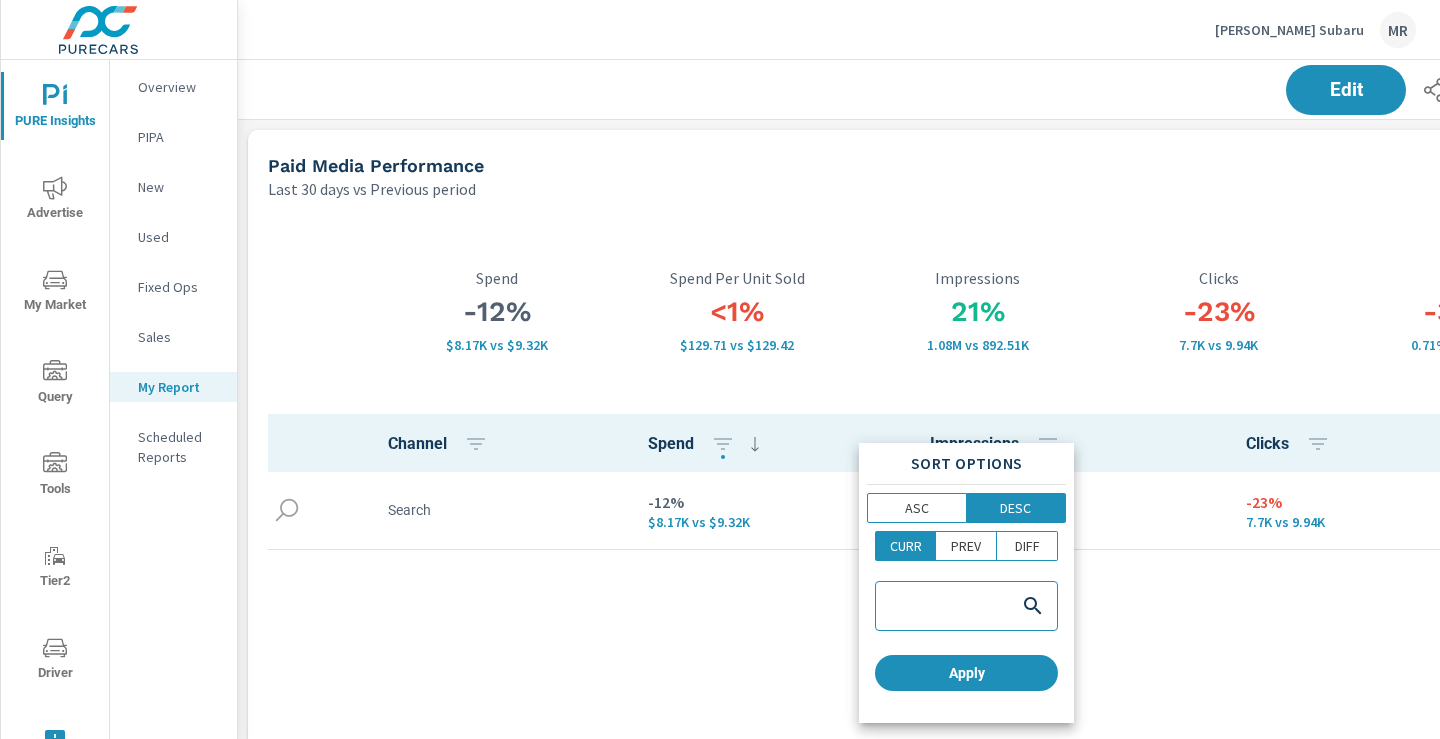 click at bounding box center [720, 369] 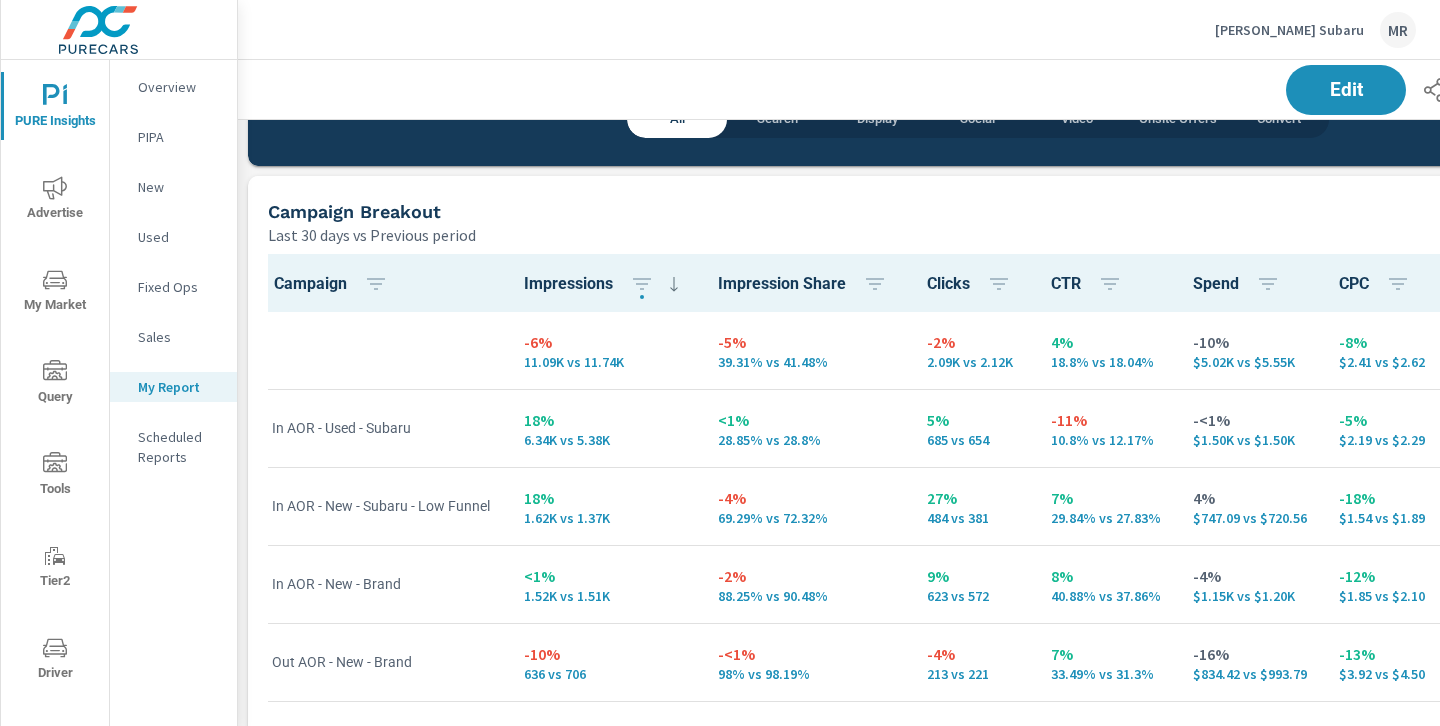 scroll, scrollTop: 1823, scrollLeft: 0, axis: vertical 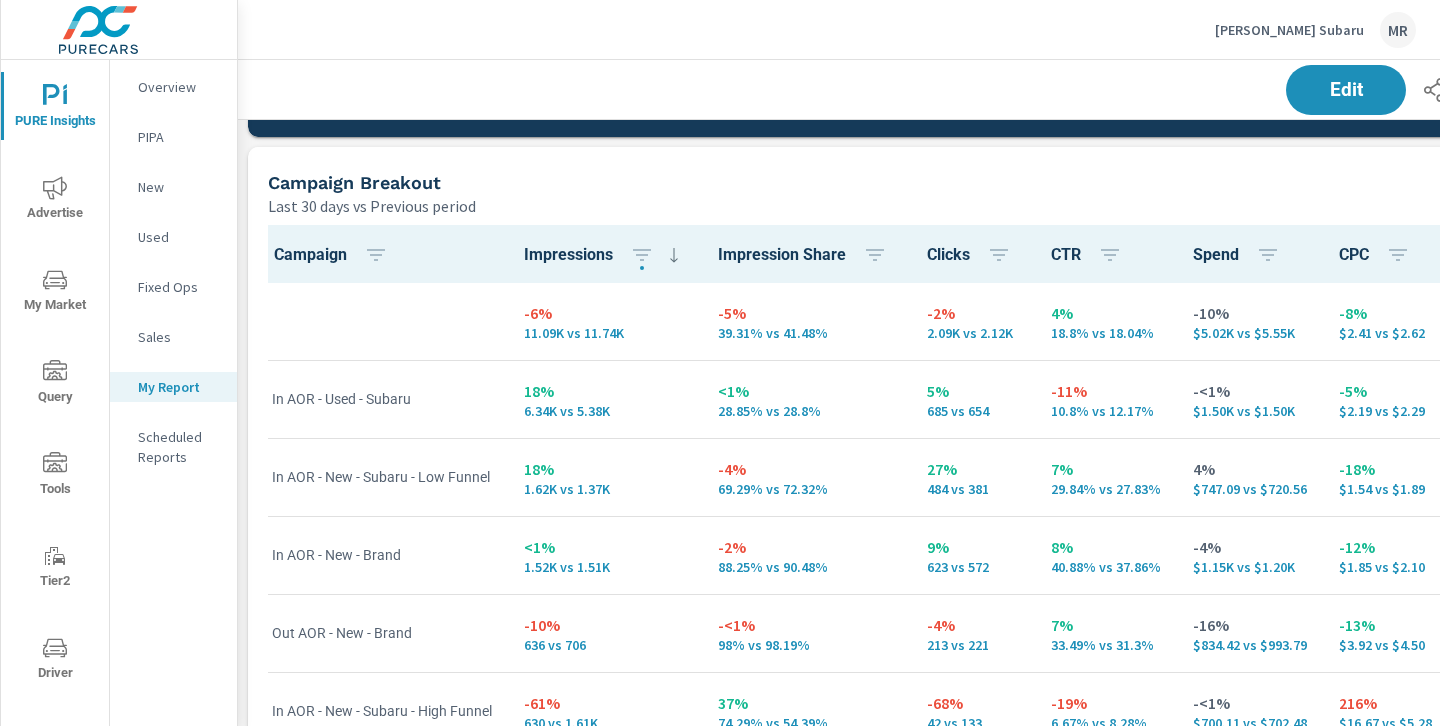 click on "Overview PIPA New Used Fixed Ops Sales My Report Scheduled Reports" at bounding box center (173, 423) 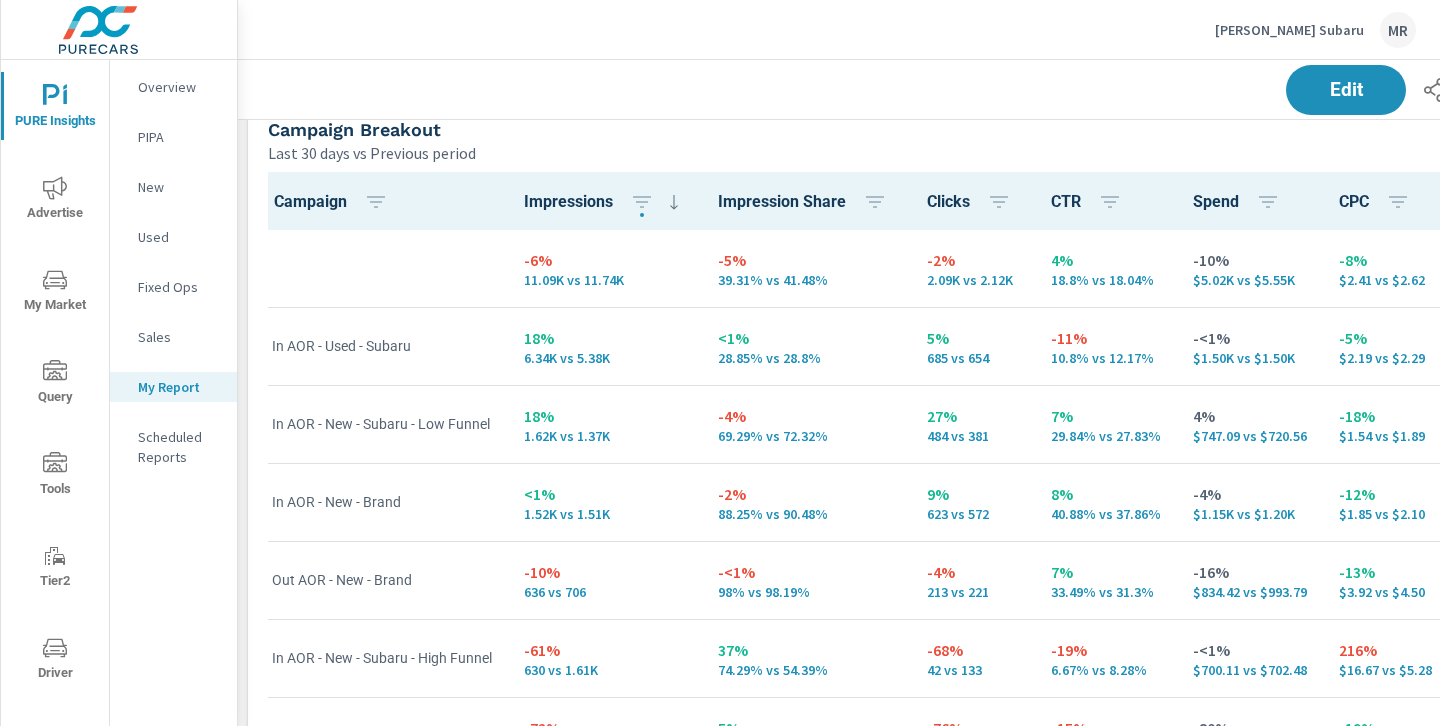 scroll, scrollTop: 1876, scrollLeft: 0, axis: vertical 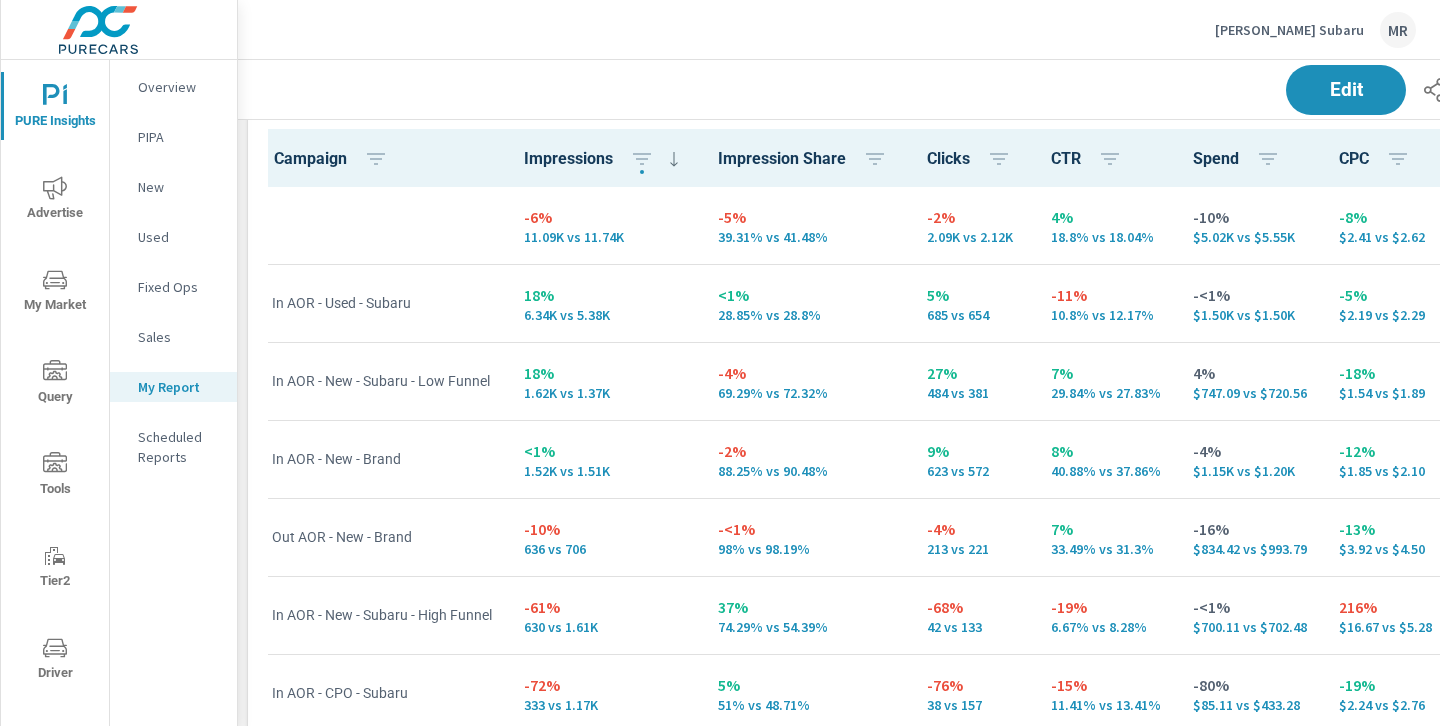 click on "<1% 1.52K vs 1.51K" at bounding box center [605, 459] 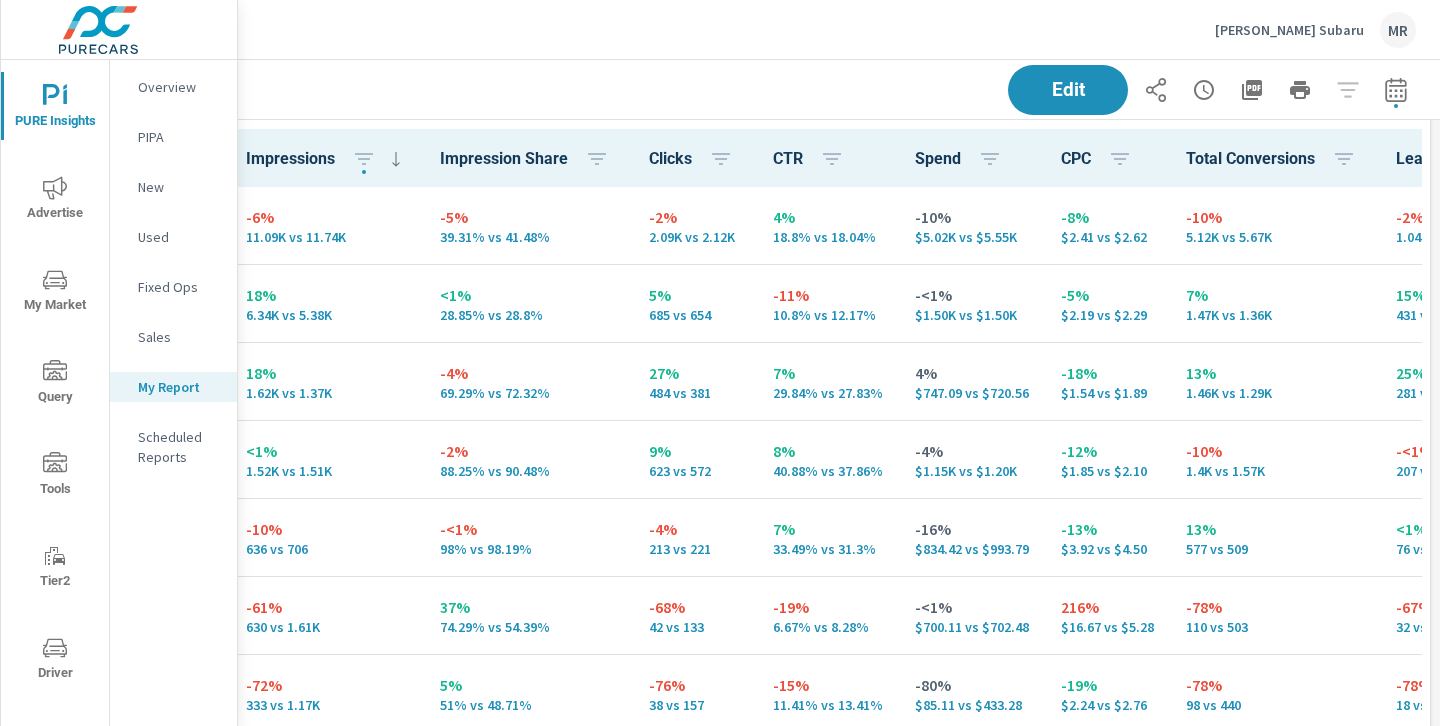 scroll, scrollTop: 1919, scrollLeft: 293, axis: both 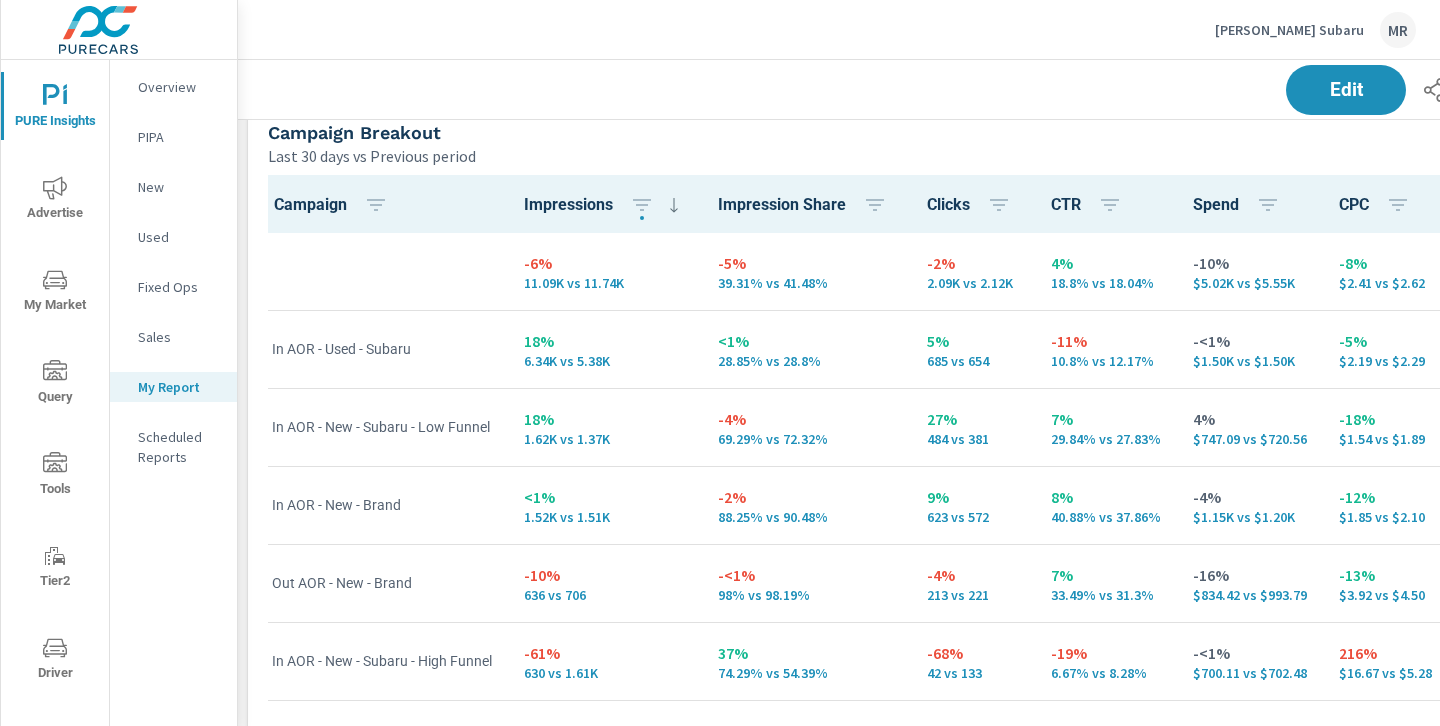 drag, startPoint x: 558, startPoint y: 401, endPoint x: 450, endPoint y: 2, distance: 413.3582 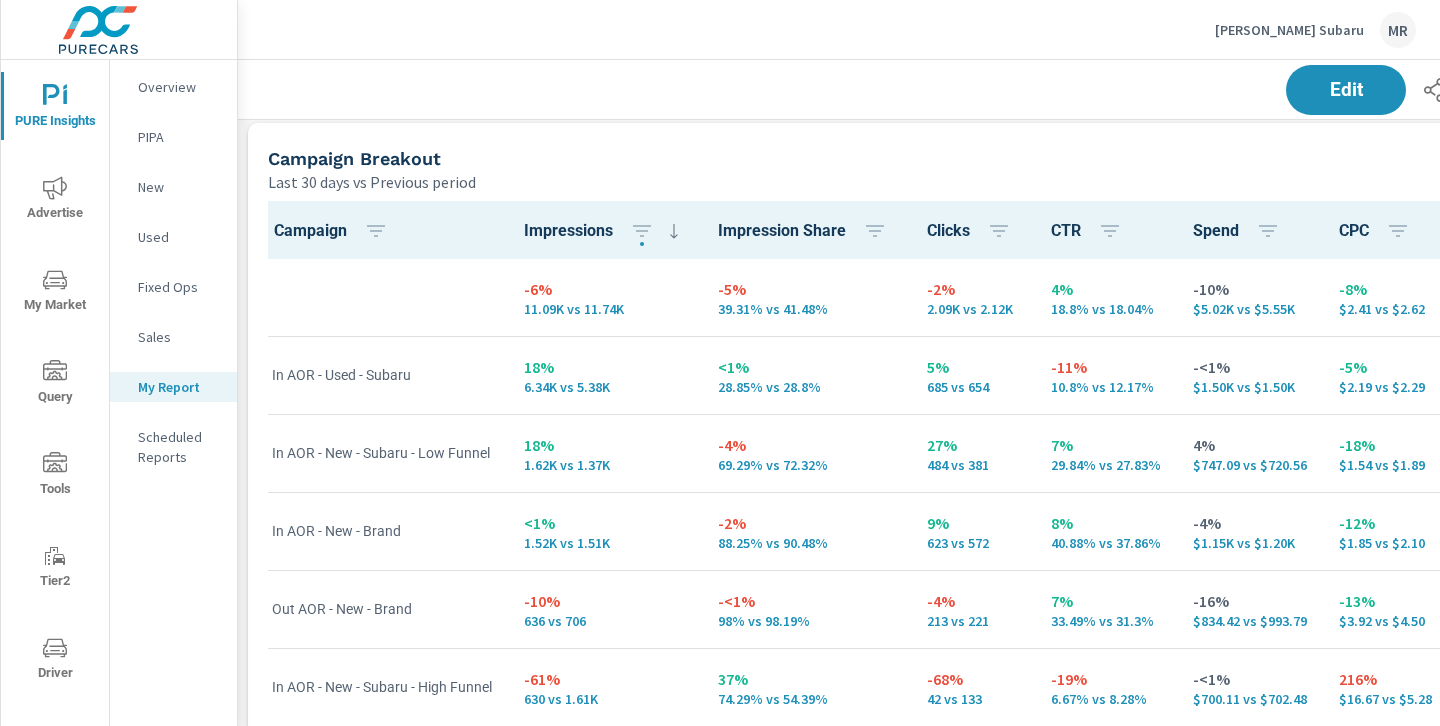 scroll, scrollTop: 1834, scrollLeft: 0, axis: vertical 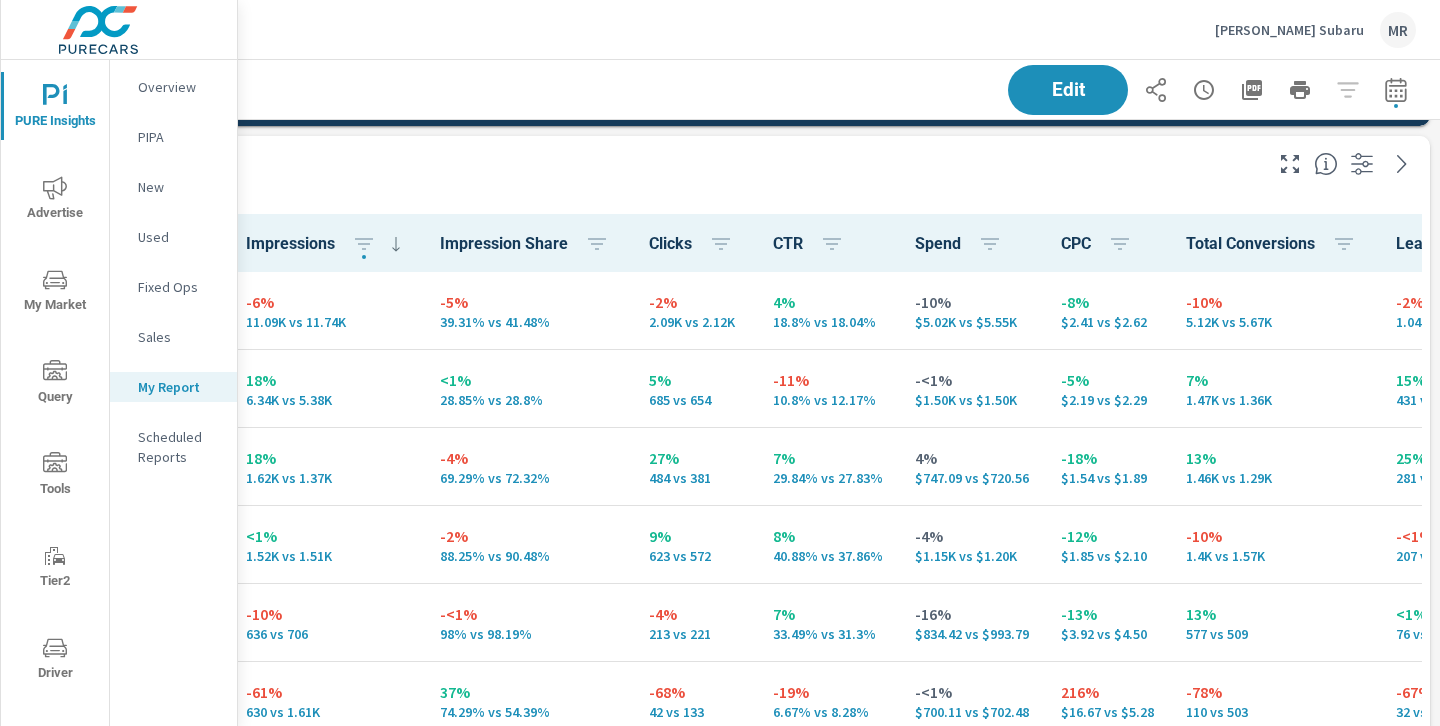 click at bounding box center [1396, 90] 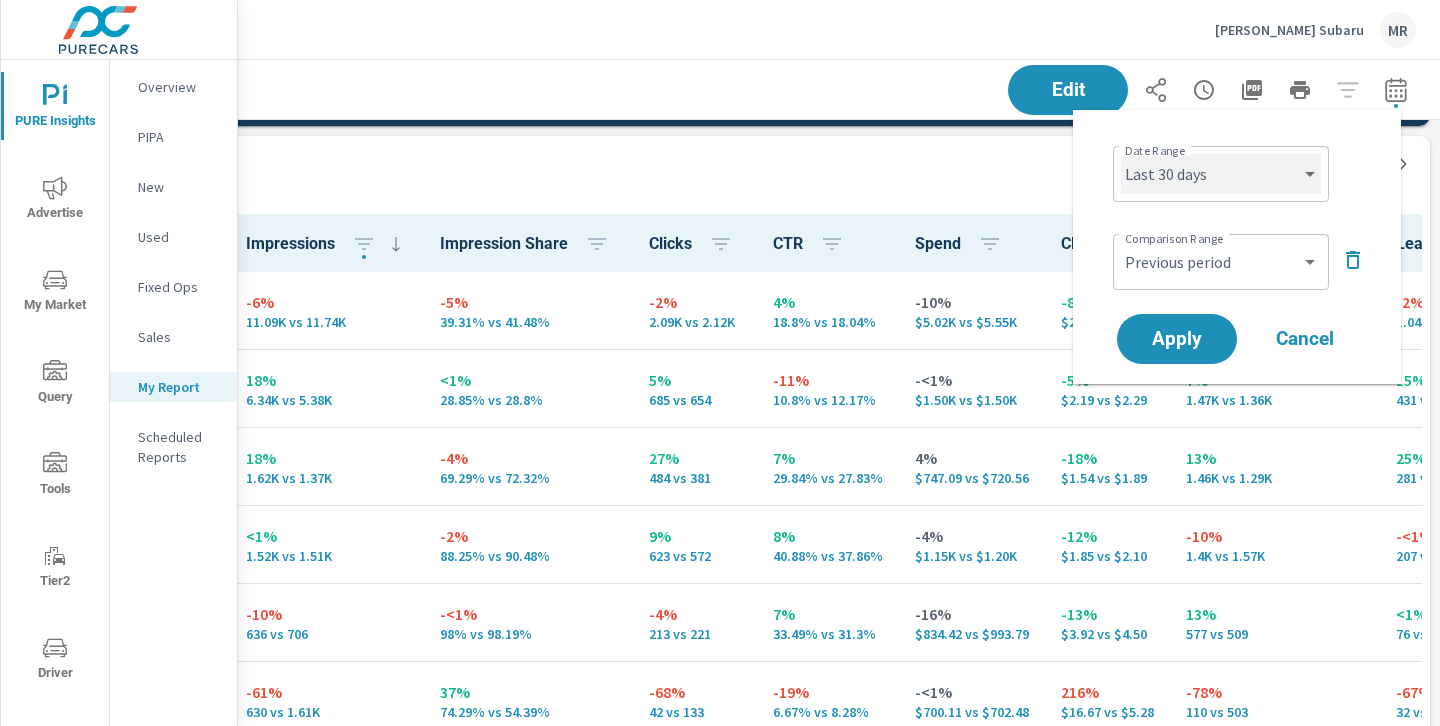 click on "Custom [DATE] Last week Last 7 days Last 14 days Last 30 days Last 45 days Last 60 days Last 90 days Last 180 days Last 365 days Month to date Last month Last 2 months Last 3 months Last 6 months Last 9 months Last 12 months Year to date Last year" at bounding box center [1221, 174] 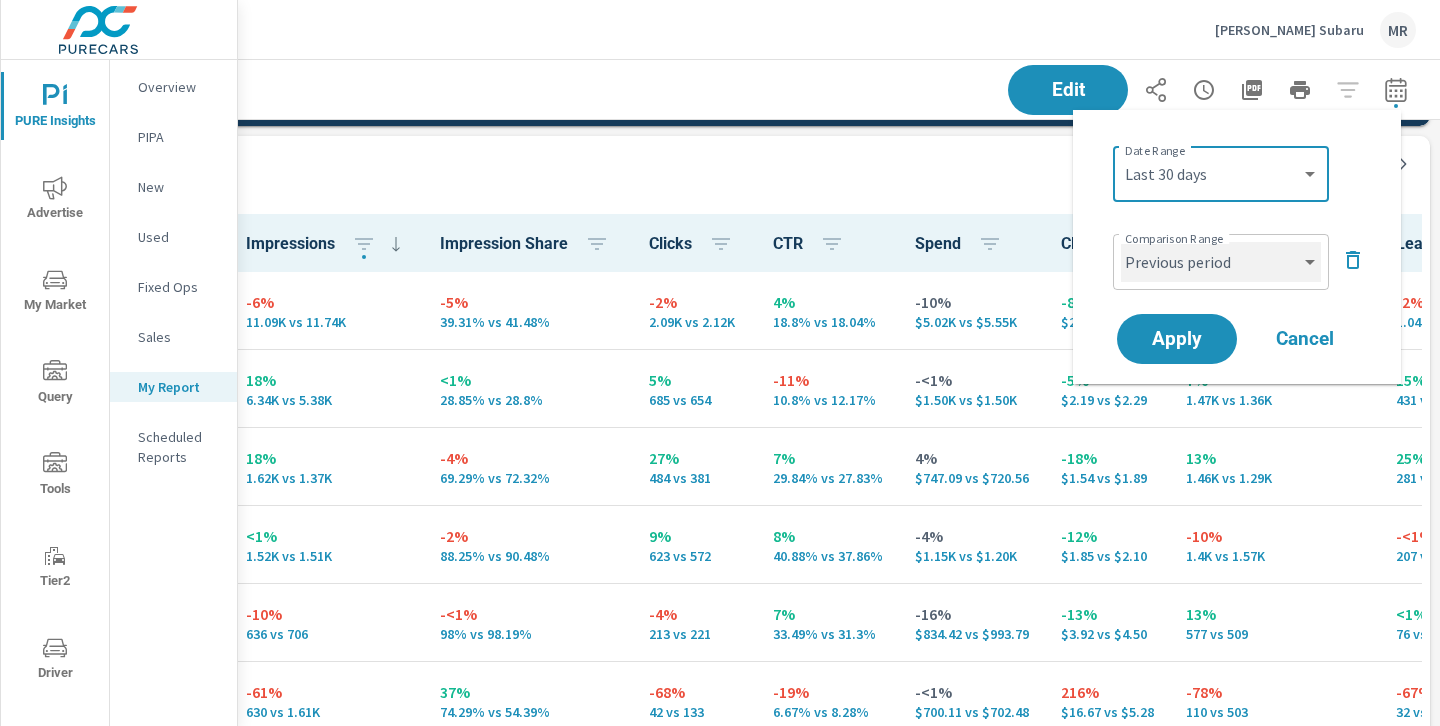 click on "Custom Previous period Previous month Previous year" at bounding box center [1221, 262] 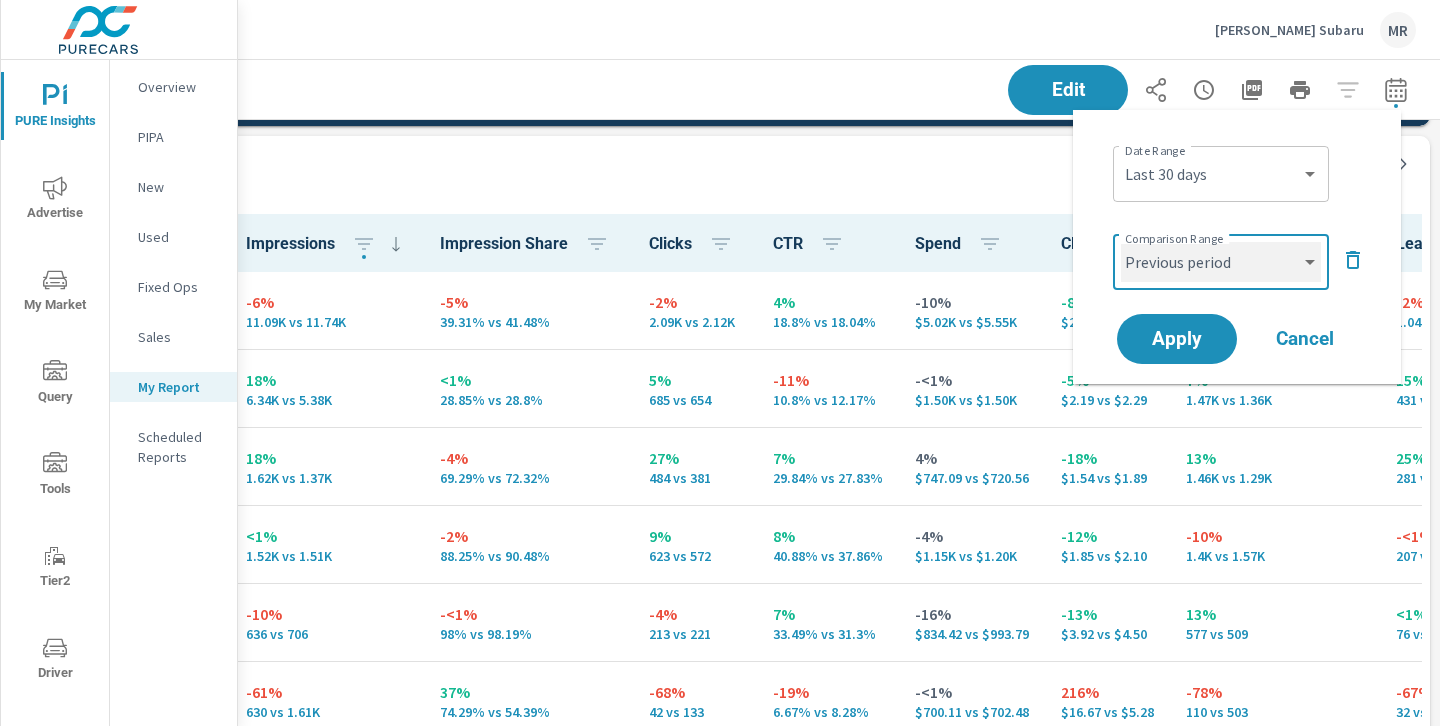 select on "custom" 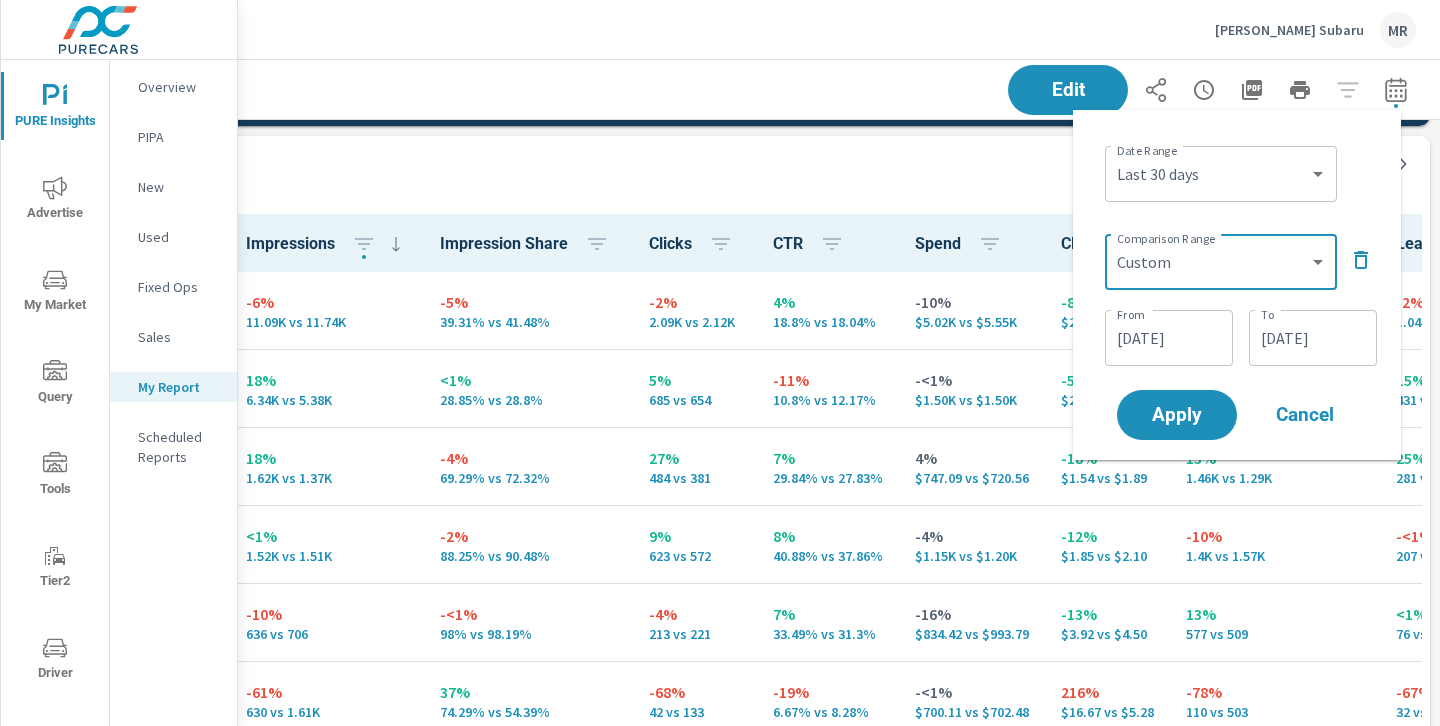 click on "05/19/2025" at bounding box center (1169, 338) 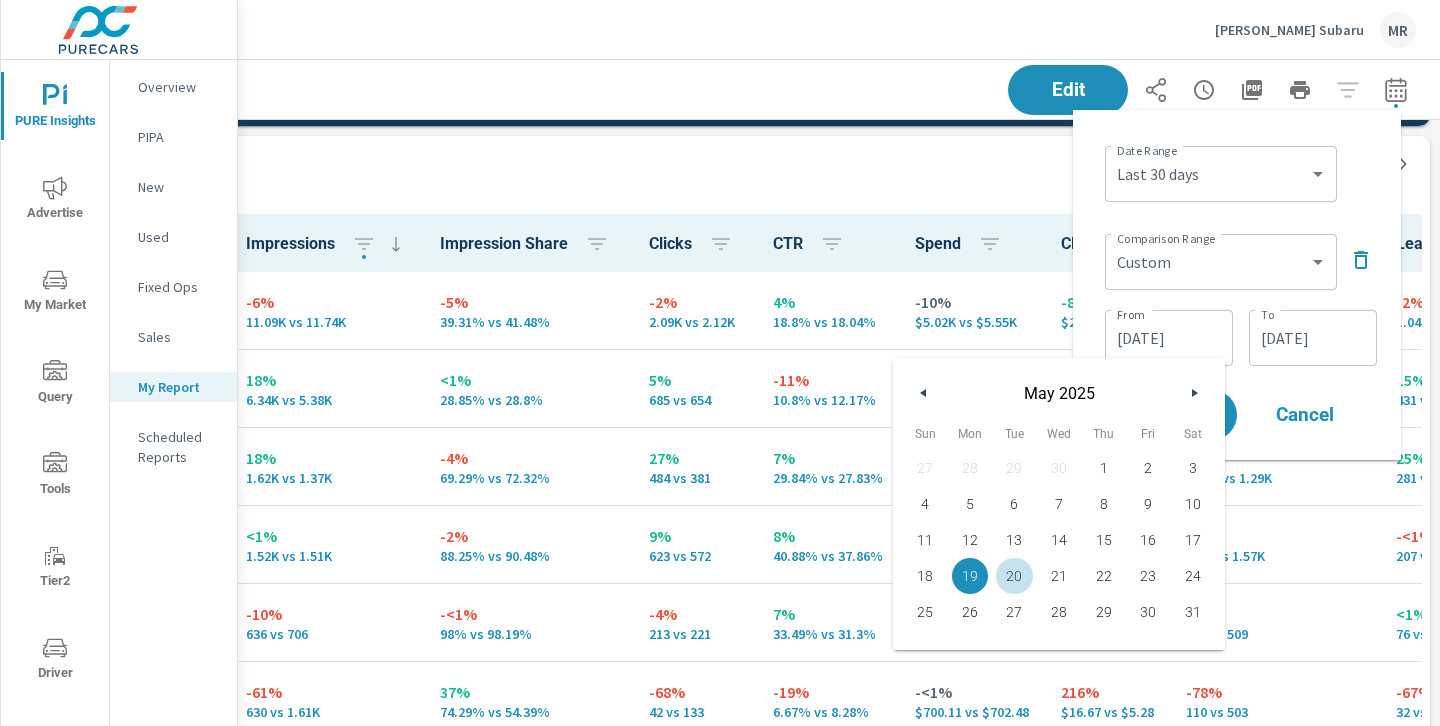 click at bounding box center (1194, 393) 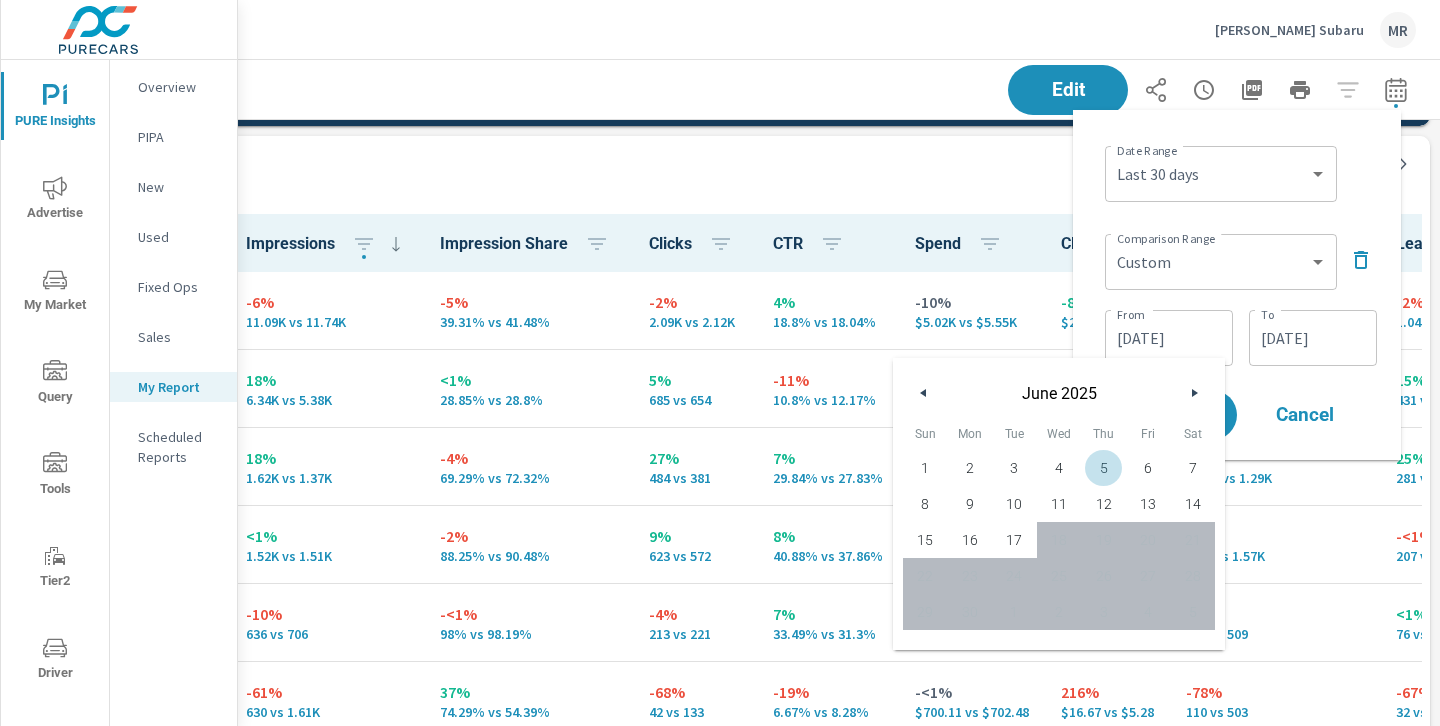 click on "Cancel" at bounding box center [1305, 415] 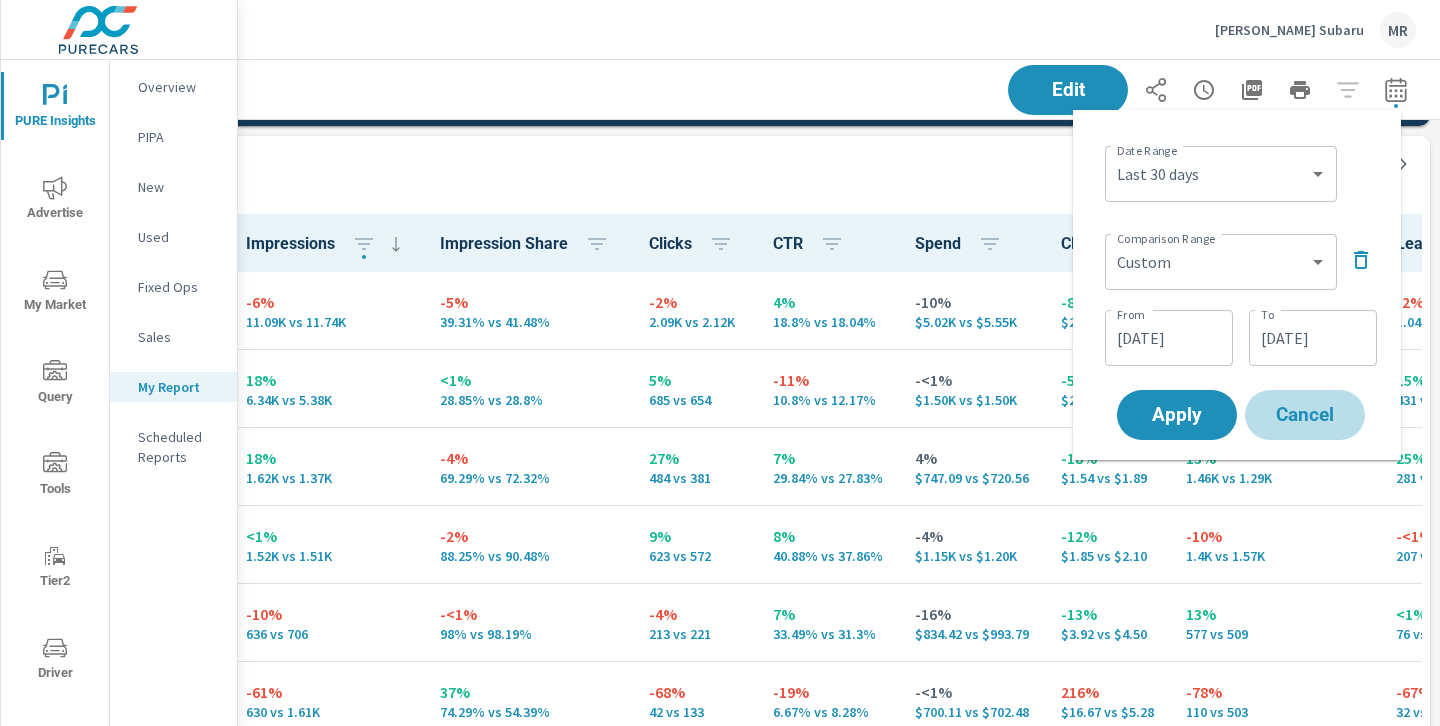 click on "Cancel" at bounding box center [1305, 415] 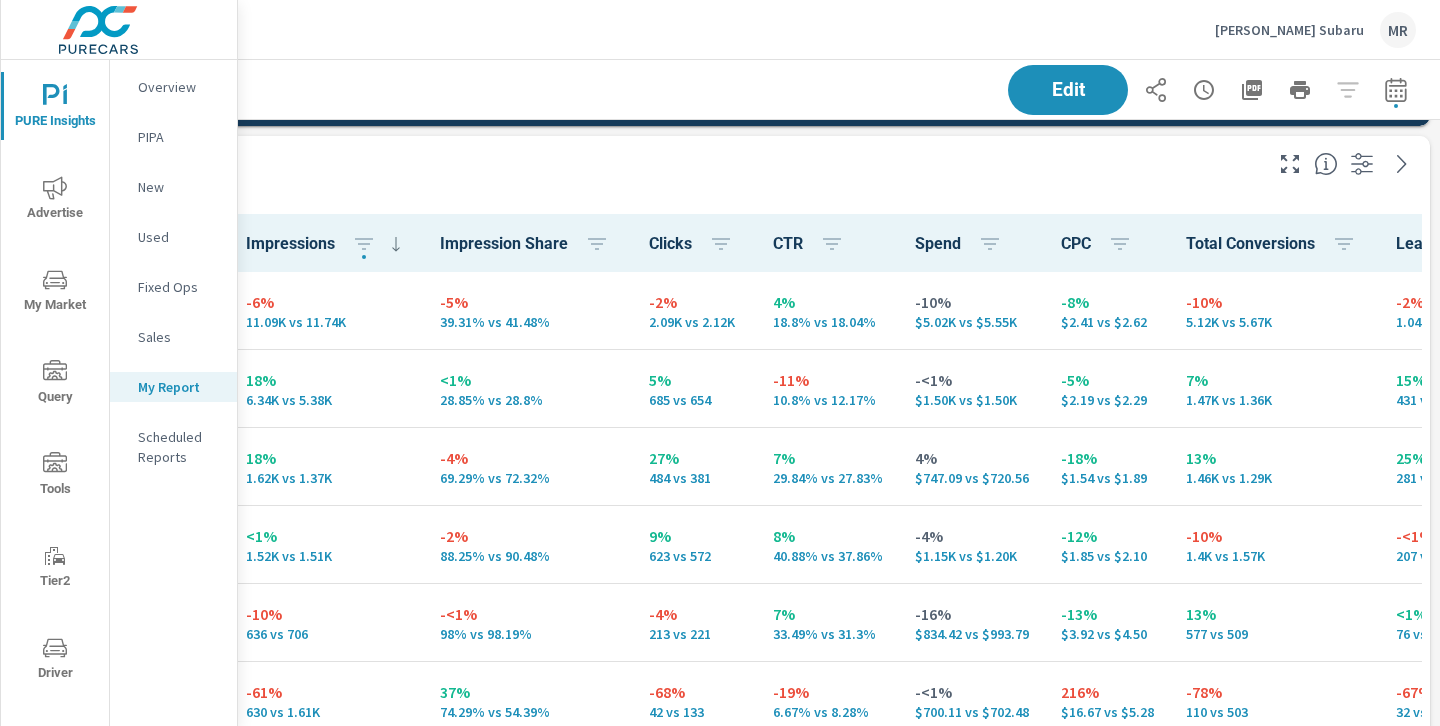 click 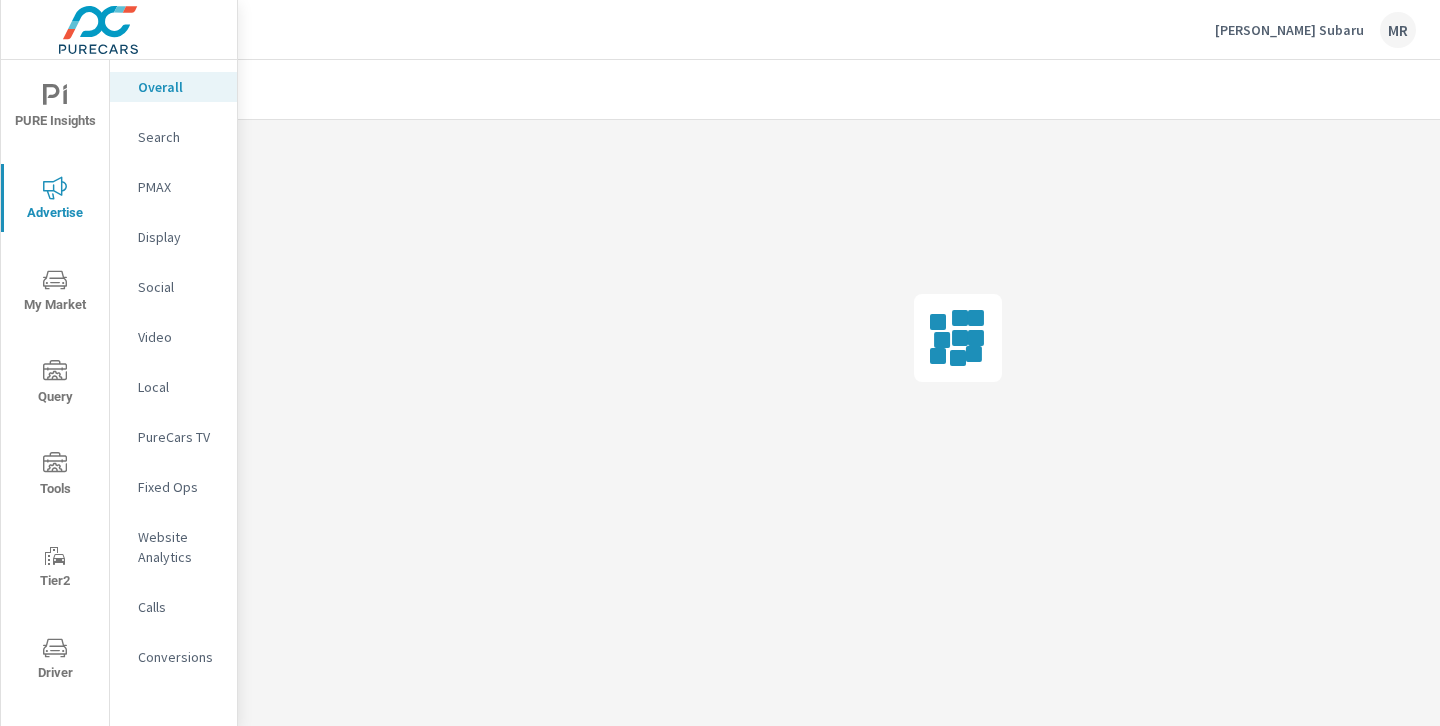 click on "Search" at bounding box center (179, 137) 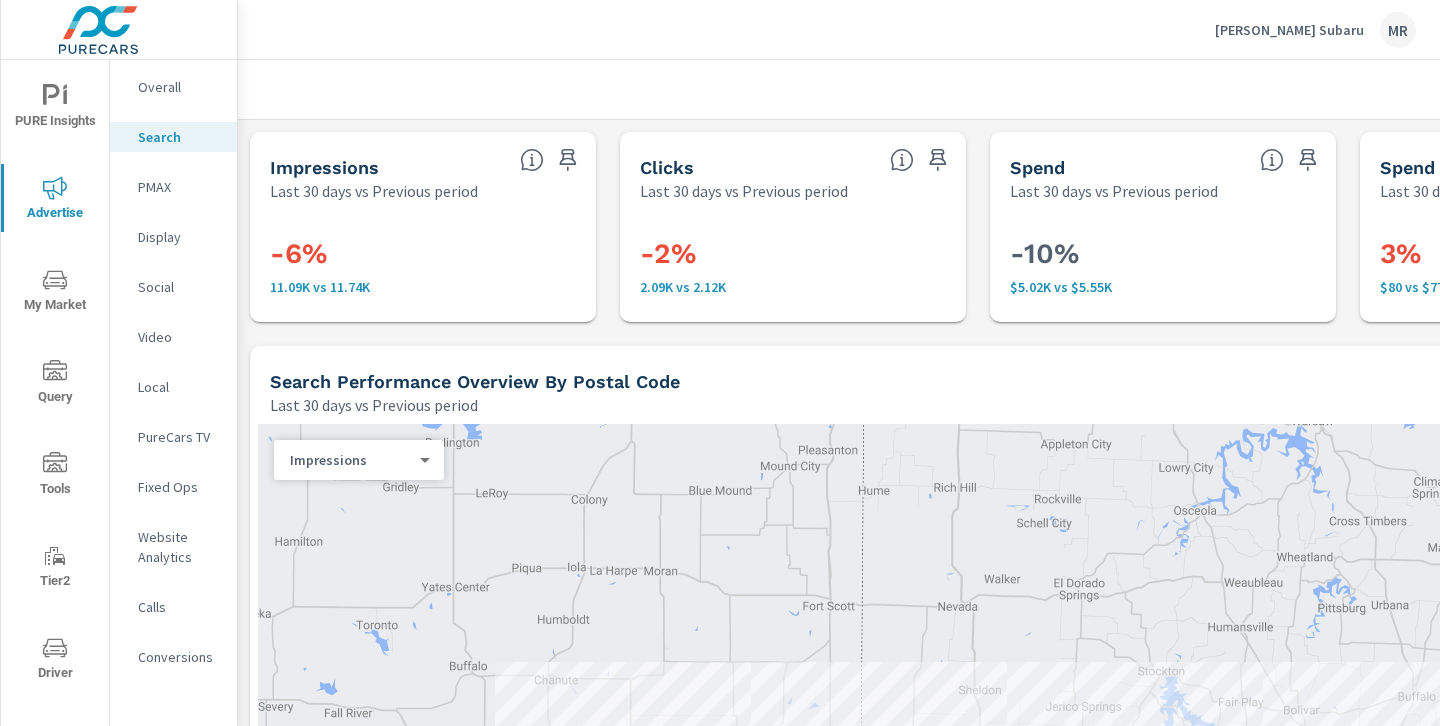 scroll, scrollTop: 0, scrollLeft: 293, axis: horizontal 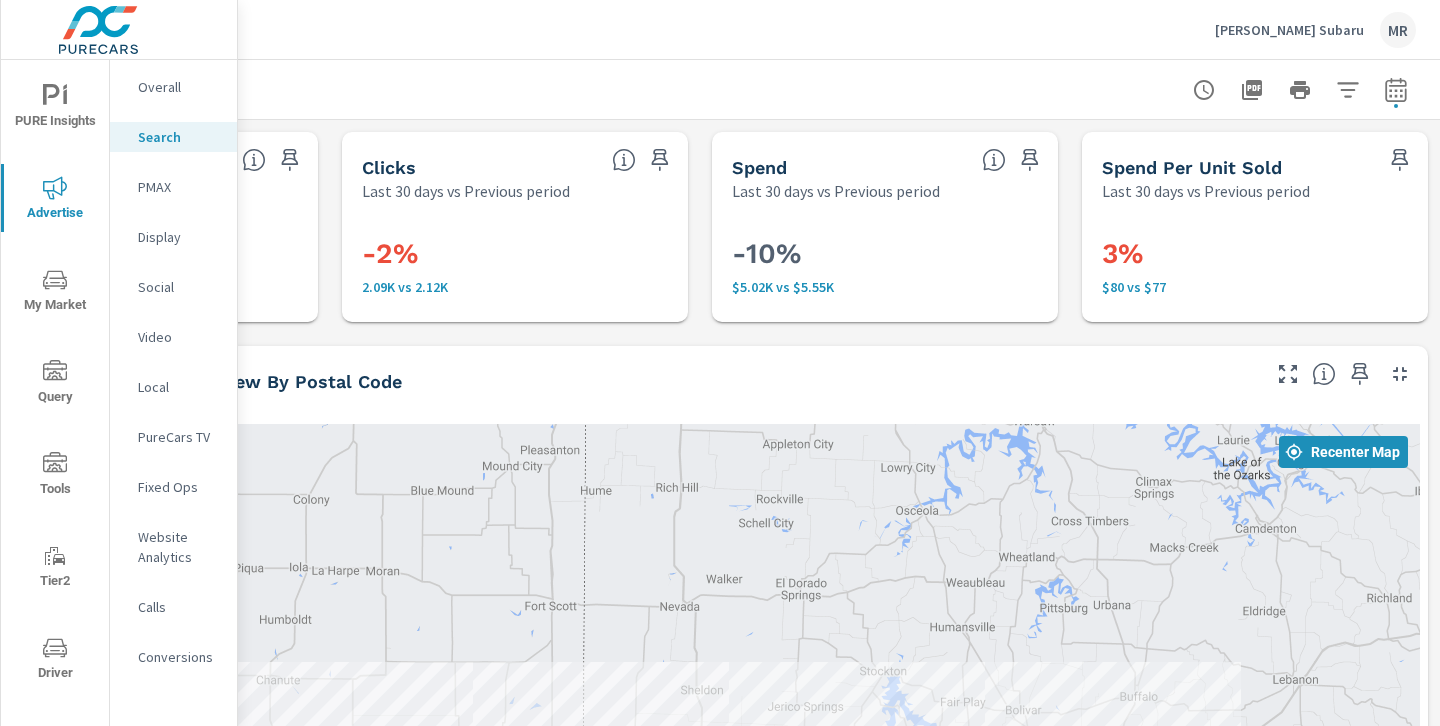 click 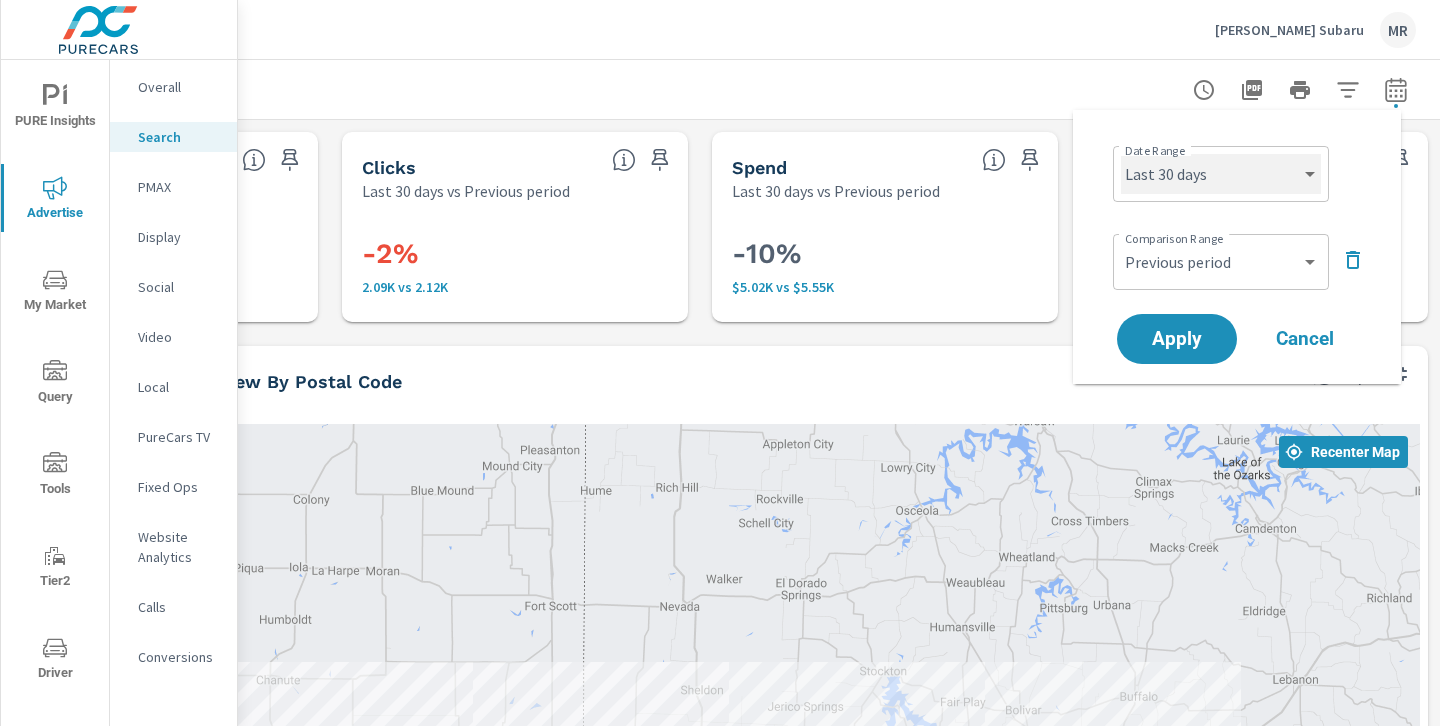 click on "Custom [DATE] Last week Last 7 days Last 14 days Last 30 days Last 45 days Last 60 days Last 90 days Last 180 days Last 365 days Month to date Last month Last 2 months Last 3 months Last 6 months Last 9 months Last 12 months Year to date Last year" at bounding box center [1221, 174] 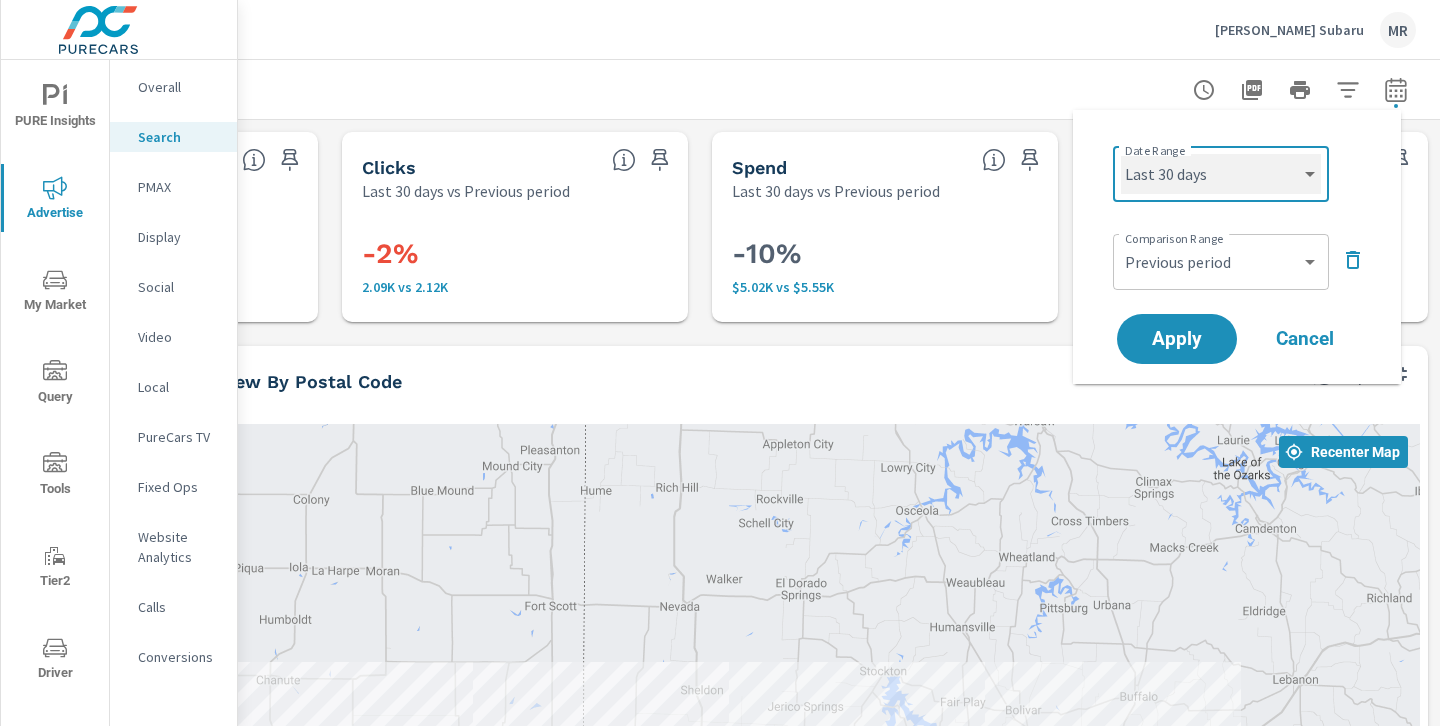 select on "custom" 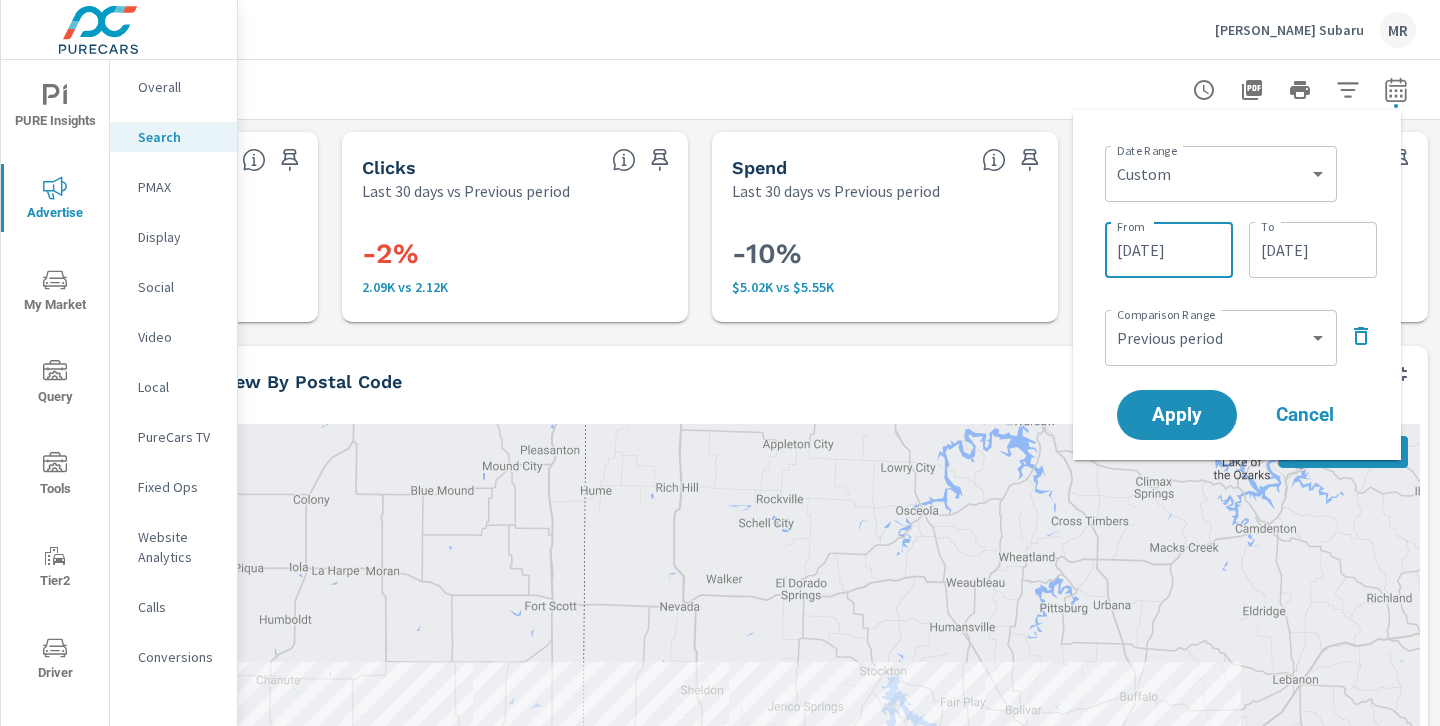 click on "[DATE]" at bounding box center [1169, 250] 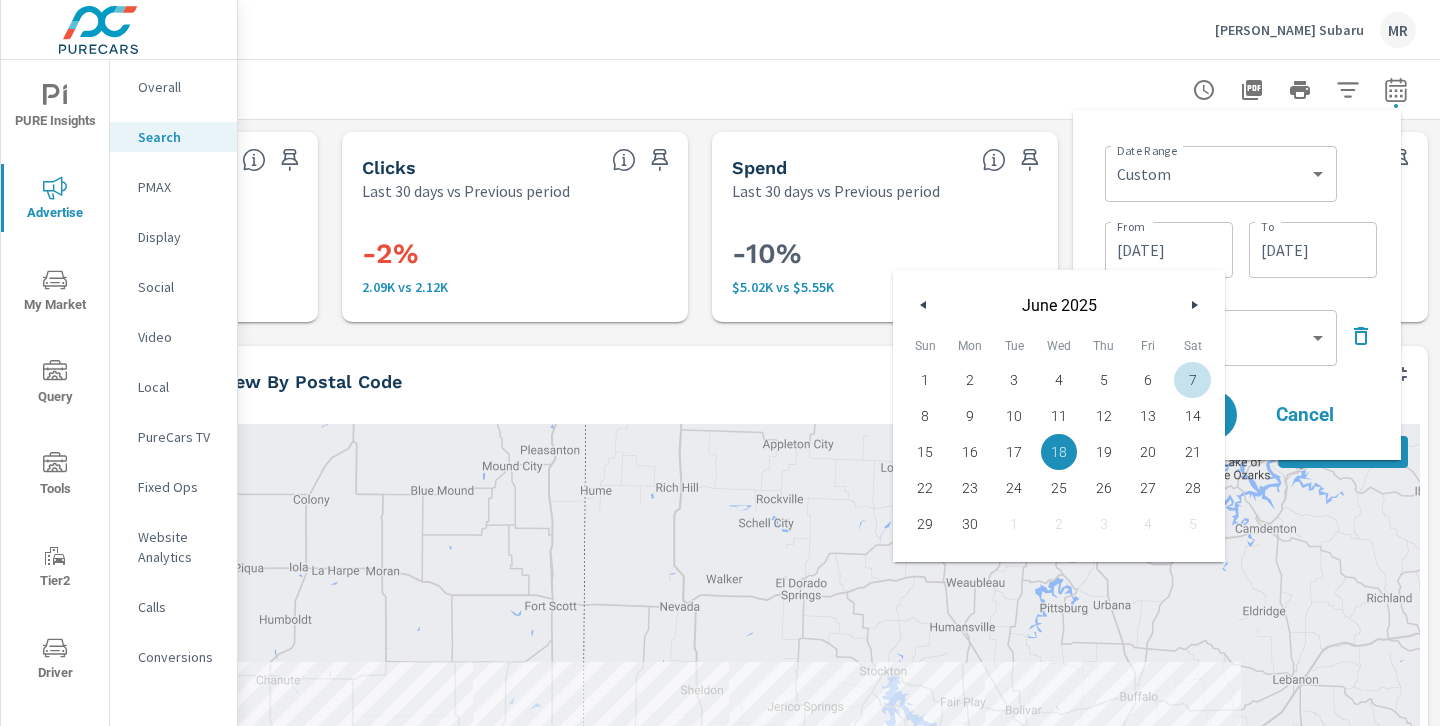 click at bounding box center [1194, 305] 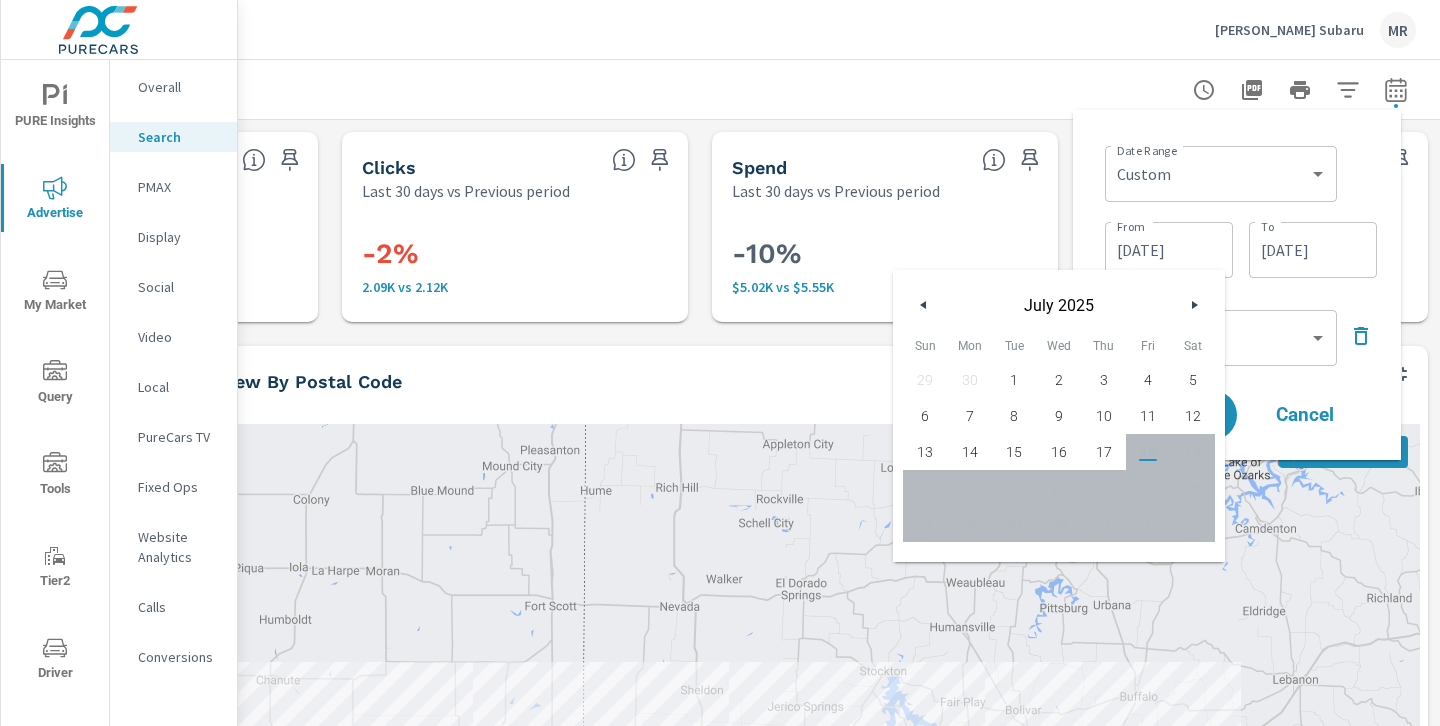 click on "17" at bounding box center [1103, 452] 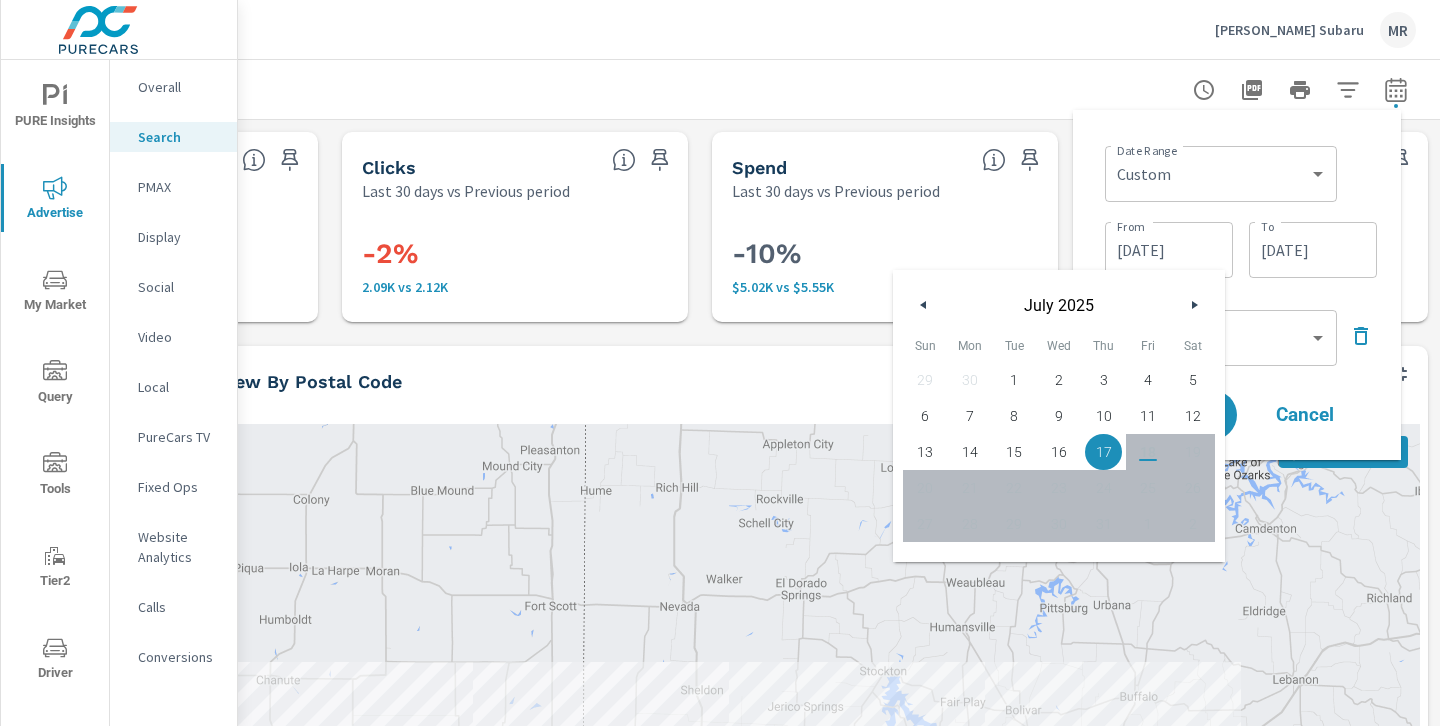click on "7" at bounding box center (970, 416) 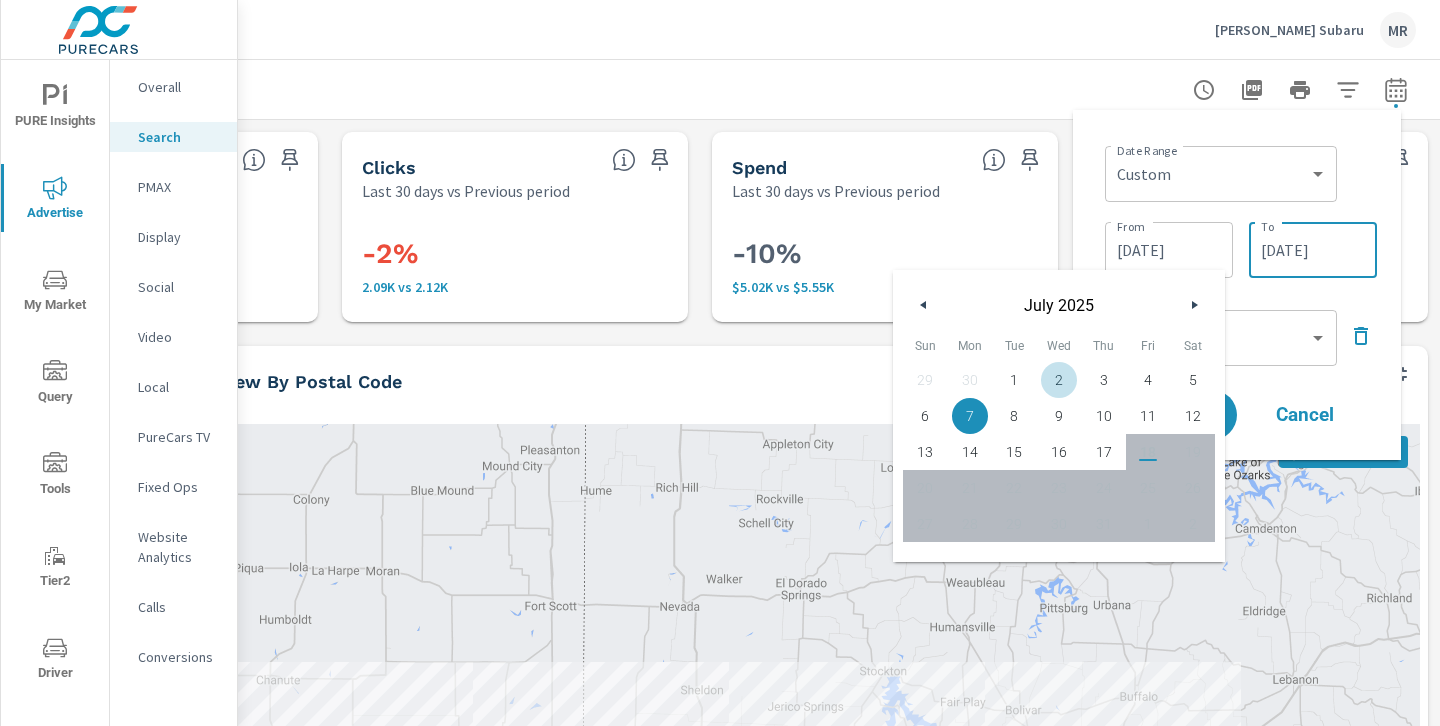 click on "07/17/2025" at bounding box center (1313, 250) 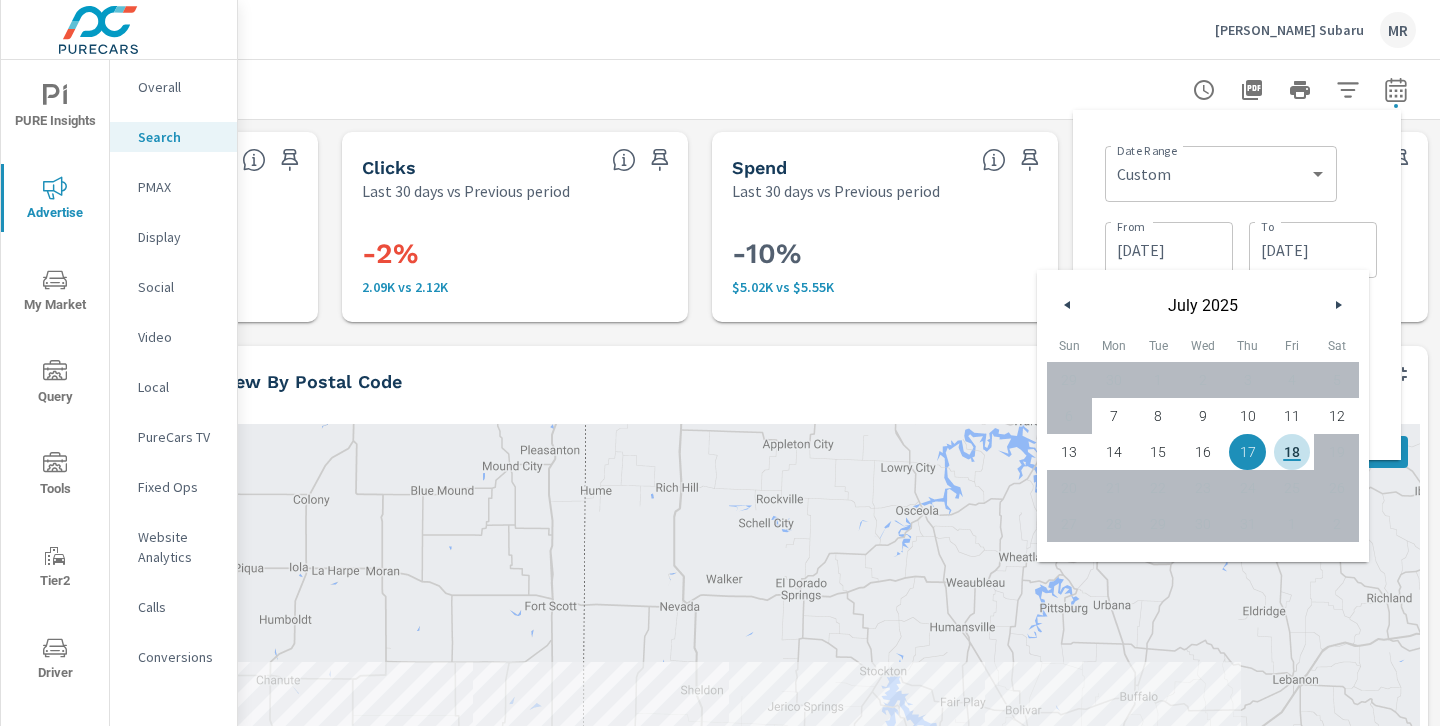 click on "18" at bounding box center (1292, 452) 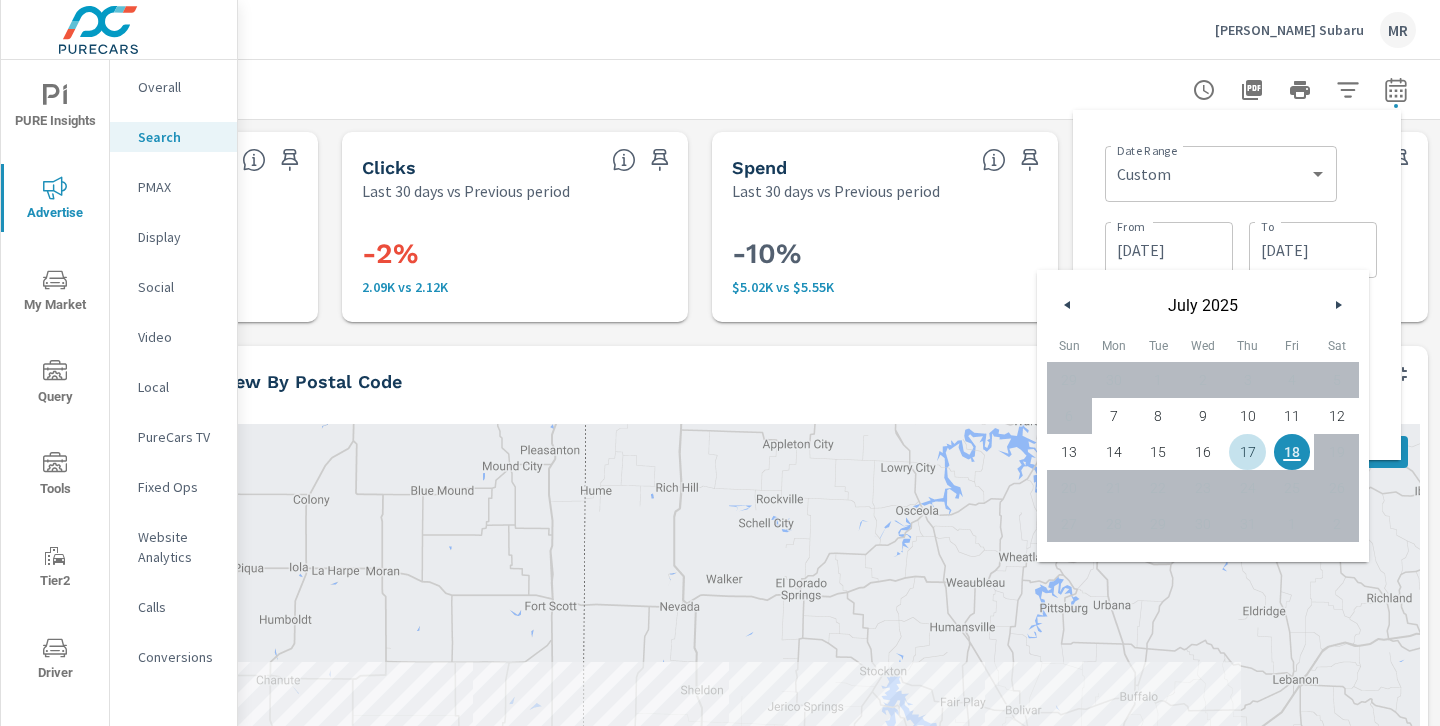 click on "17" at bounding box center [1247, 452] 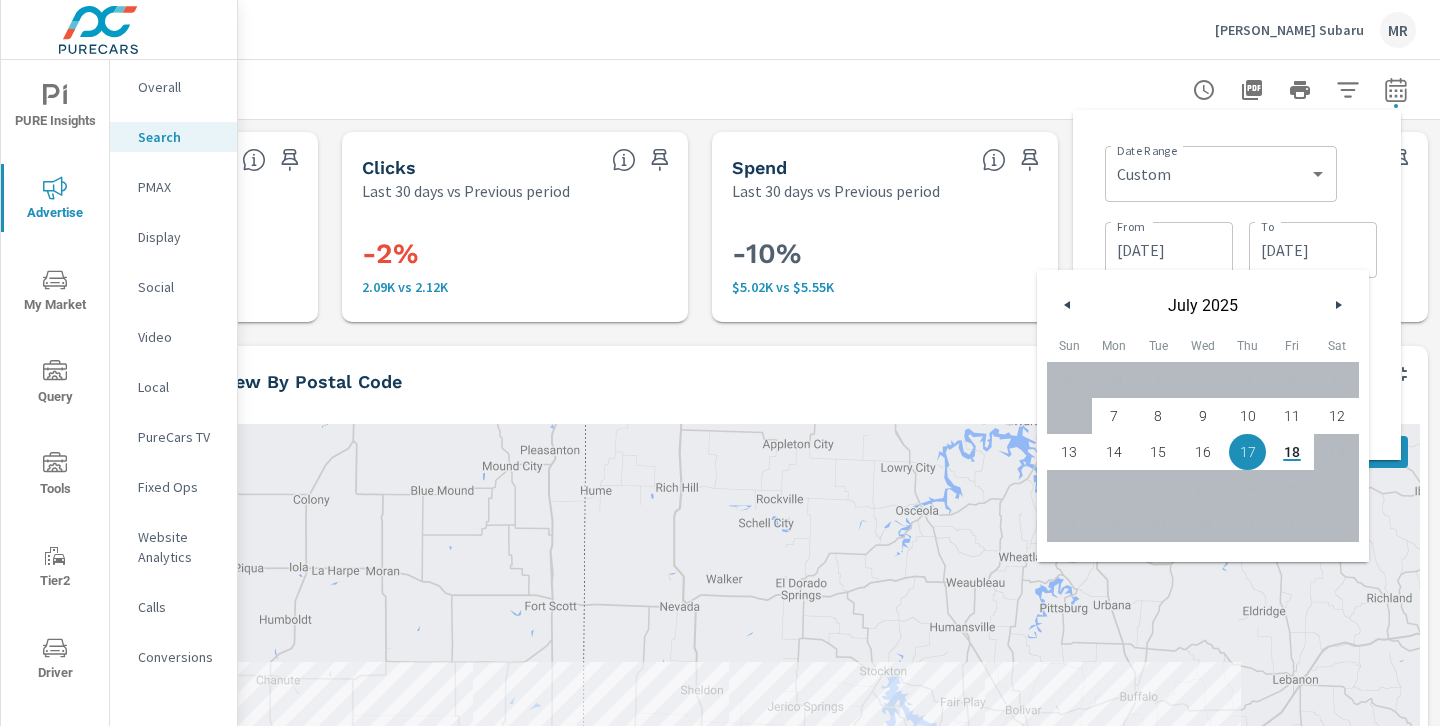 click on "Date Range Custom Yesterday Last week Last 7 days Last 14 days Last 30 days Last 45 days Last 60 days Last 90 days Last 180 days Last 365 days Month to date Last month Last 2 months Last 3 months Last 6 months Last 9 months Last 12 months Year to date Last year ​ From 07/07/2025 From To 07/17/2025 To Comparison Range Custom Previous period Previous month Previous year ​ Apply Cancel" at bounding box center (1237, 285) 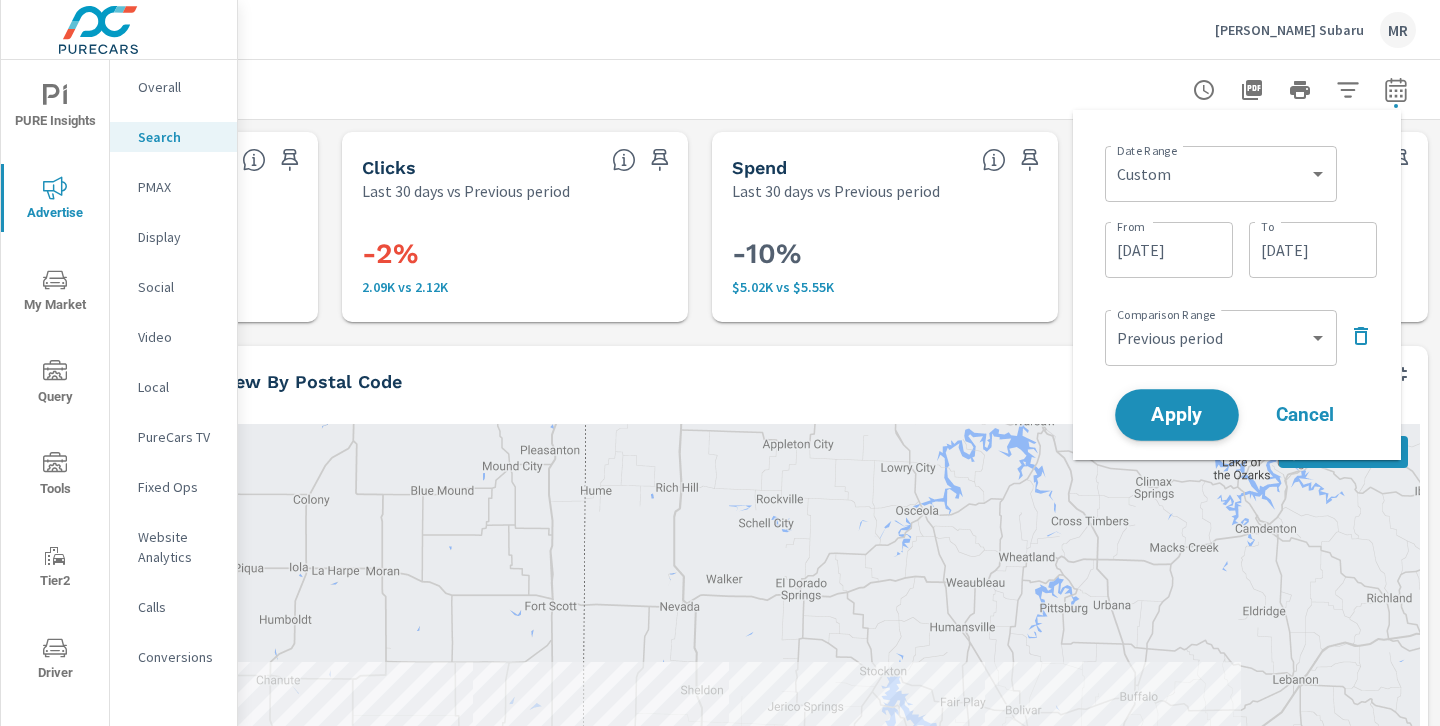click on "Apply" at bounding box center [1177, 415] 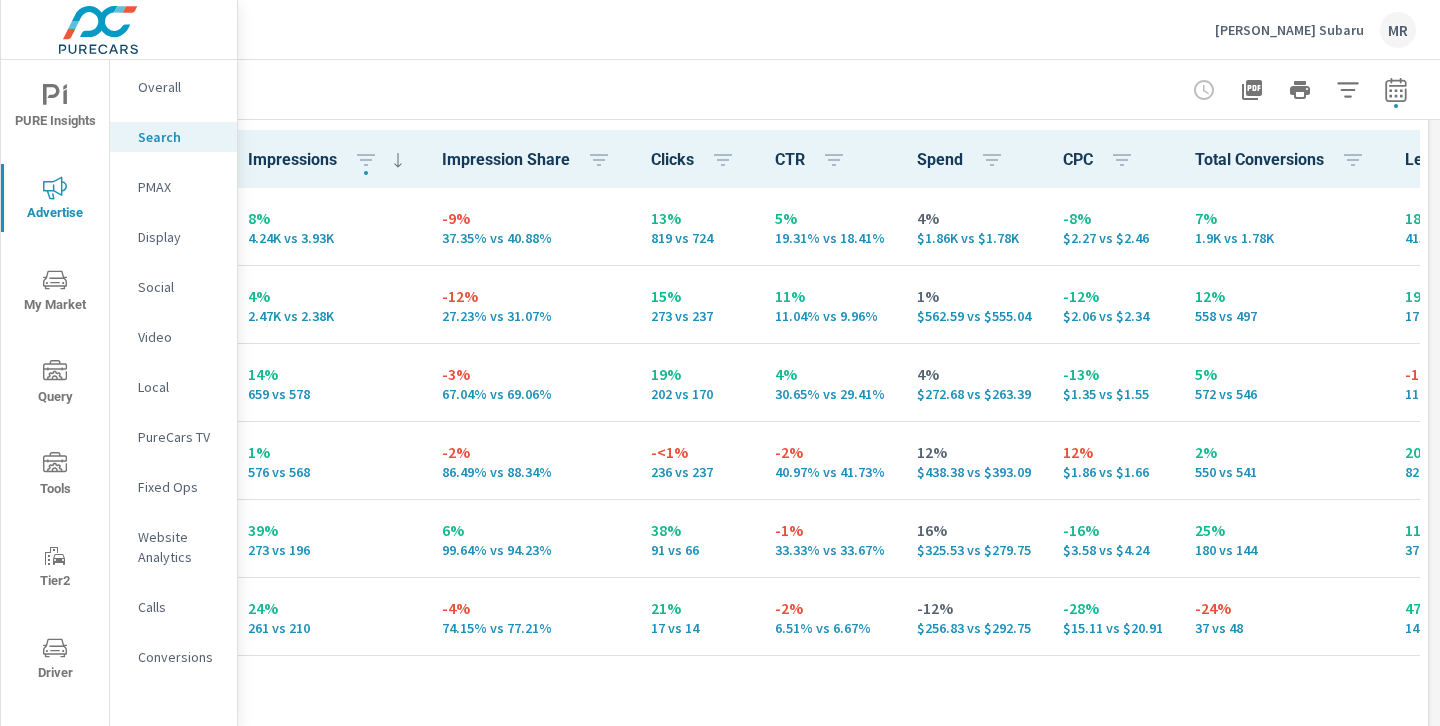 scroll, scrollTop: 2006, scrollLeft: 293, axis: both 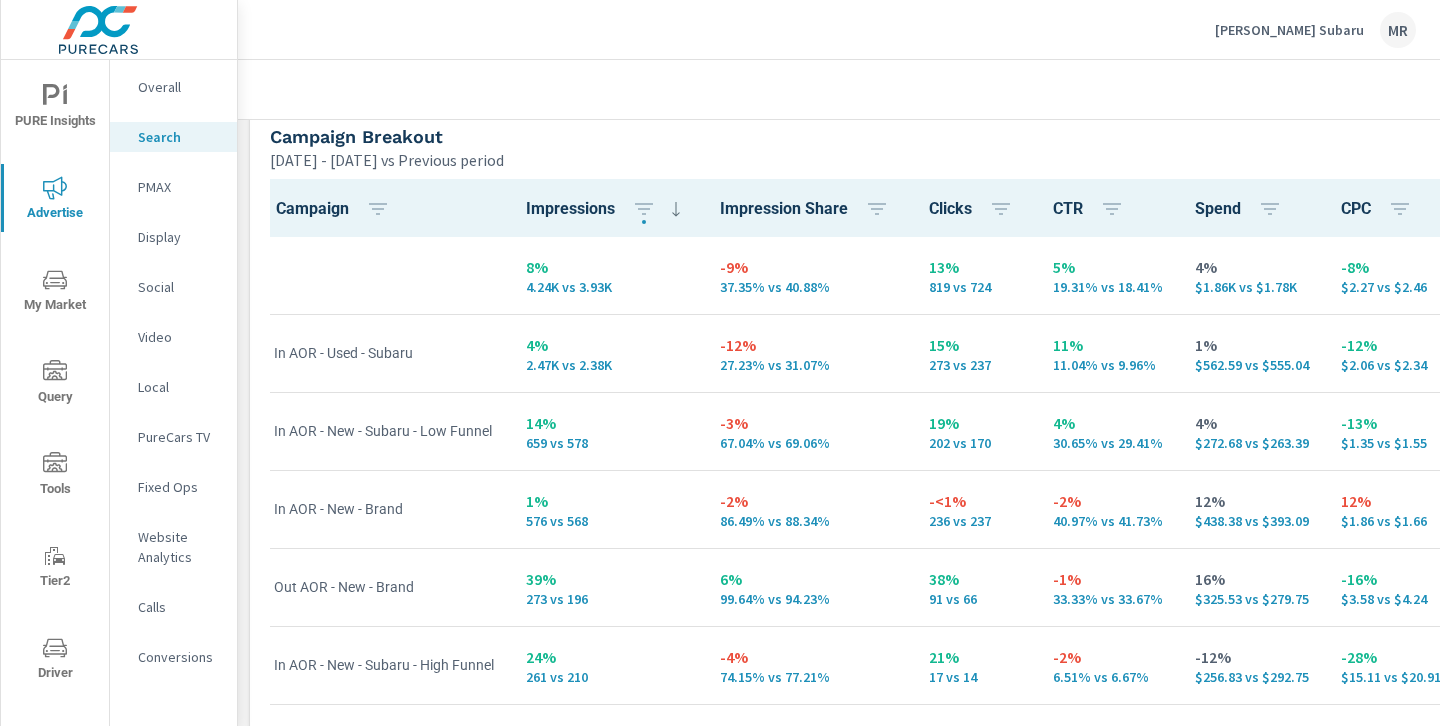 click on "-2%" at bounding box center (808, 501) 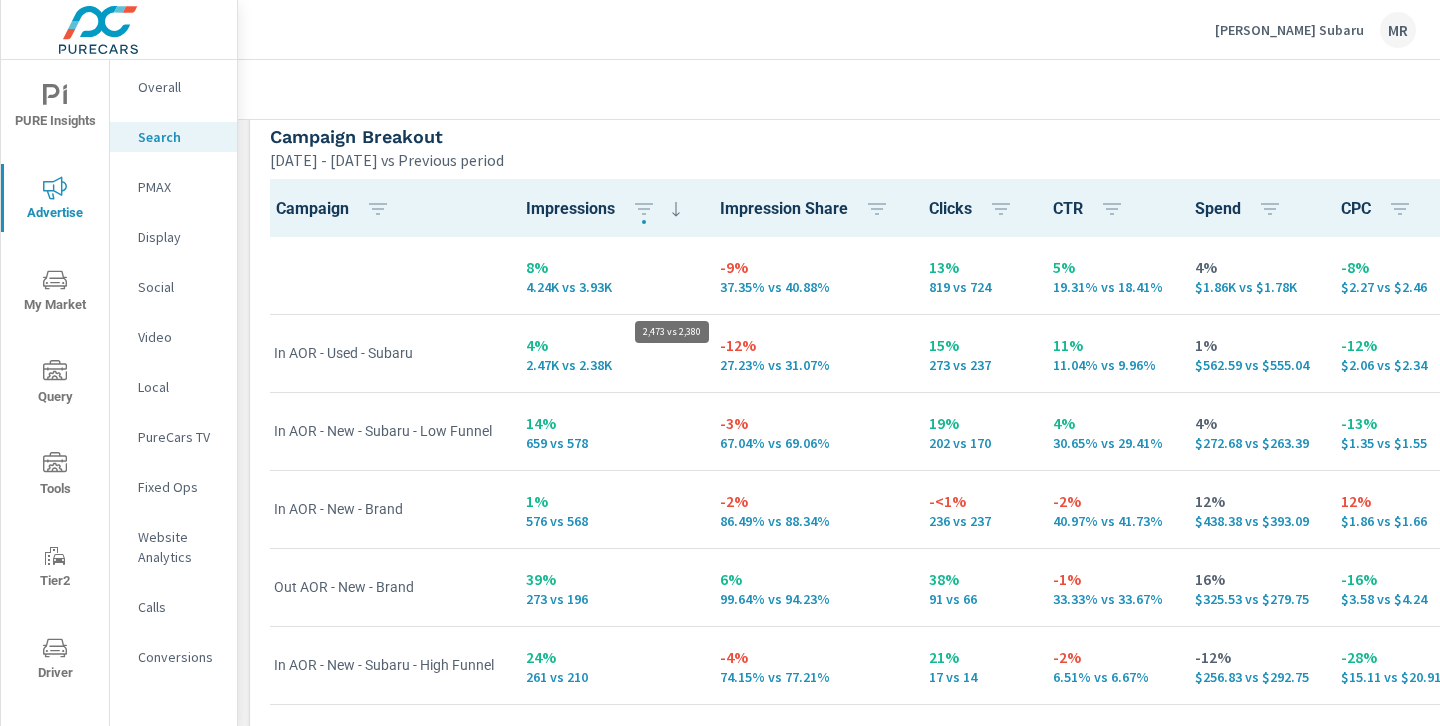 click on "2.47K vs 2.38K" at bounding box center (607, 365) 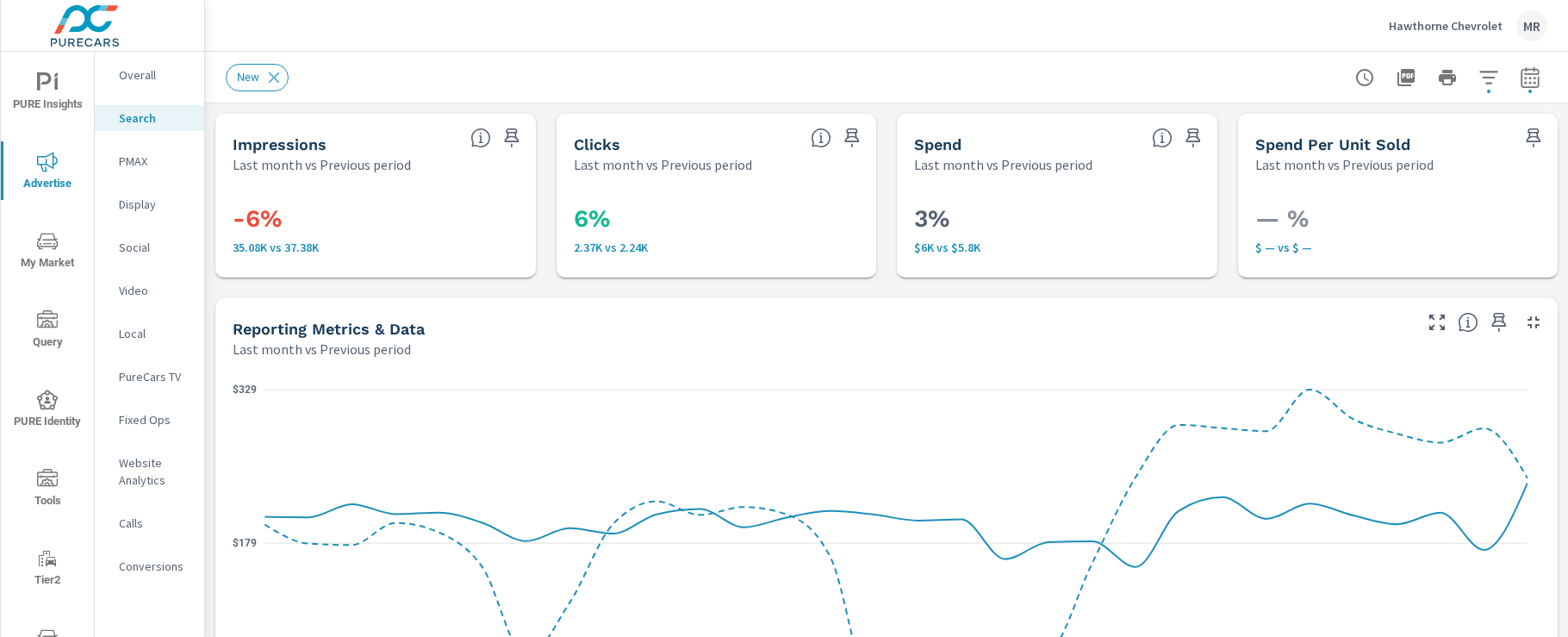 scroll, scrollTop: 0, scrollLeft: 0, axis: both 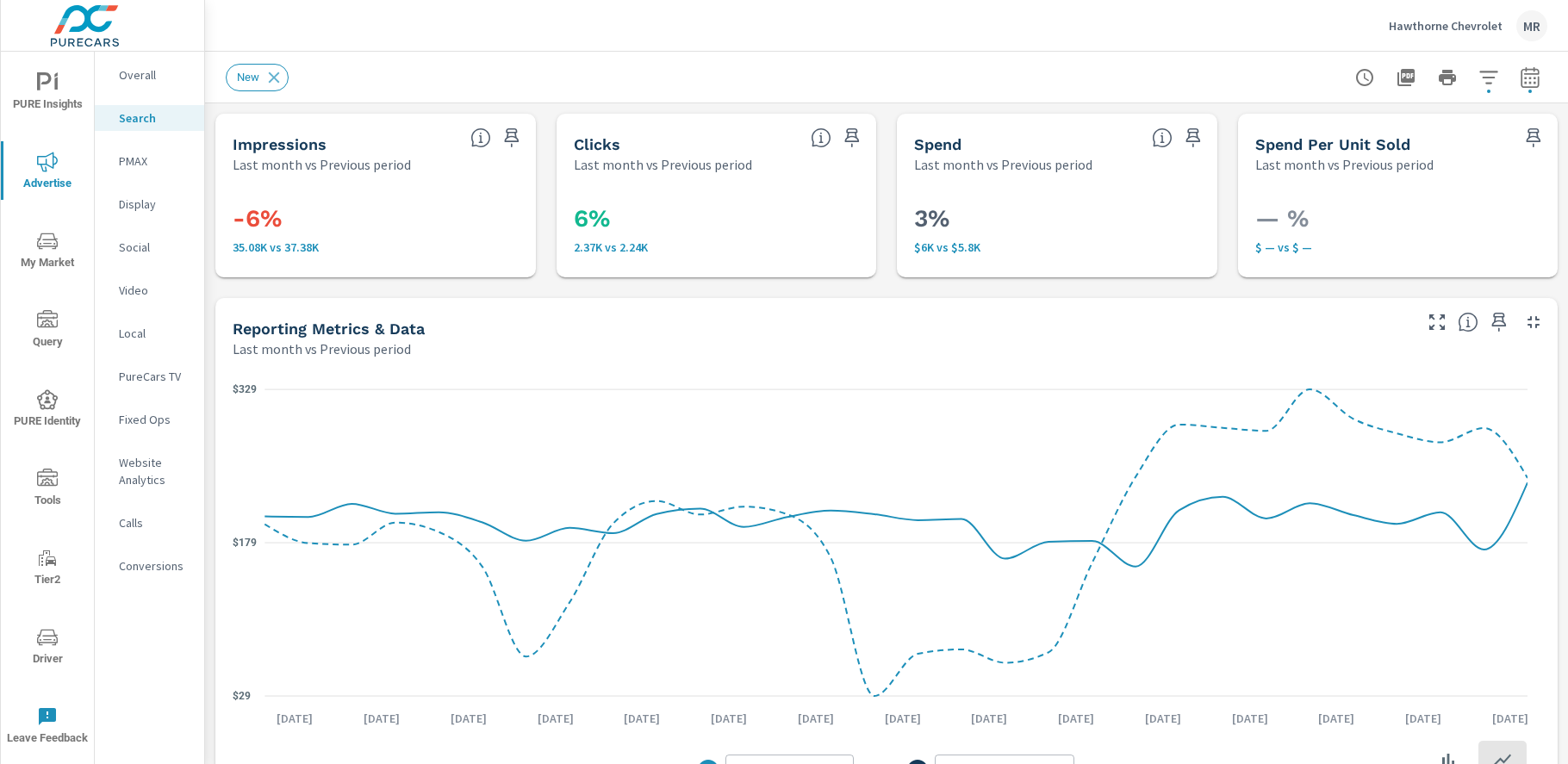 click on "Impressions Last month vs Previous period -6% 35.08K vs 37.38K Clicks Last month vs Previous period 6% 2.37K vs 2.24K Spend Last month vs Previous period 3% $6K vs $5.8K Spend Per Unit Sold Last month vs Previous period — % $ — vs $ — Reporting Metrics & Data Last month vs Previous period $29    $179    $329    [DATE] [DATE] [DATE] [DATE] [DATE] [DATE] [DATE] [DATE] [DATE] [DATE] [DATE] [DATE] [DATE] [DATE] [DATE] Spend Amount Spend Amount ​ vs Add Comparison ​ View as Bars Lines Campaign Breakout Last month vs Previous period Campaign Impressions Impression Share Clicks CTR Spend CPC Total Conversions Leads Actions Spend/Conversion Conversion Rate Lost Impression Share Rank Lost Impression Share Budget -6% 35.08K vs 37.38K -9% 23.88% vs 26.21% 6% 2.37K vs 2.24K 13% 6.76% vs 5.99% 3% $6K vs $5.80K -3% $2.53 vs $2.59 14% 3.58K vs 3.14K 2.9K% 6 vs 0 20% 3.21K vs 2.67K -33% $2.23 vs $3.33 3% 123% vs 120% -15% 48.68% vs 57.03% 65% 27.29% vs 16.5% 10% 18.08K vs 16.49K 8%" at bounding box center [887, 841] 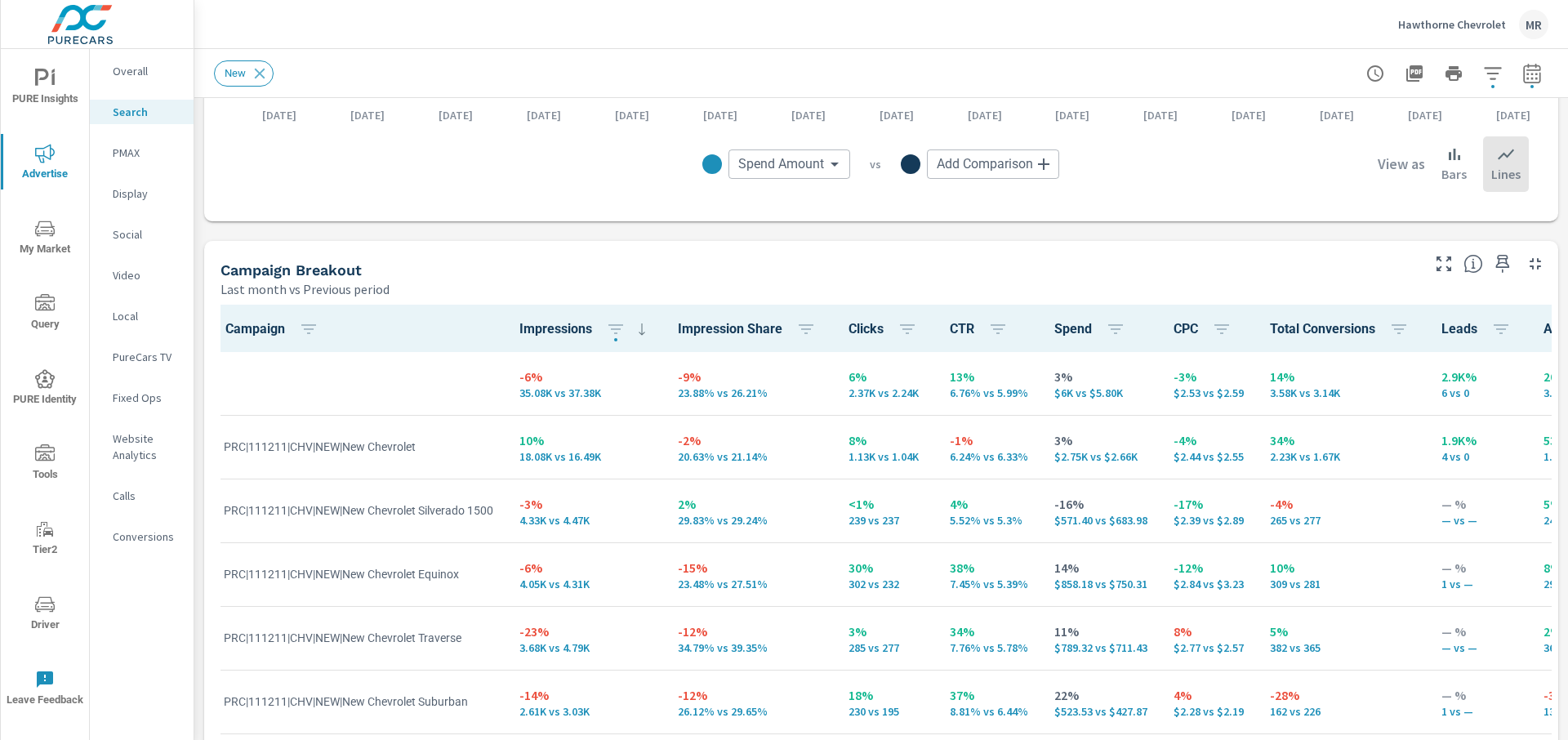 scroll, scrollTop: 570, scrollLeft: 0, axis: vertical 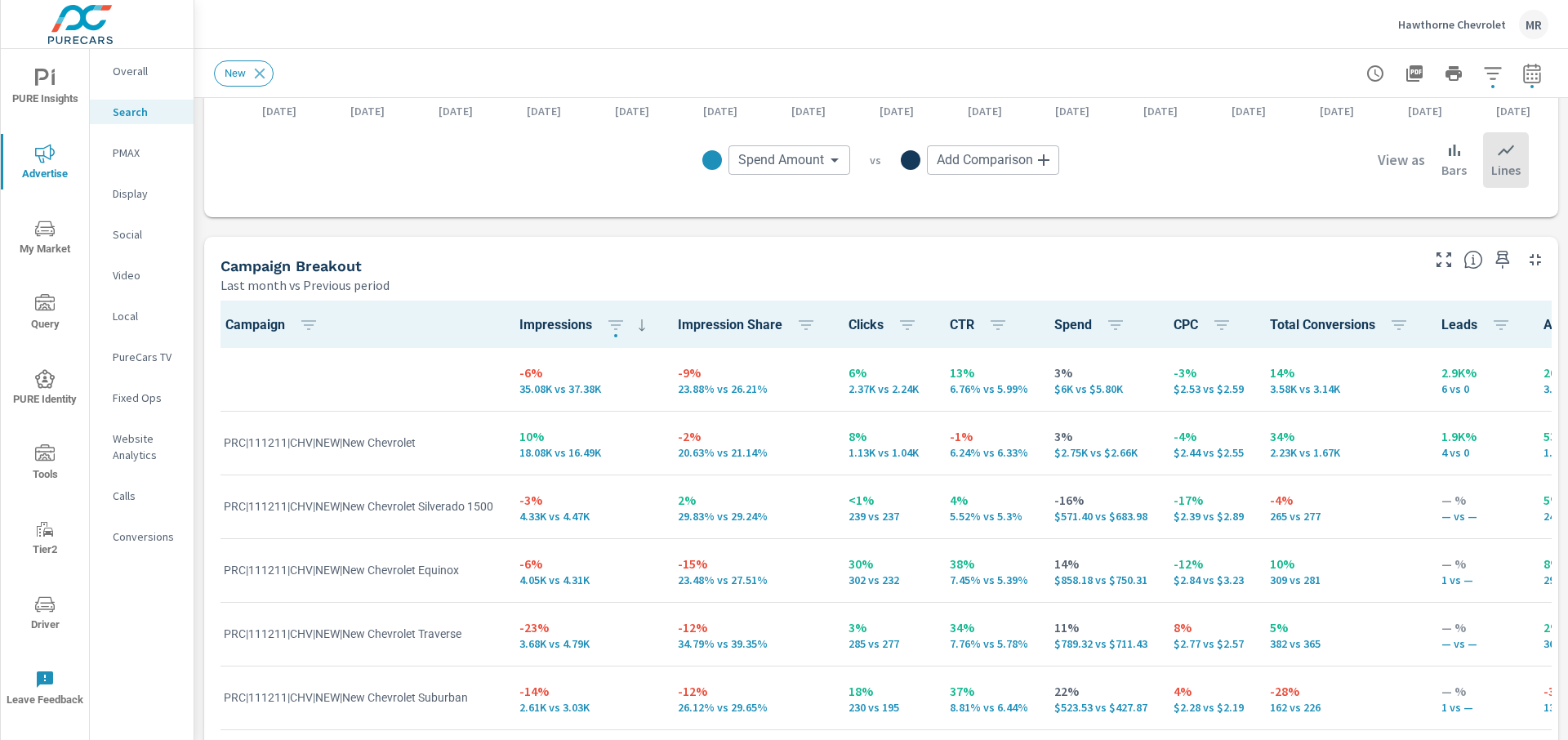 drag, startPoint x: 874, startPoint y: 738, endPoint x: 884, endPoint y: 738, distance: 10 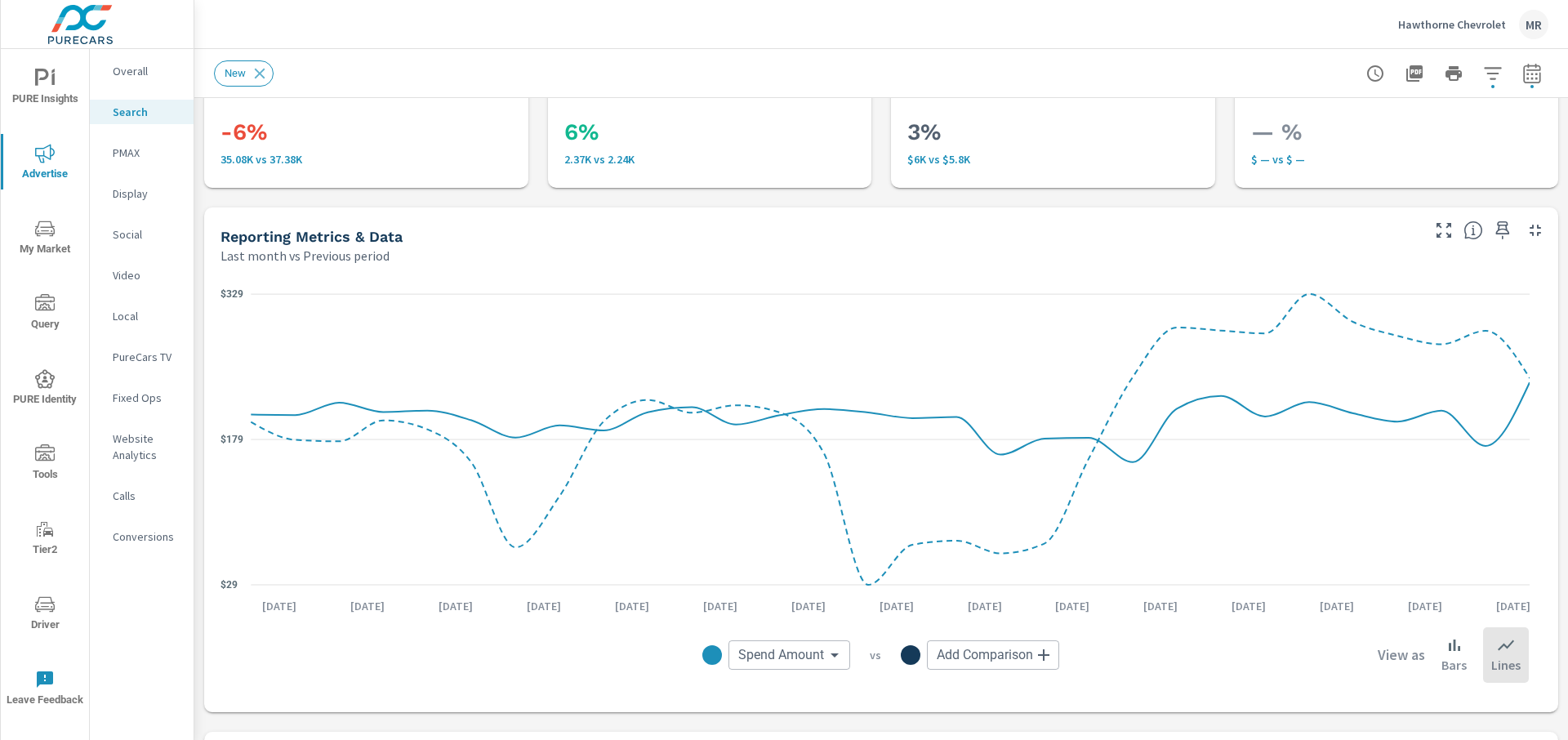 scroll, scrollTop: 82, scrollLeft: 0, axis: vertical 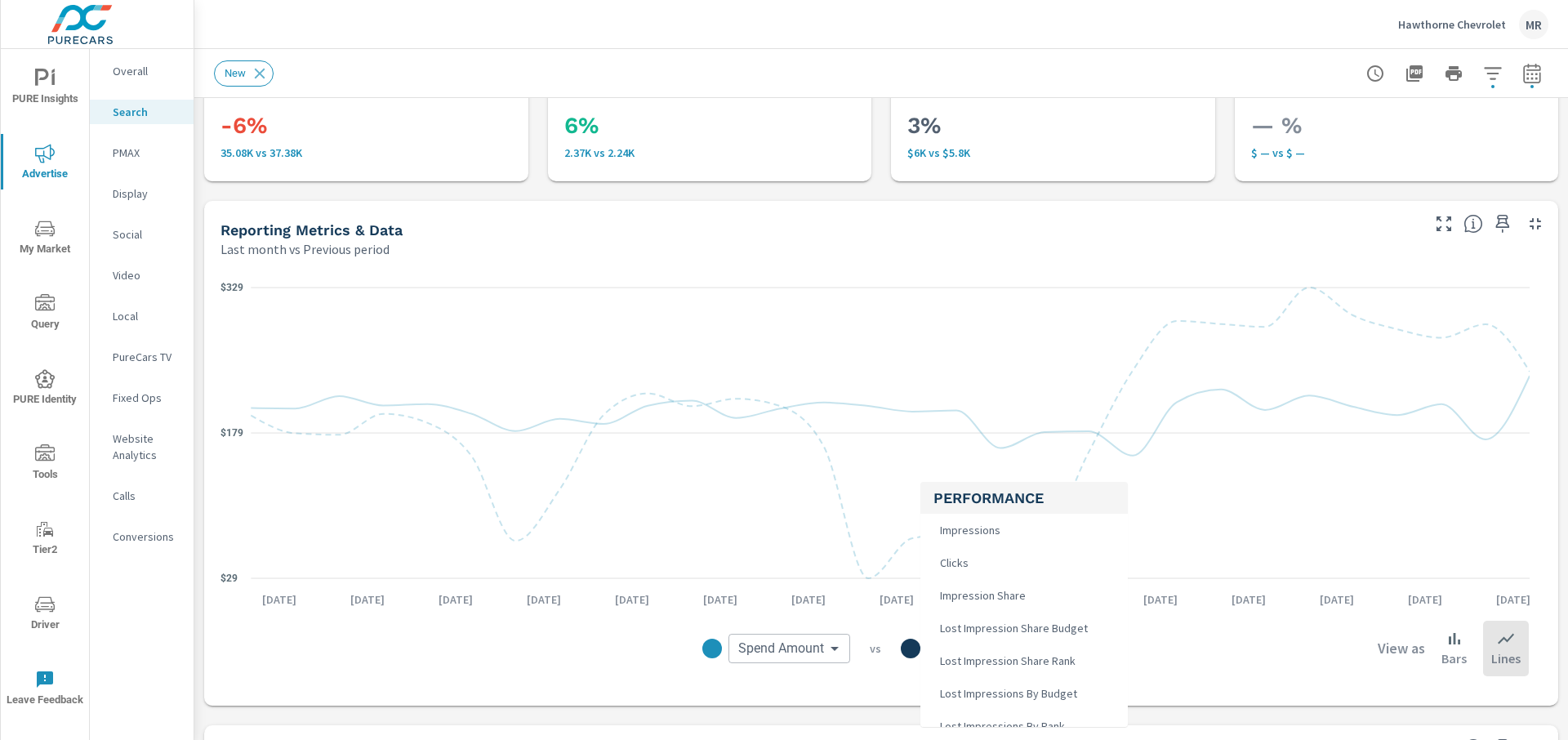 click on "PURE Insights Advertise My Market Query PURE Identity Tools Tier2 Driver Leave Feedback Overall Search PMAX Display Social Video Local PureCars TV Fixed Ops Website Analytics Calls Conversions Hawthorne Chevrolet MR Search Performance Hawthorne Chevrolet Report date range:
[DATE] -
[DATE]
vs
[DATE] -
[DATE]
Filters: ConditionId: New New Impressions Last month vs Previous period -6% 35.08K vs 37.38K Clicks Last month vs Previous period 6% 2.37K vs 2.24K Spend Last month vs Previous period 3% $6K vs $5.8K Spend Per Unit Sold Last month vs Previous period — % $ — vs $ — Reporting Metrics & Data Last month vs Previous period $29    $179    $329    [DATE] [DATE] [DATE] [DATE] [DATE] [DATE] [DATE] [DATE] [DATE] [DATE] [DATE] [DATE] [DATE] [DATE] [DATE] Spend Amount Spend Amount ​ vs Add Comparison ​ View as Bars Lines Campaign Breakout CTR 1" at bounding box center [784, 370] 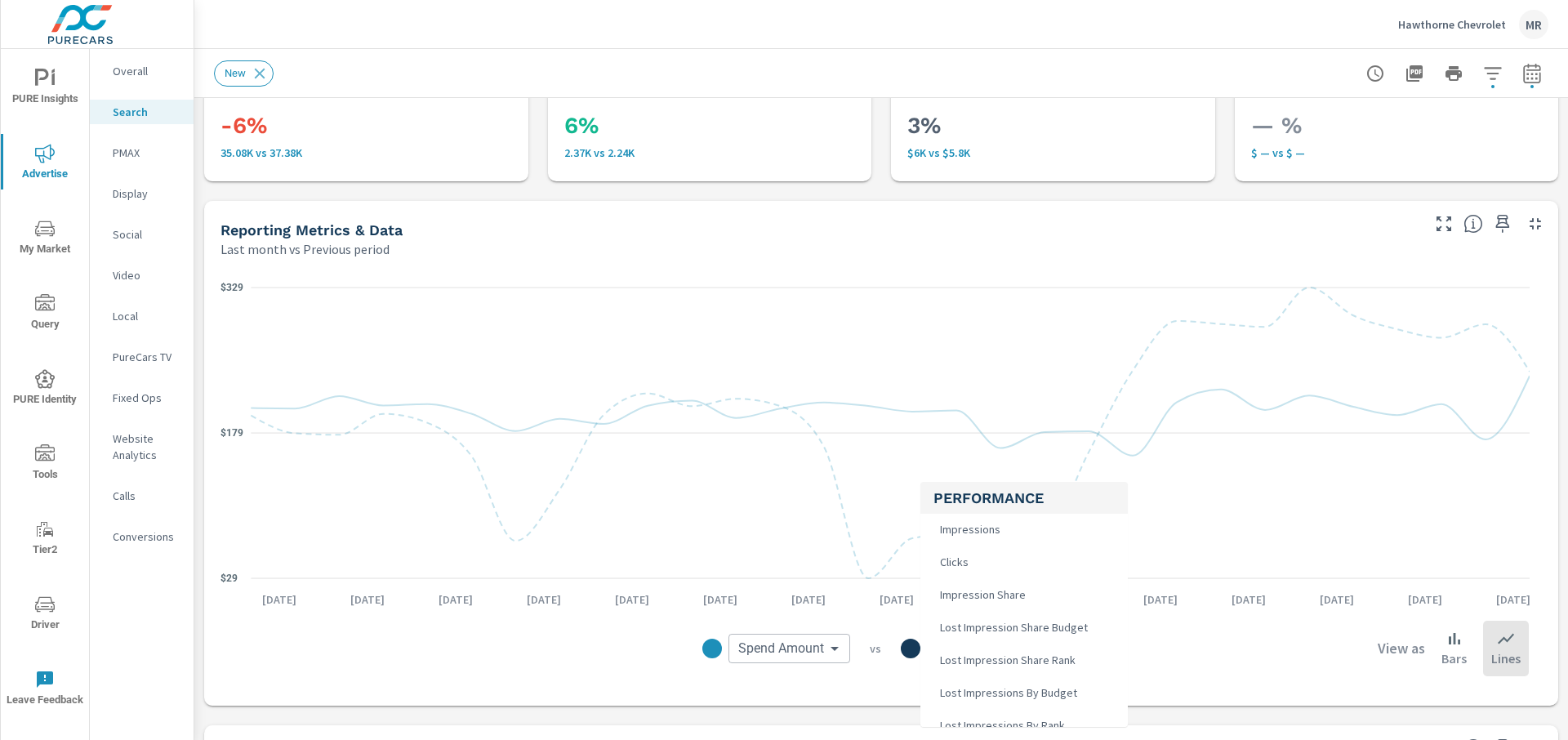 scroll, scrollTop: 0, scrollLeft: 0, axis: both 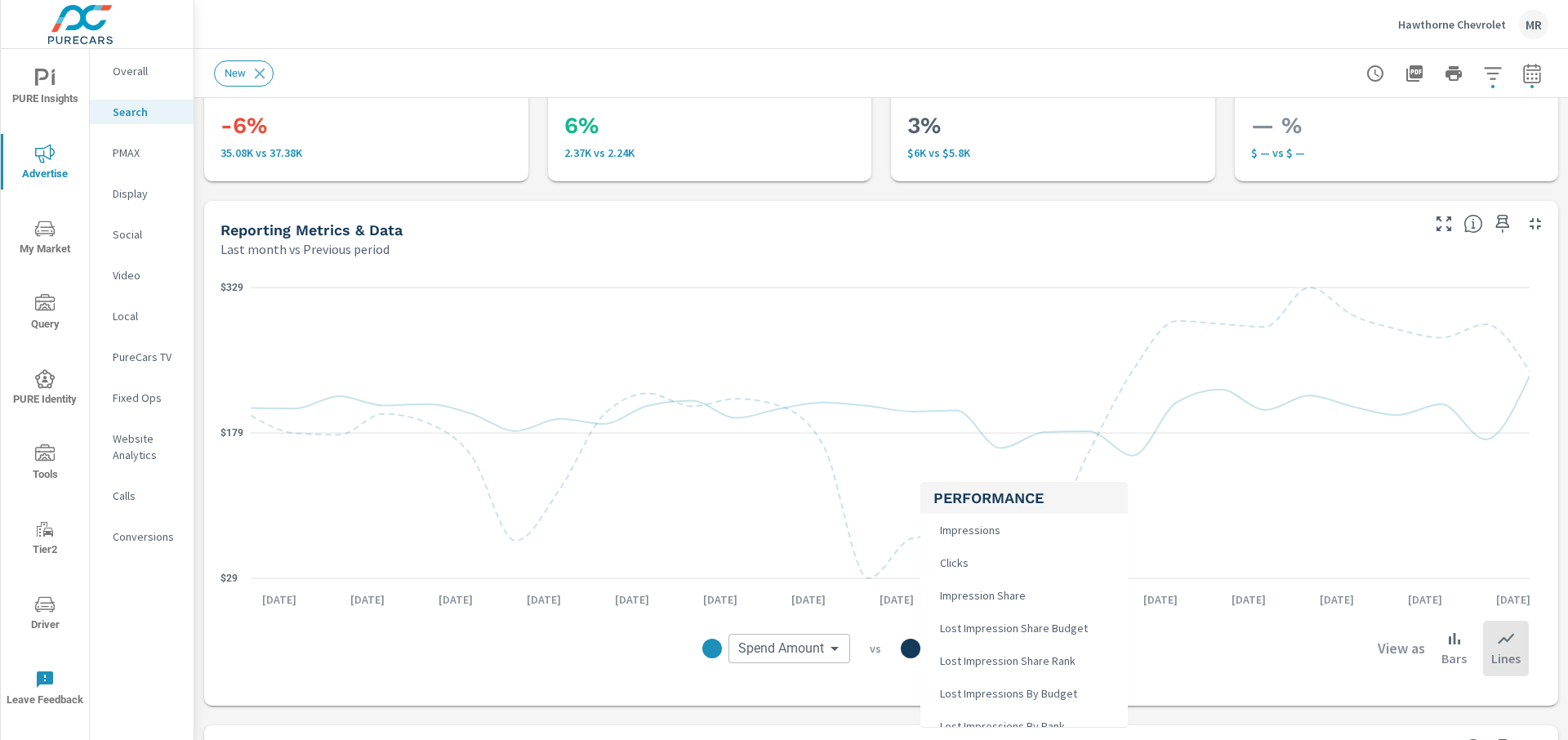 click on "Clicks" at bounding box center [1024, 563] 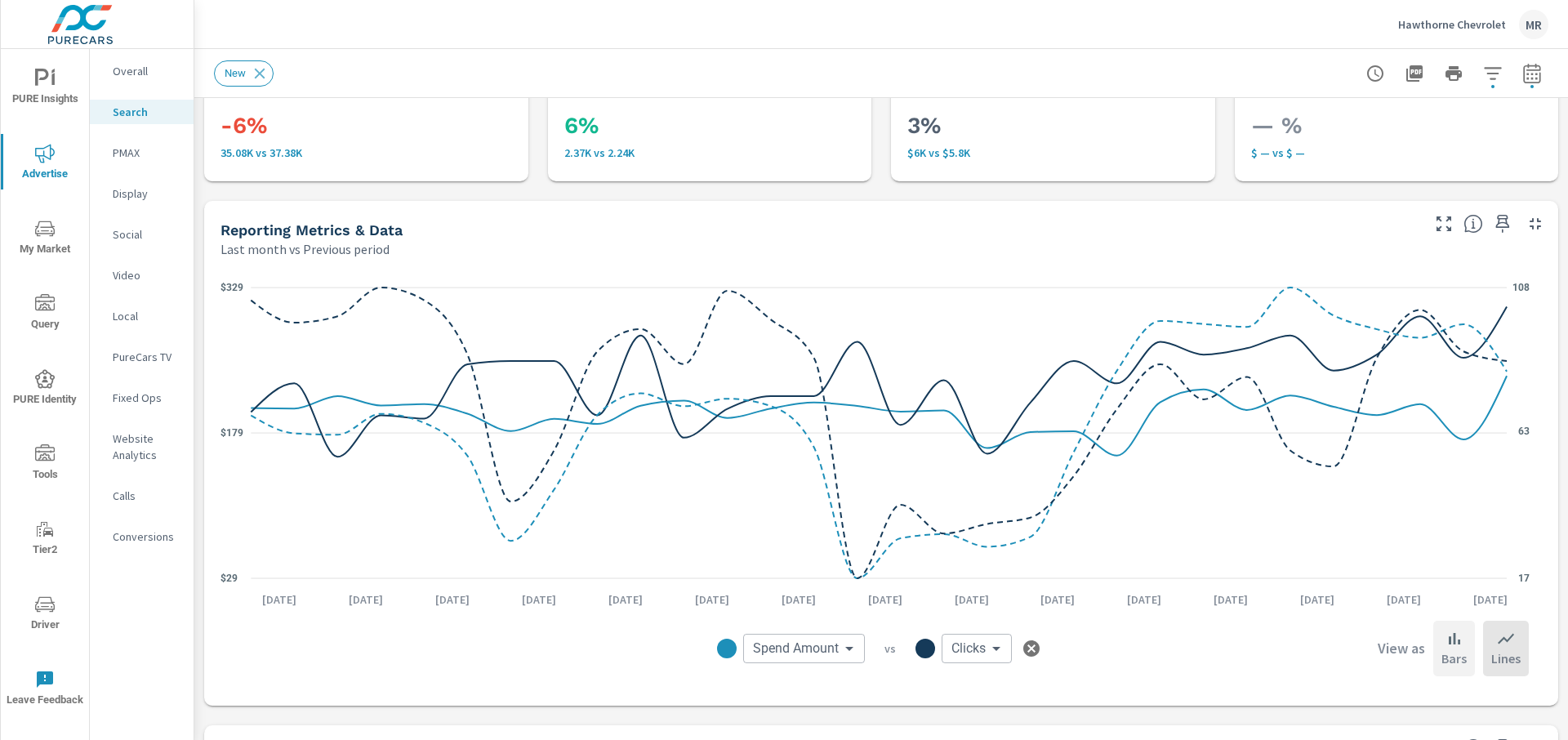 click on "Bars" at bounding box center [1454, 658] 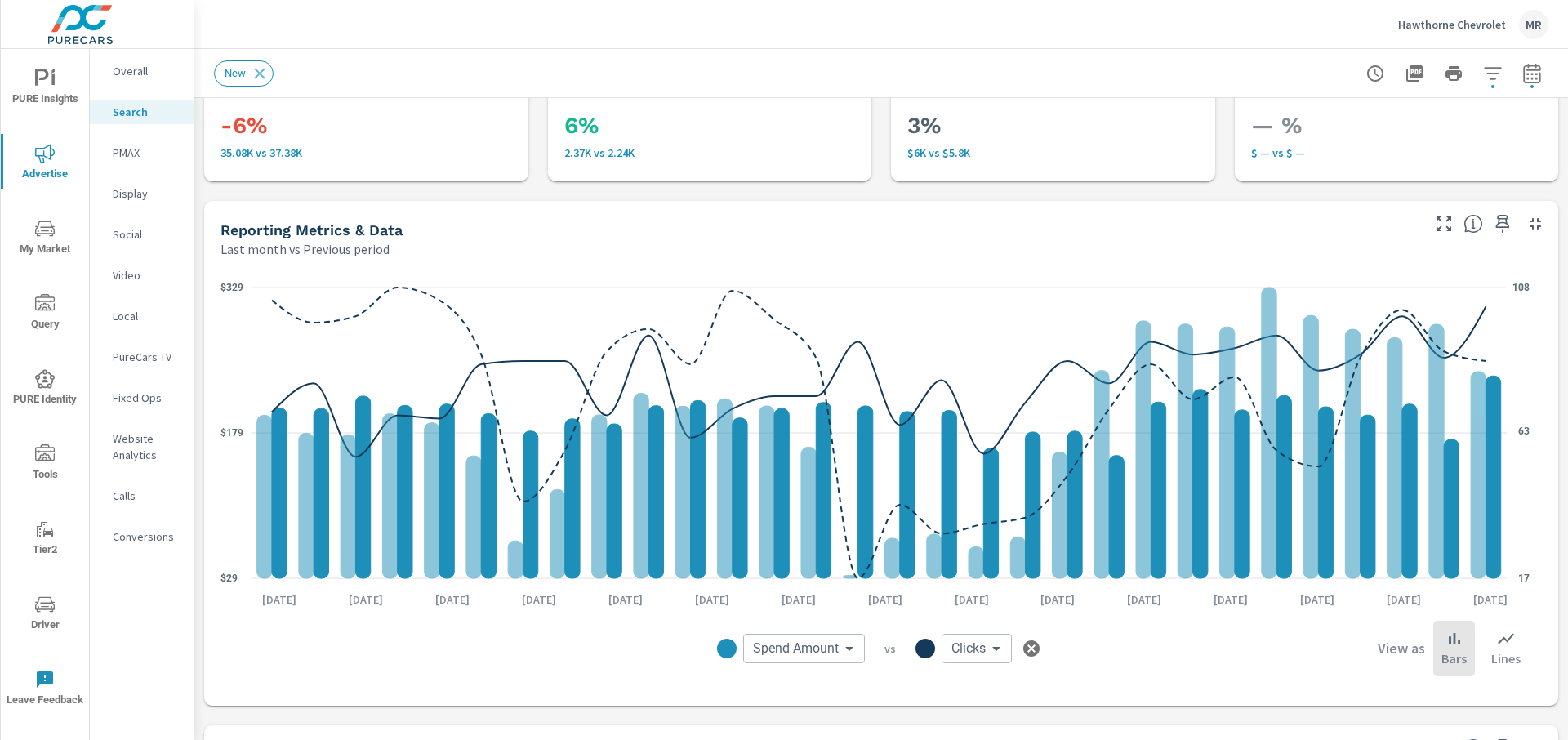 click on "Impressions Last month vs Previous period -6% 35.08K vs 37.38K Clicks Last month vs Previous period 6% 2.37K vs 2.24K Spend Last month vs Previous period 3% $6K vs $5.8K Spend Per Unit Sold Last month vs Previous period — % $ — vs $ — Reporting Metrics & Data Last month vs Previous period $29    $179    $329       17    63    108 [DATE] [DATE] [DATE] [DATE] [DATE] [DATE] [DATE] [DATE] [DATE] [DATE] [DATE] [DATE] [DATE] [DATE] [DATE] Spend Amount Spend Amount ​ vs Clicks Clicks ​ View as Bars Lines Campaign Breakout Last month vs Previous period Campaign Impressions Impression Share Clicks CTR Spend CPC Total Conversions Leads Actions Spend/Conversion Conversion Rate Lost Impression Share Rank Lost Impression Share Budget -6% 35.08K vs 37.38K -9% 23.88% vs 26.21% 6% 2.37K vs 2.24K 13% 6.76% vs 5.99% 3% $6K vs $5.80K -3% $2.53 vs $2.59 14% 3.58K vs 3.14K 2.9K% 6 vs 0 20% 3.21K vs 2.67K -33% $2.23 vs $3.33 3% 123% vs 120% -15% 48.68% vs 57.03% 65% 10% -2% 8% 1" at bounding box center [881, 715] 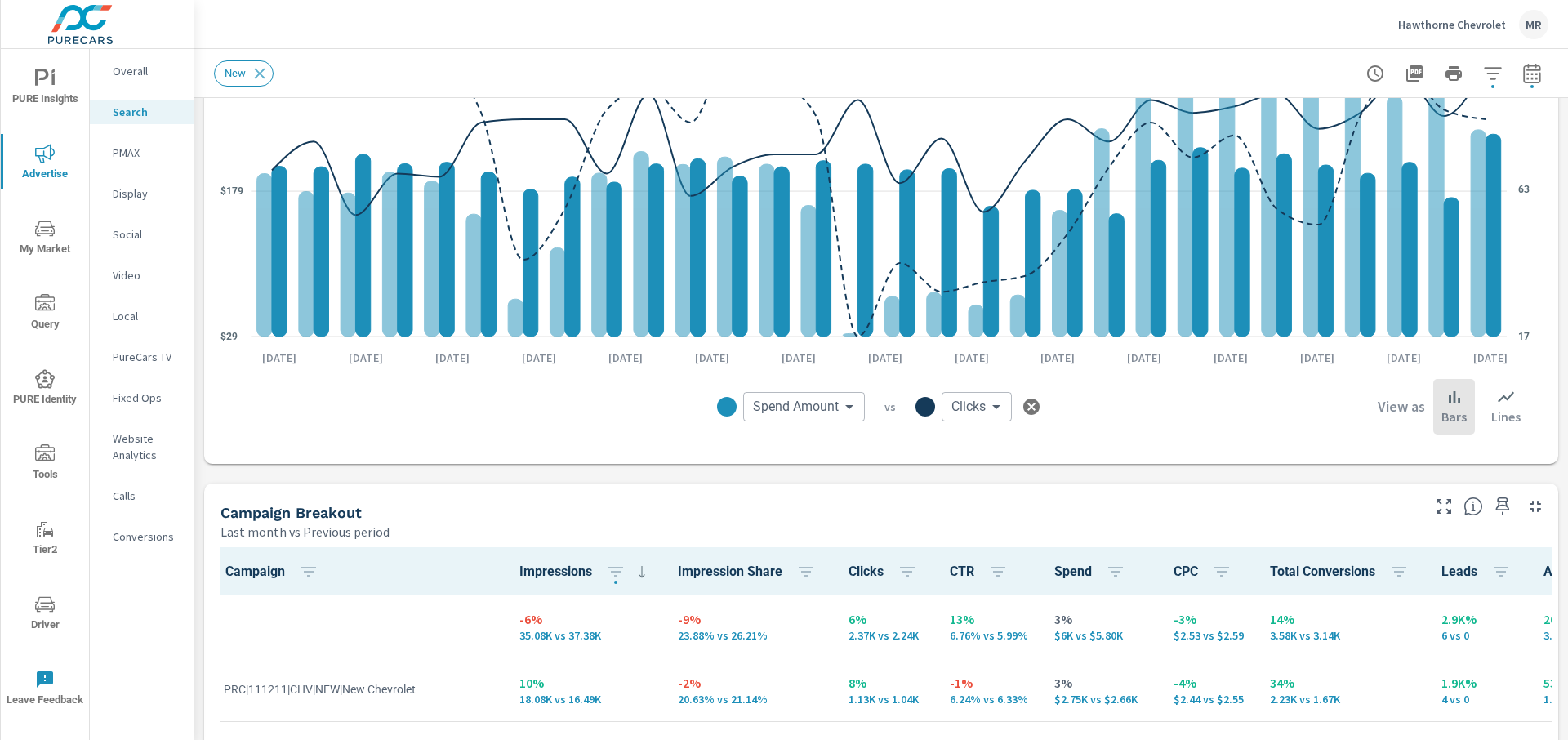 scroll, scrollTop: 324, scrollLeft: 0, axis: vertical 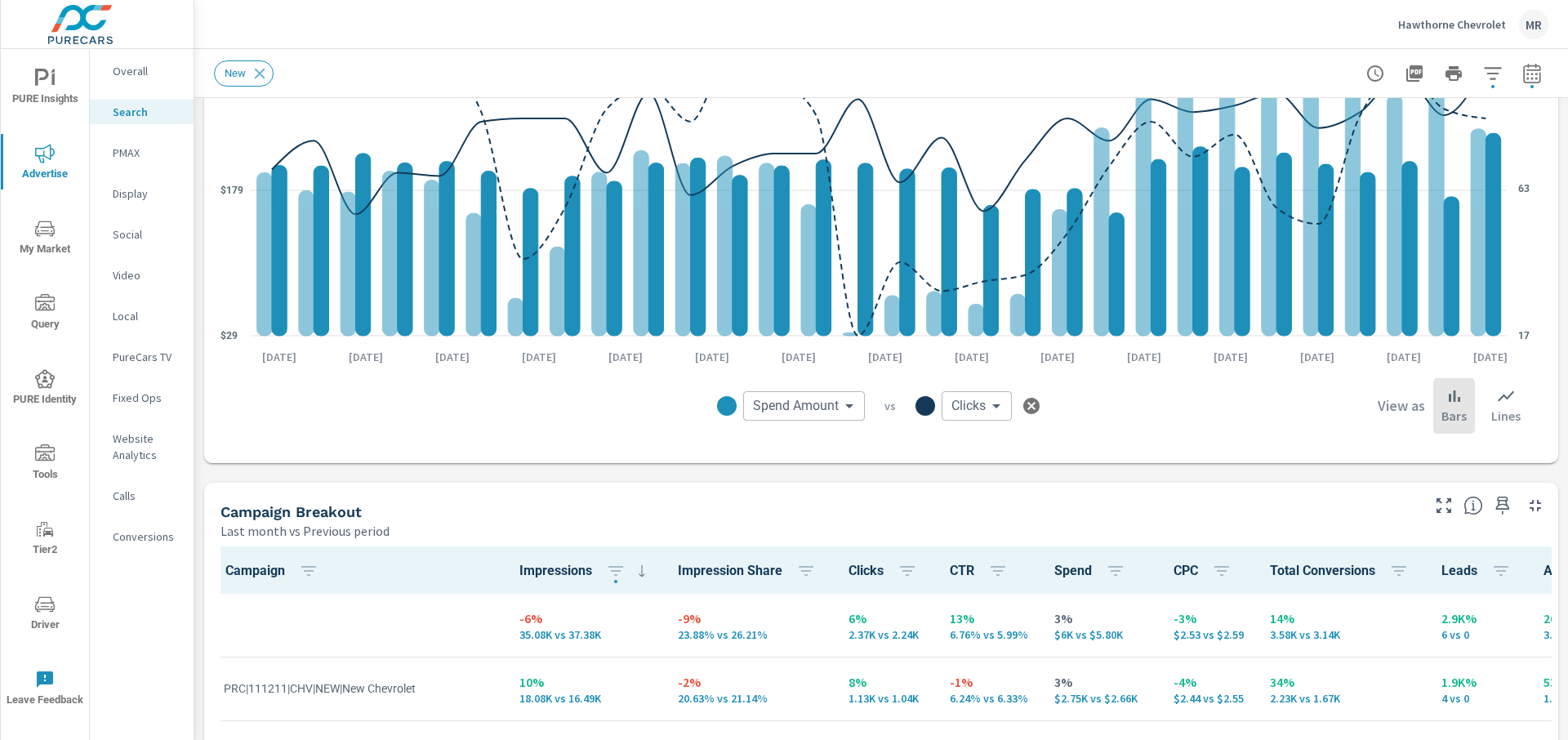 click on "Campaign Breakout Last month vs Previous period" at bounding box center (814, 511) 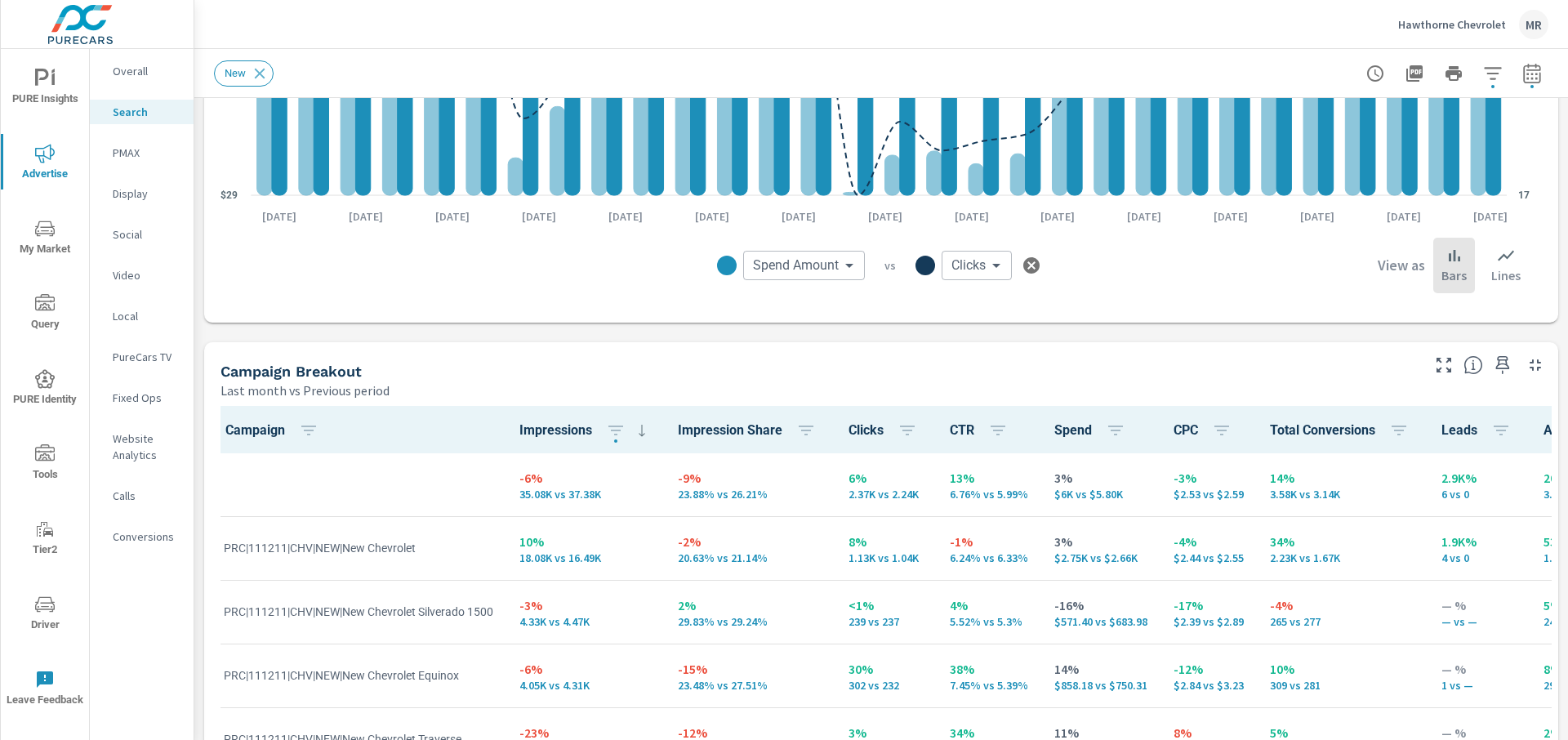 scroll, scrollTop: 479, scrollLeft: 0, axis: vertical 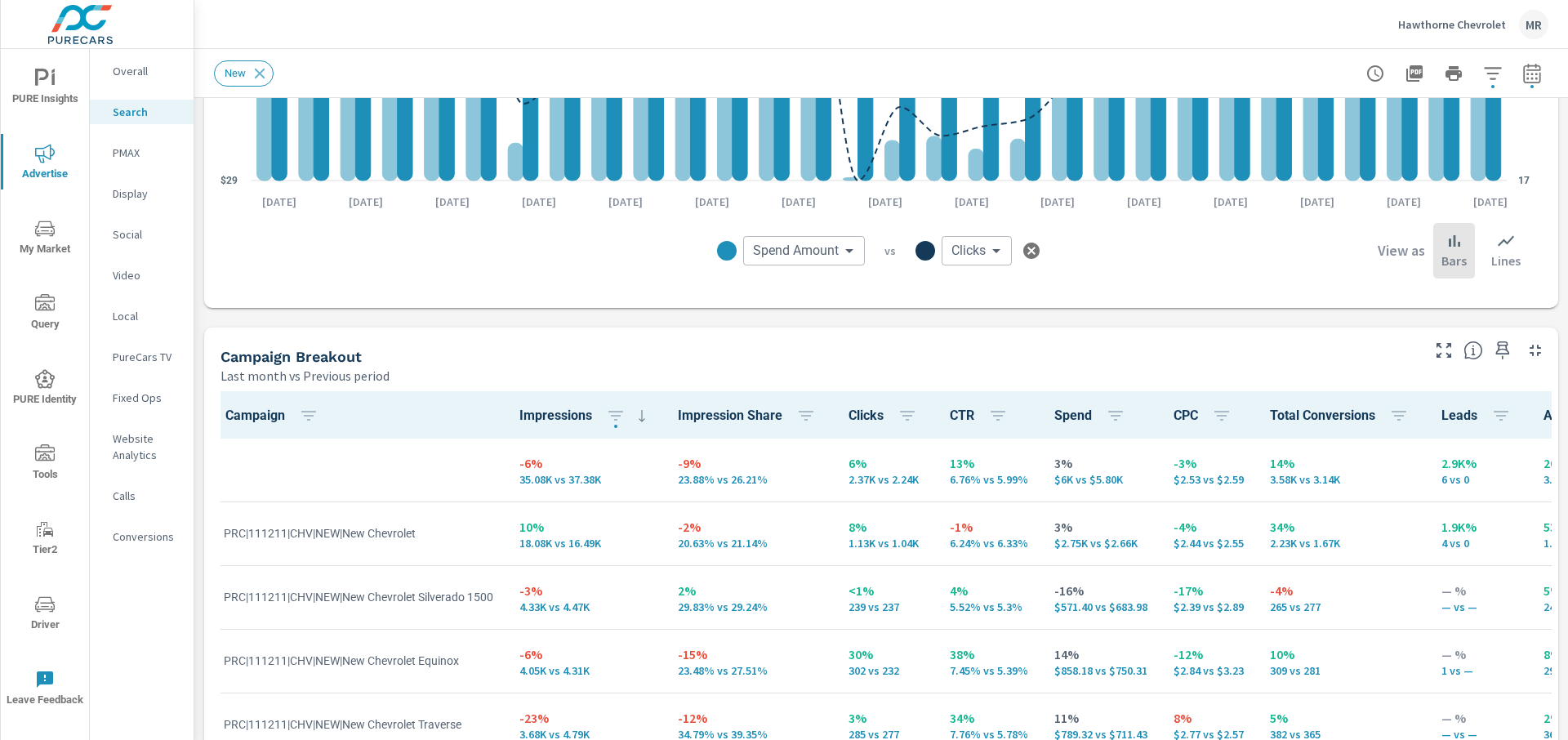 click on "Campaign Breakout" at bounding box center [819, 356] 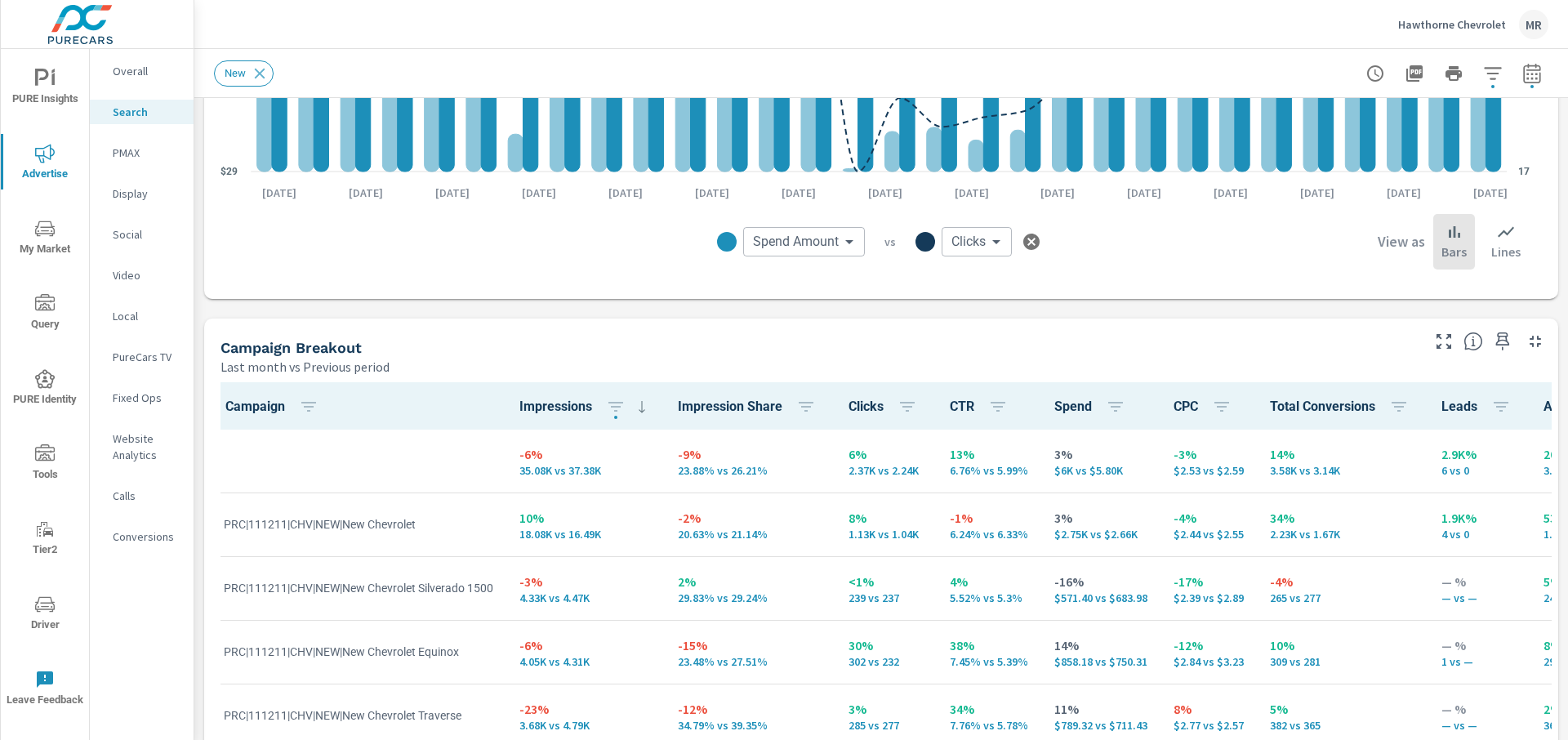 scroll, scrollTop: 516, scrollLeft: 0, axis: vertical 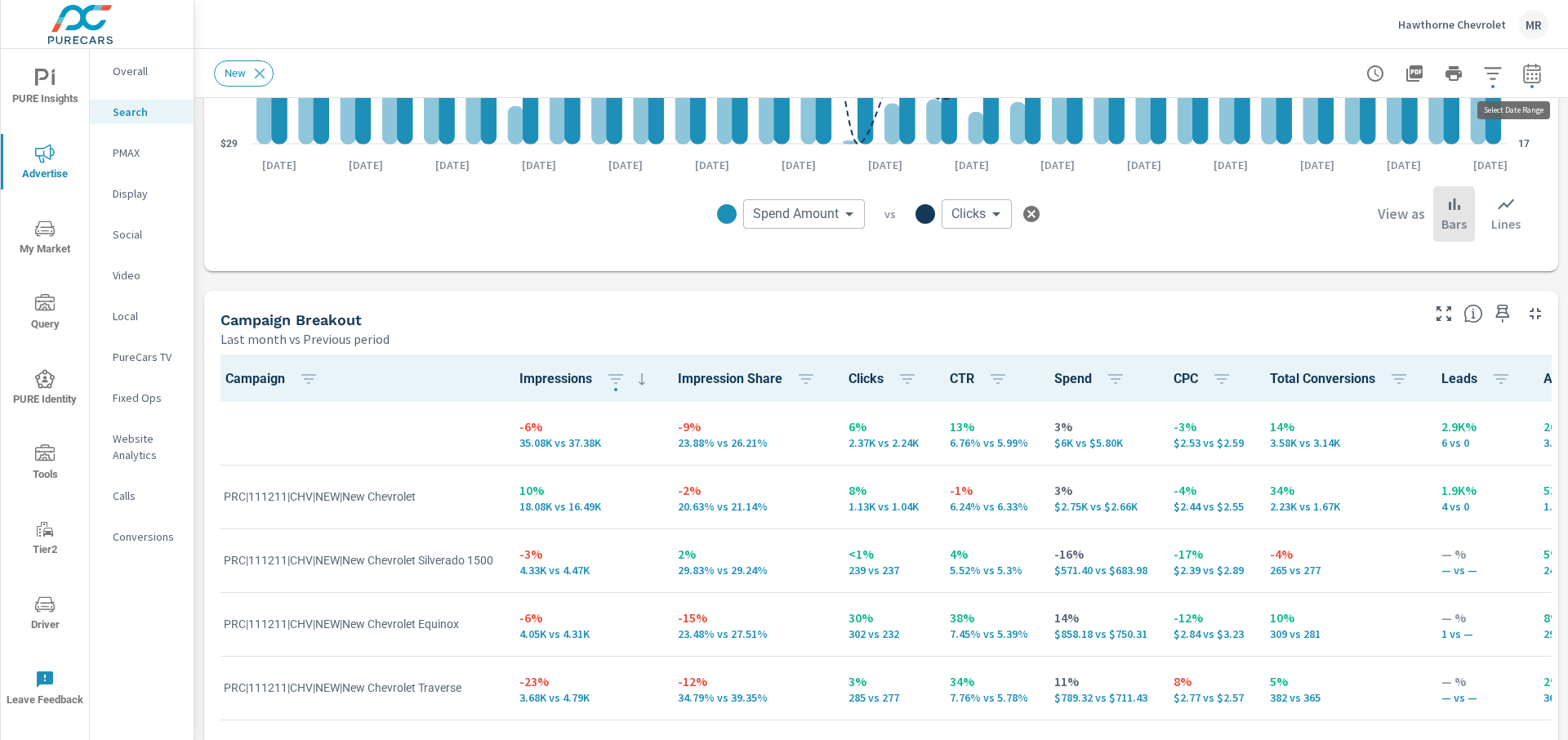 click 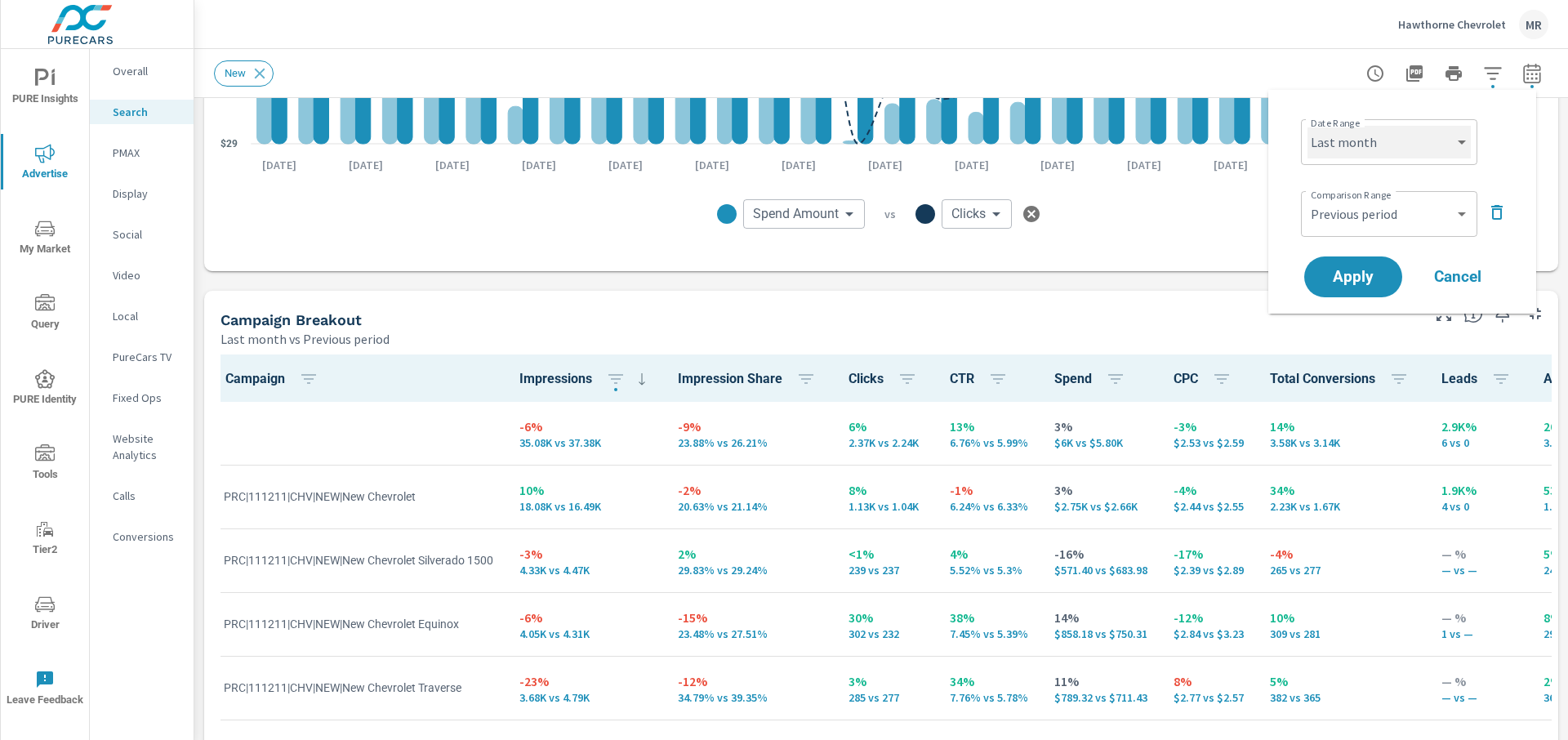 click on "Custom [DATE] Last week Last 7 days Last 14 days Last 30 days Last 45 days Last 60 days Last 90 days Last 180 days Last 365 days Month to date Last month Last 2 months Last 3 months Last 6 months Last 9 months Last 12 months Year to date Last year" at bounding box center [1389, 142] 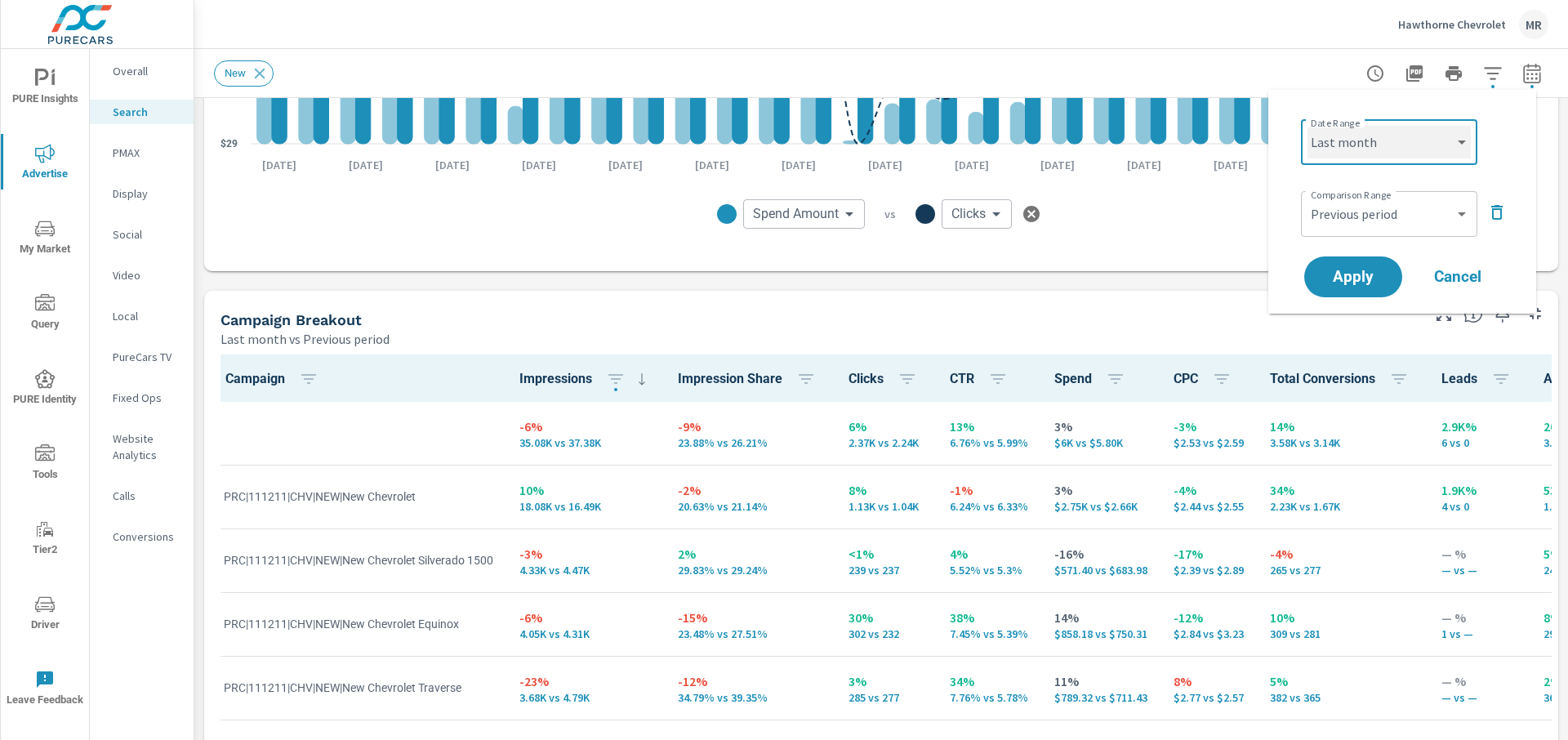select on "Month to date" 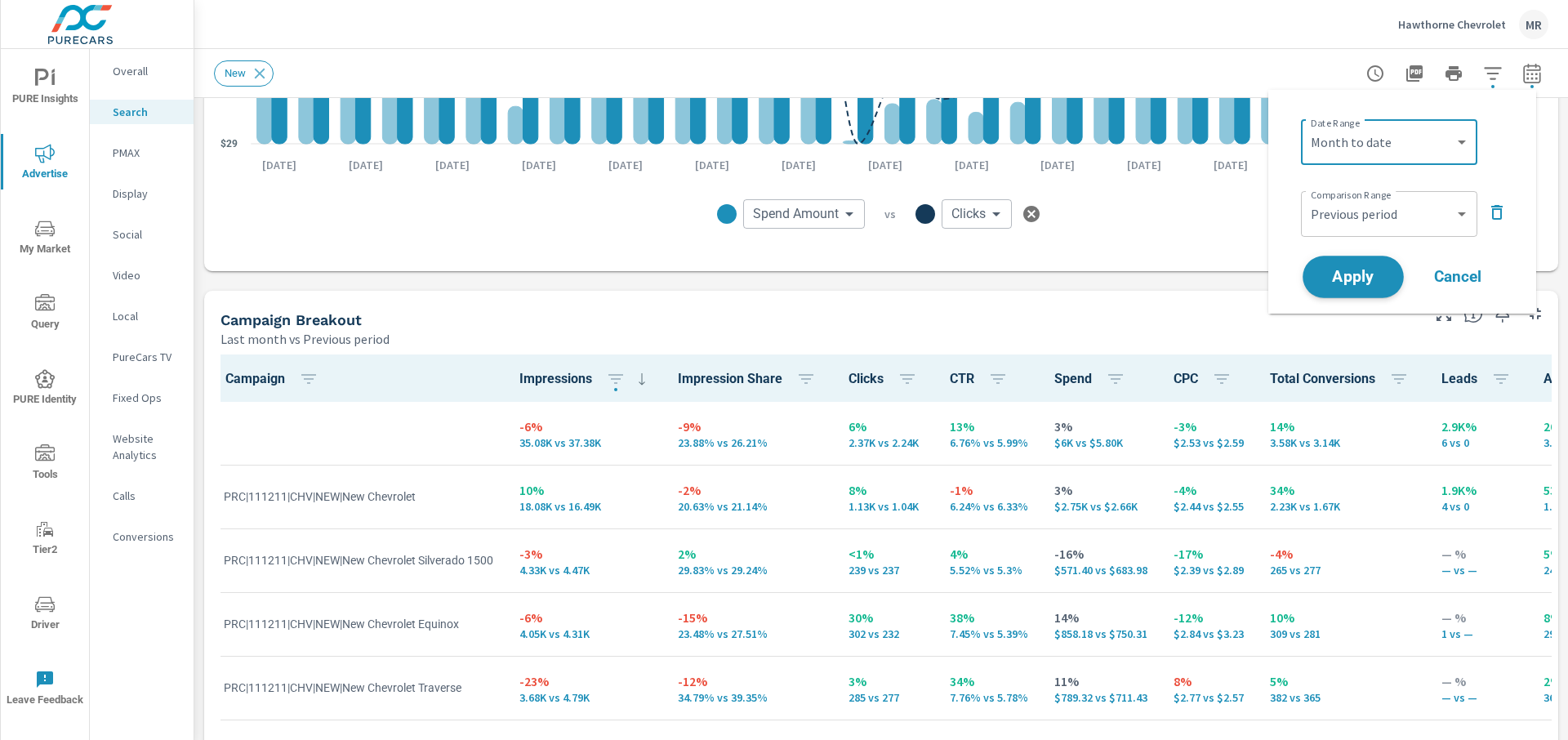 click on "Apply" at bounding box center [1353, 277] 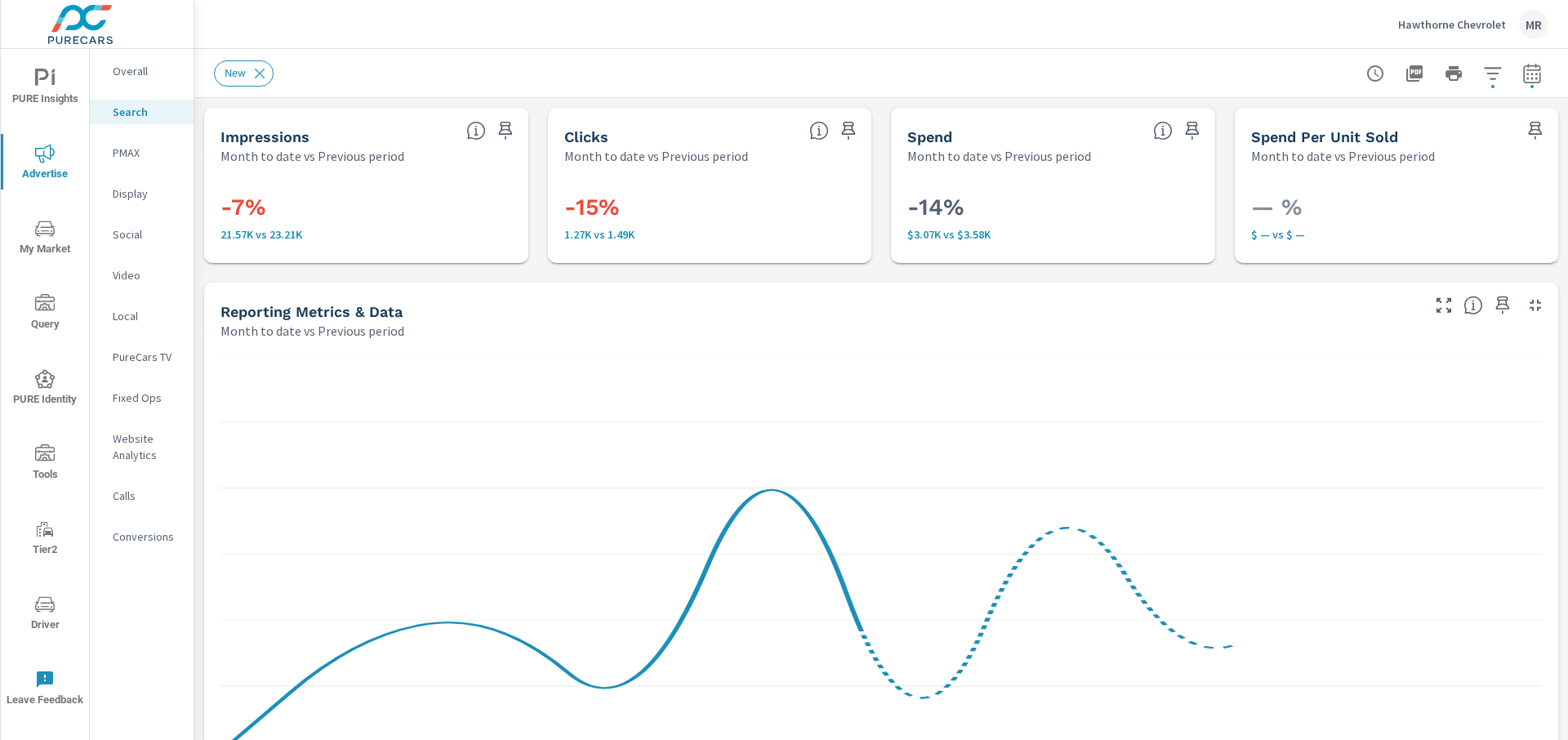 scroll, scrollTop: 1, scrollLeft: 0, axis: vertical 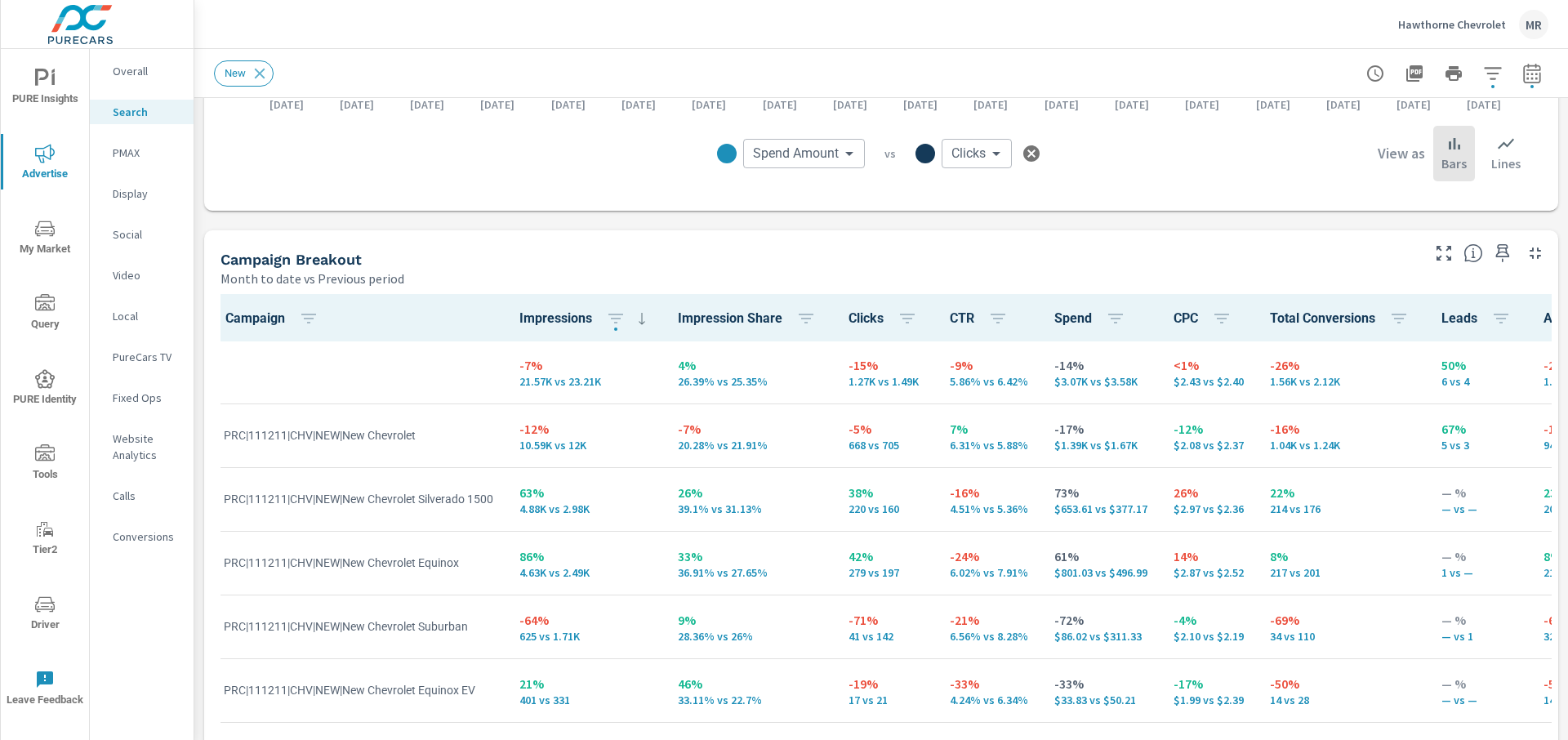 click on "Impressions Month to date vs Previous period -7% 21.57K vs 23.21K Clicks Month to date vs Previous period -15% 1.27K vs 1.49K Spend Month to date vs Previous period -14% $3.07K vs $3.58K Spend Per Unit Sold Month to date vs Previous period — % $ — vs $ — Reporting Metrics & Data Month to date vs Previous period $15    $126    $238       5    54    102 [DATE] [DATE] [DATE] [DATE] [DATE] [DATE] [DATE] [DATE] [DATE] [DATE] [DATE] [DATE] [DATE] [DATE] [DATE] [DATE] [DATE] [DATE] Spend Amount Spend Amount ​ vs Clicks Clicks ​ View as Bars Lines Campaign Breakout Month to date vs Previous period Campaign Impressions Impression Share Clicks CTR Spend CPC Total Conversions Leads Actions Spend/Conversion Conversion Rate Lost Impression Share Rank Lost Impression Share Budget -7% 21.57K vs 23.21K 4% 26.39% vs 25.35% -15% 1.27K vs 1.49K -9% 5.86% vs 6.42% -14% $3.07K vs $3.58K <1% $2.43 vs $2.40 -26% 1.56K vs 2.12K 50% 6 vs 4 -26% 1.45K vs 1.95K 42% $2.90 vs $2.04 1" at bounding box center [881, 221] 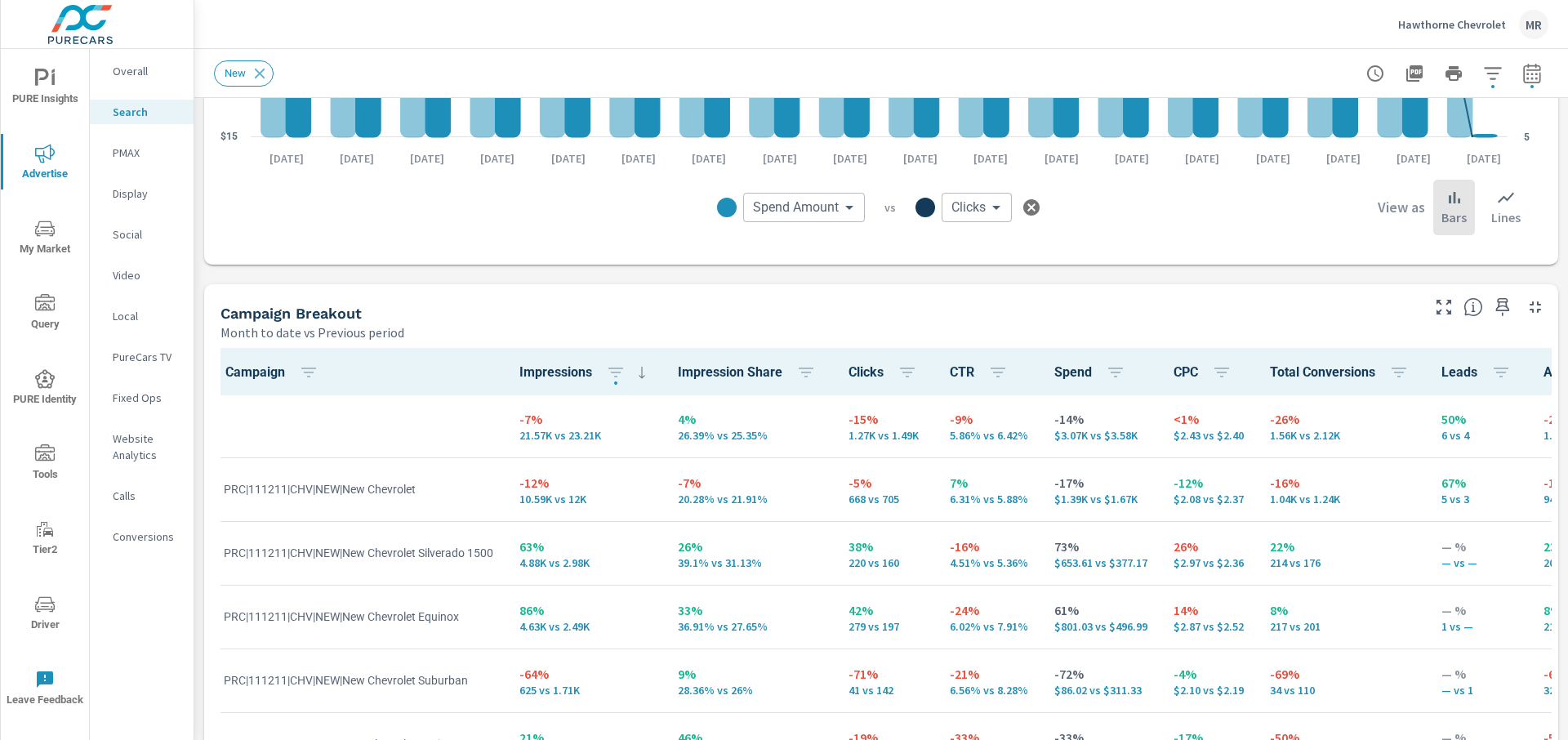 scroll, scrollTop: 519, scrollLeft: 0, axis: vertical 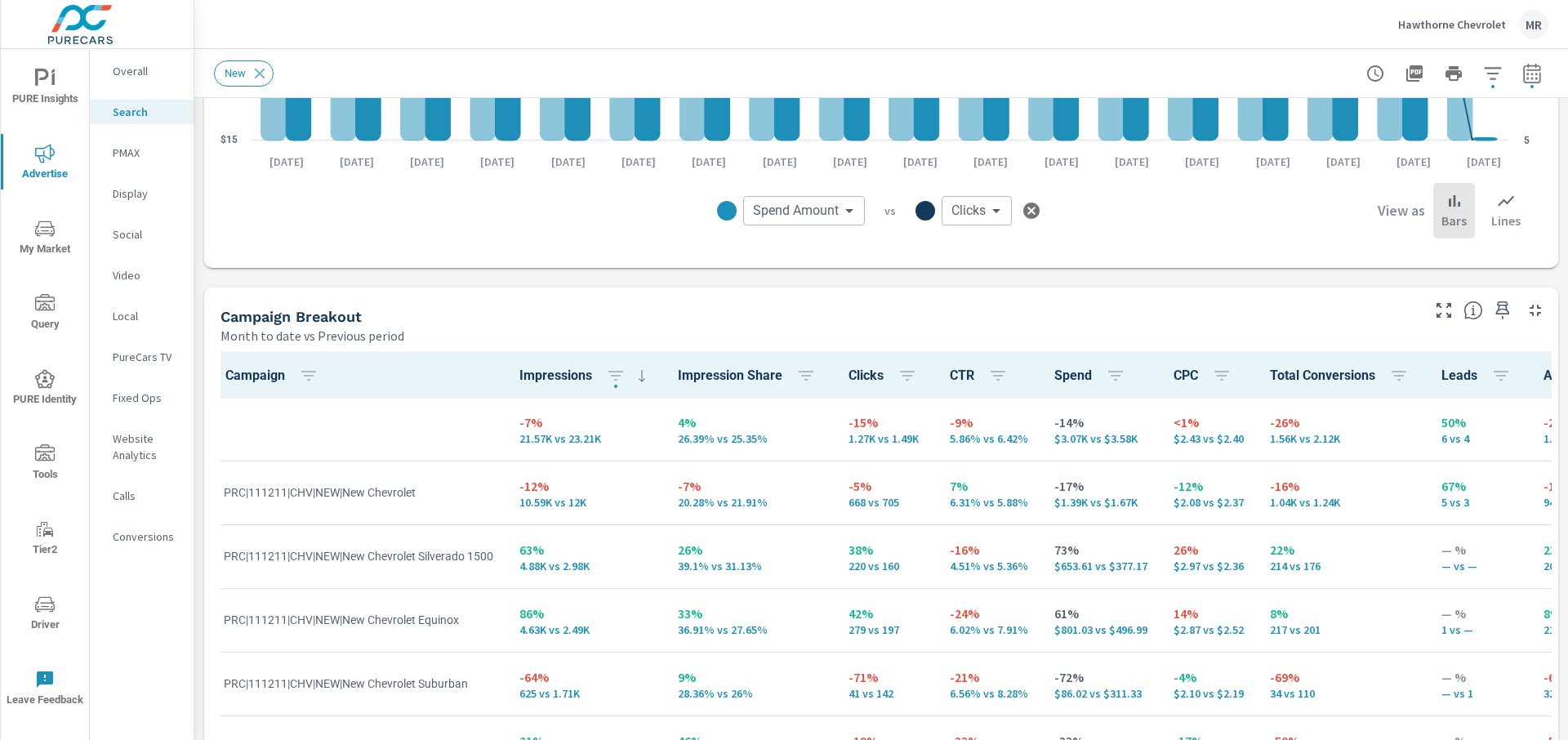 click at bounding box center (1532, 74) 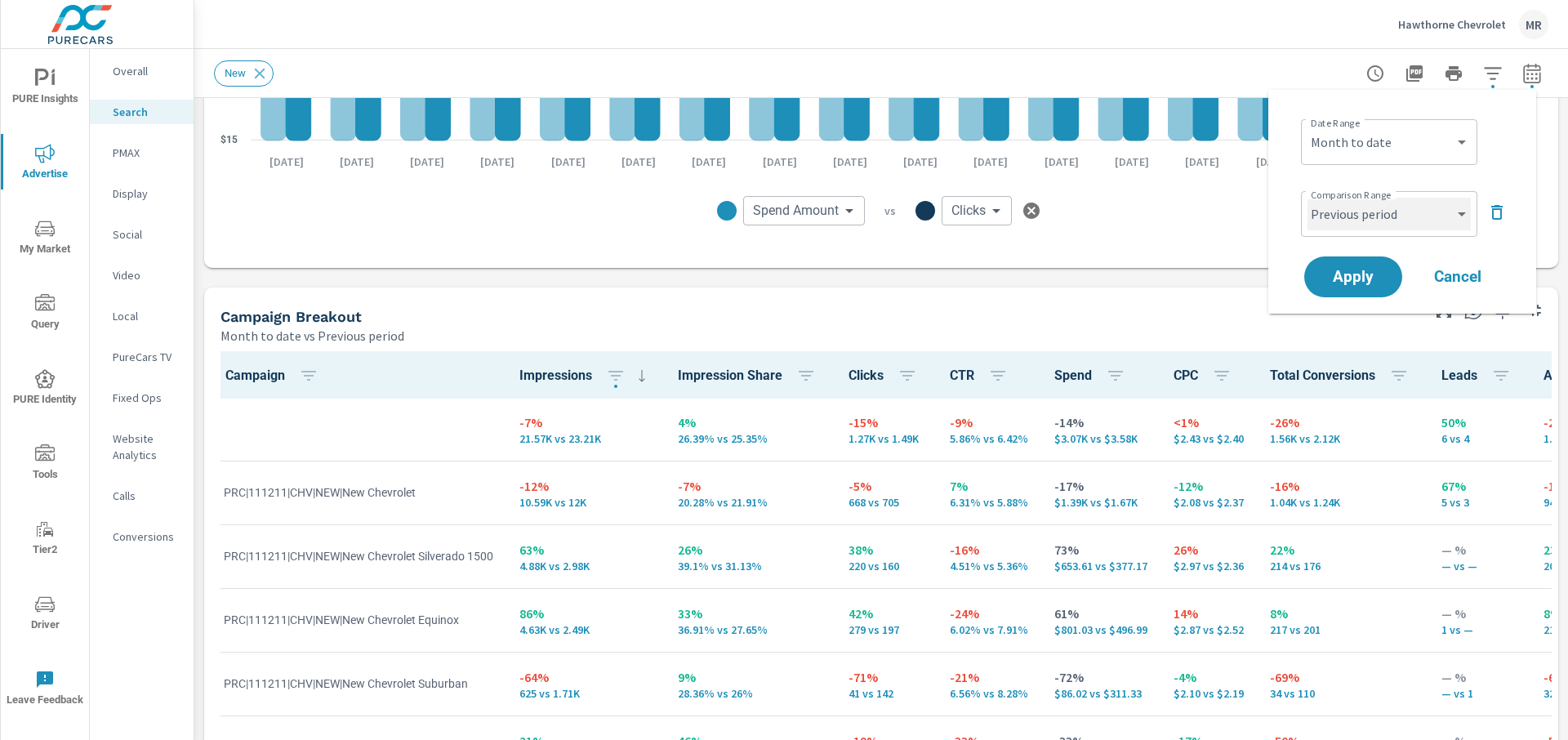 click on "Custom Previous period Previous month Previous year" at bounding box center [1389, 214] 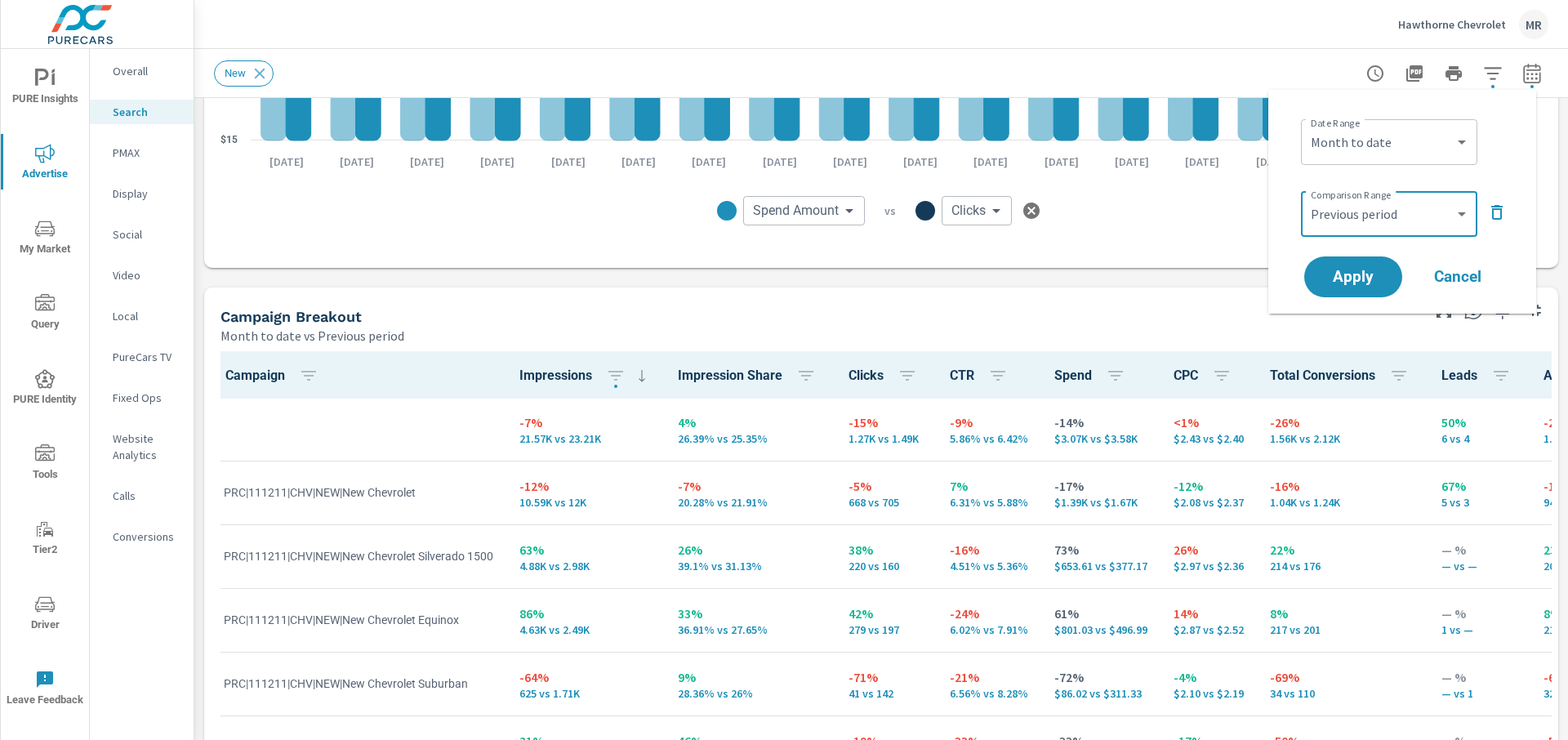 click at bounding box center [1497, 212] 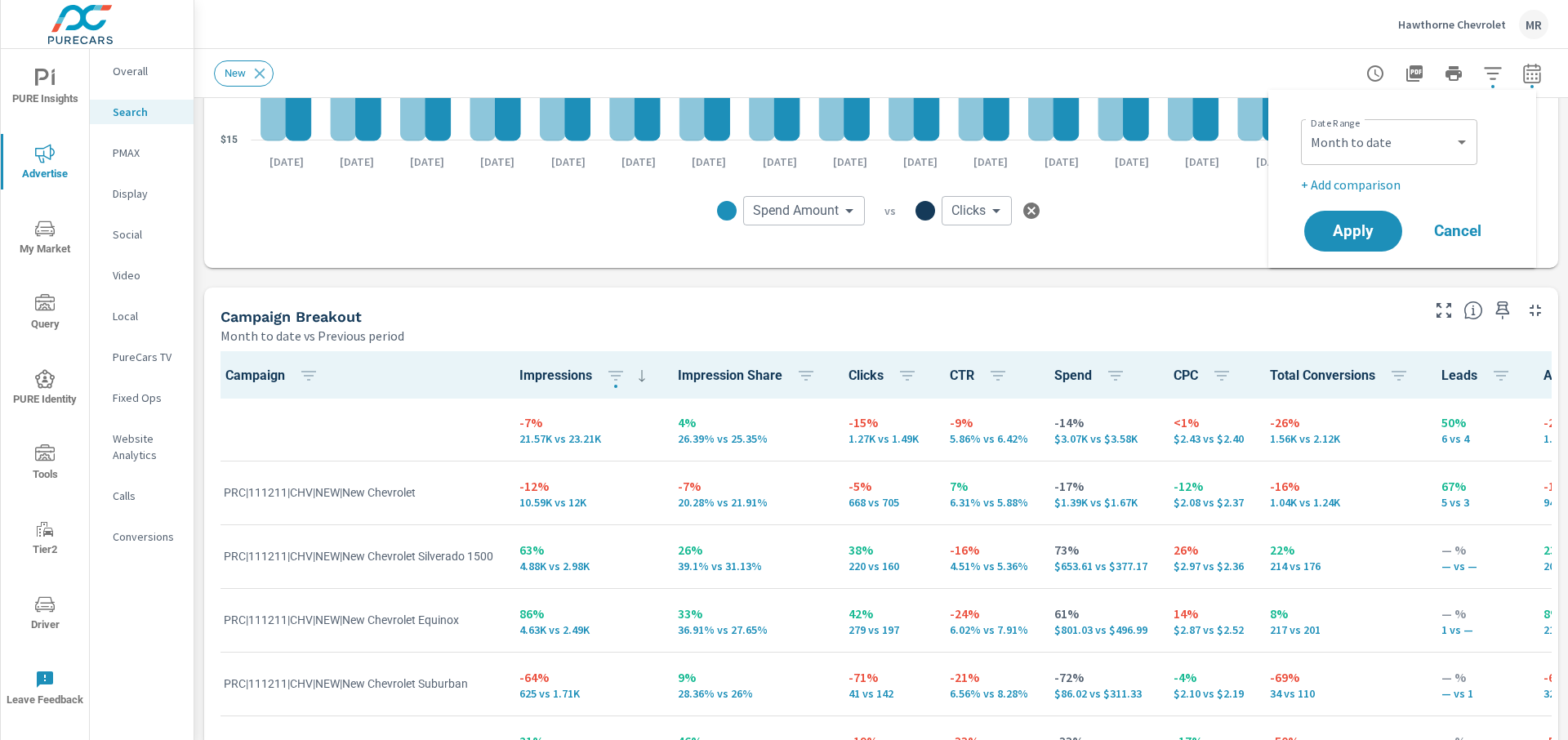 click on "+ Add comparison" at bounding box center (1405, 185) 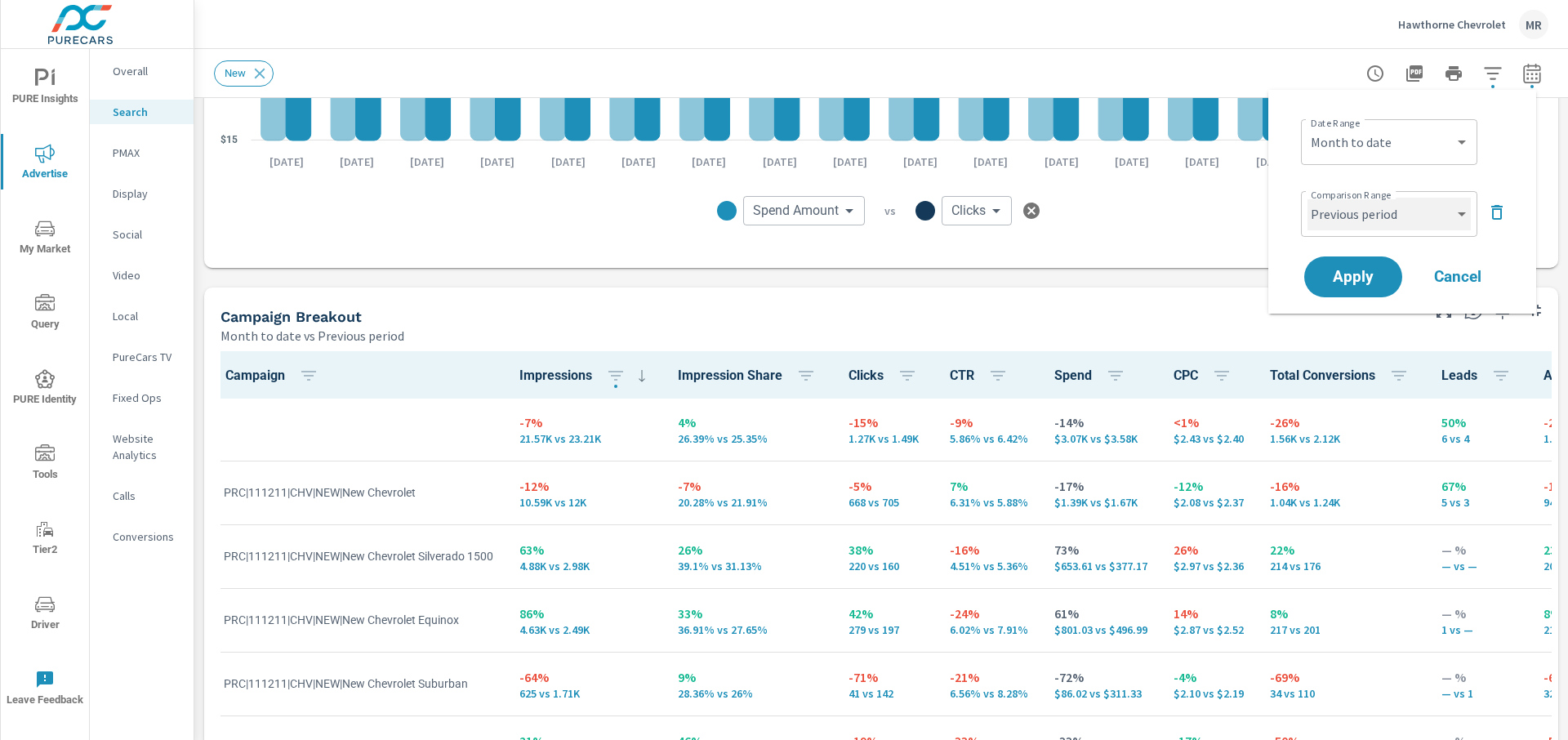 click on "Custom Previous period Previous month Previous year" at bounding box center [1389, 214] 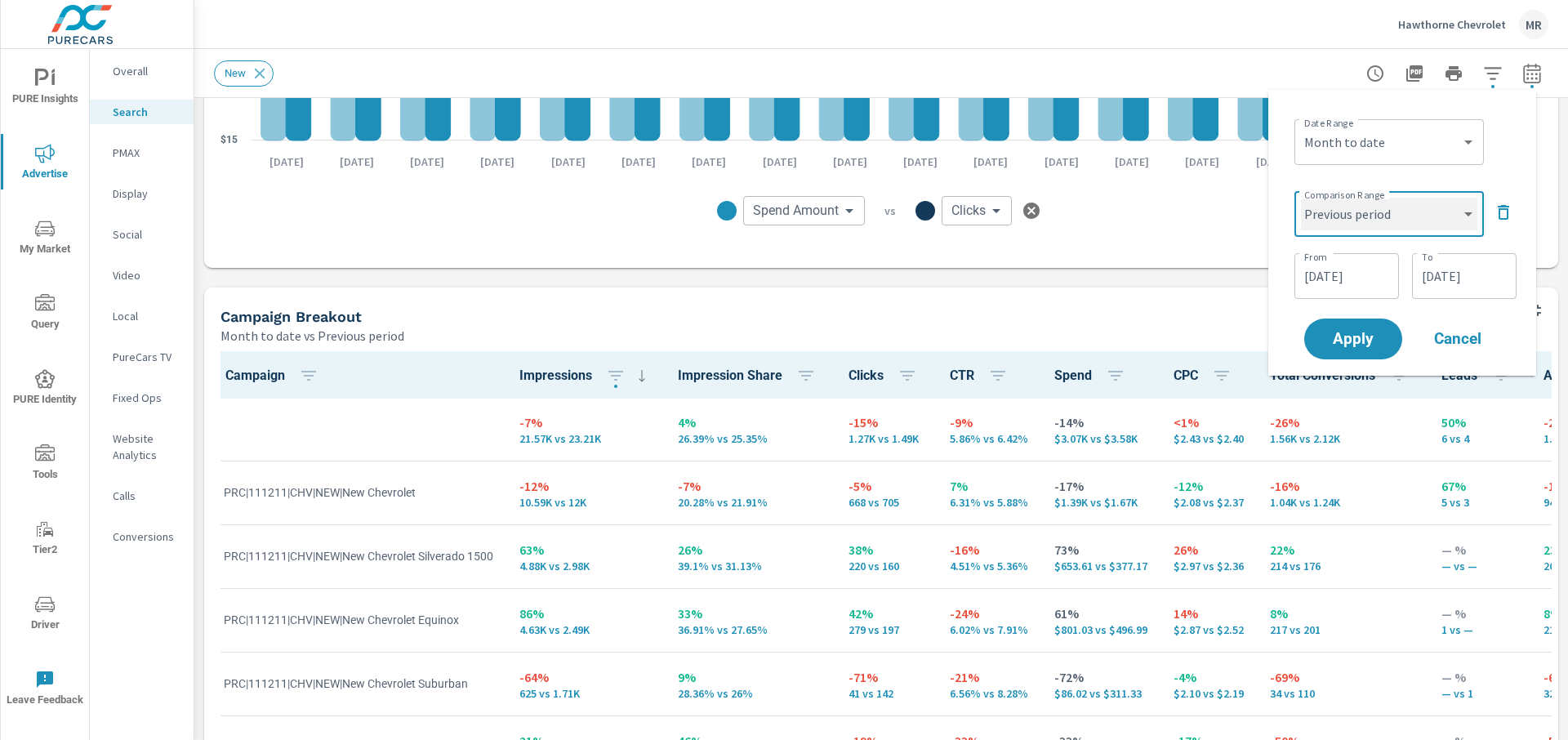 select on "custom" 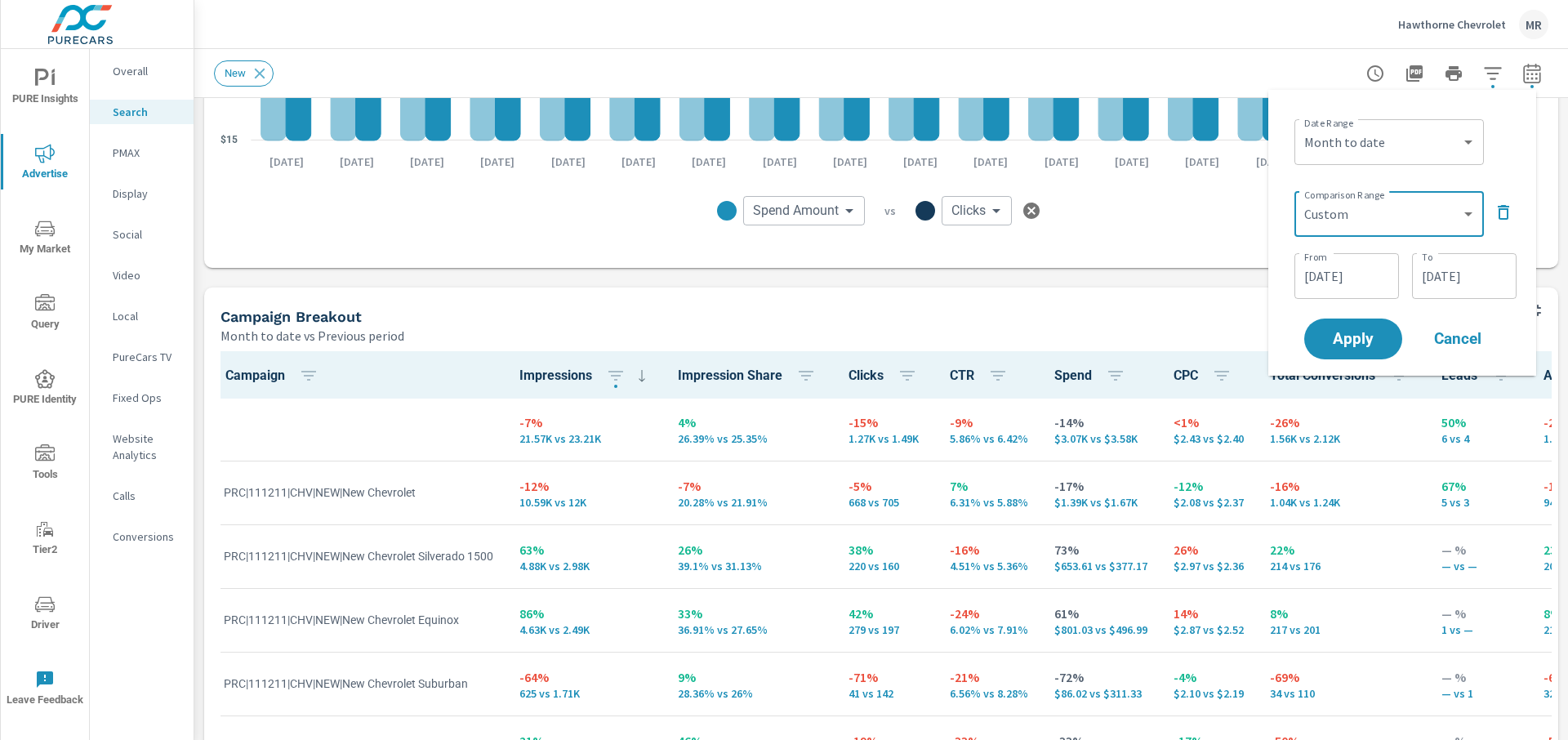 click on "[DATE]" at bounding box center [1347, 276] 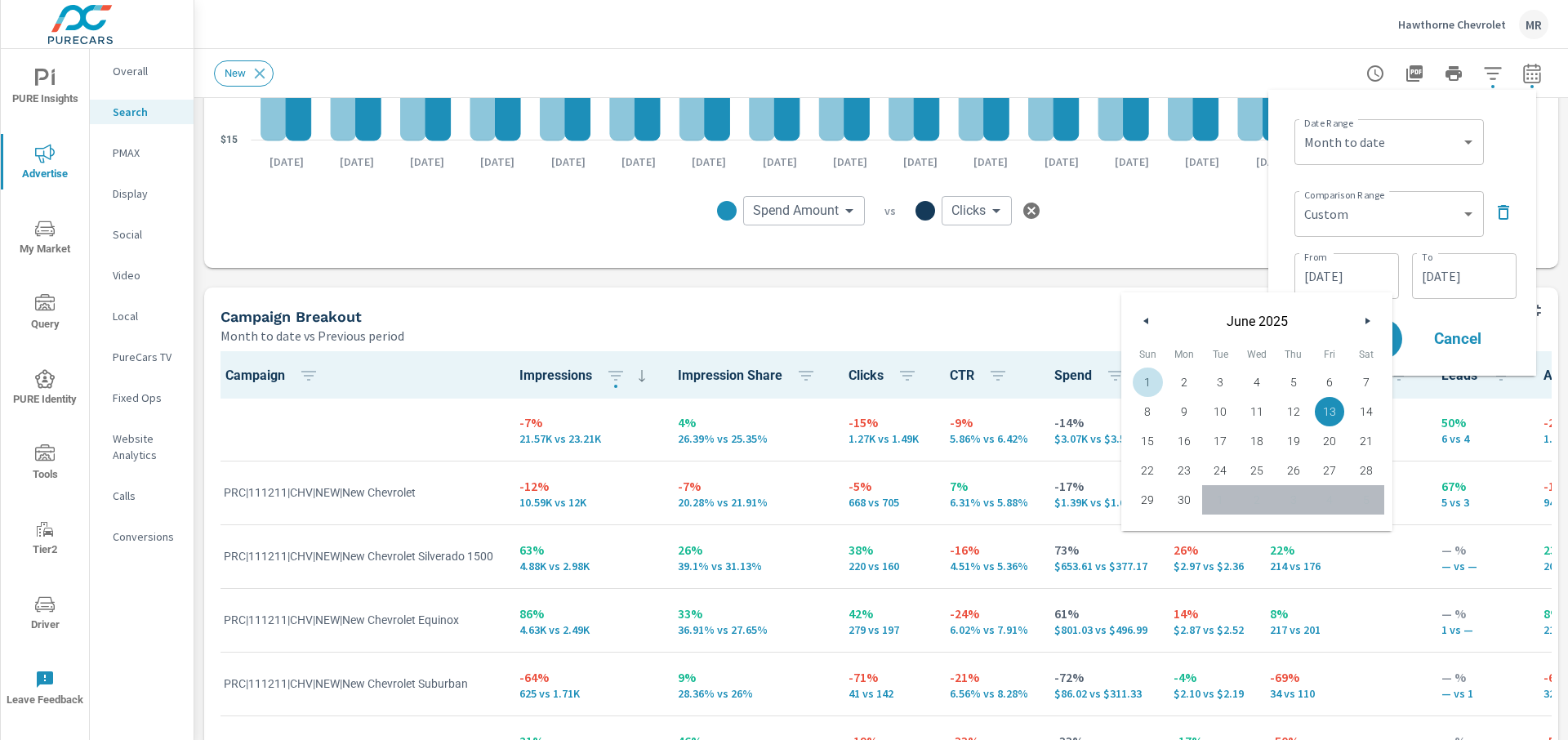 click on "1" at bounding box center (1147, 382) 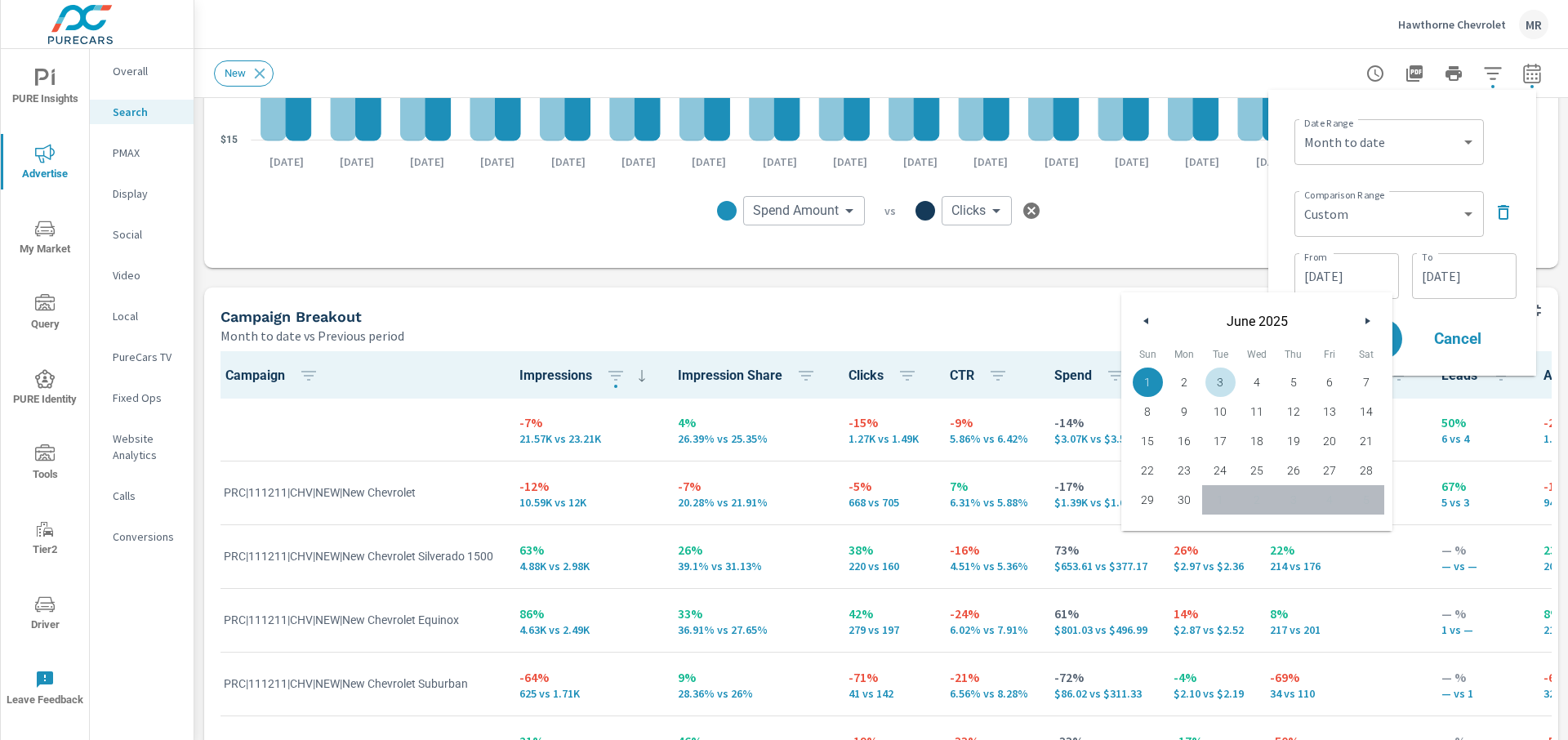 click on "[DATE]" at bounding box center [1464, 276] 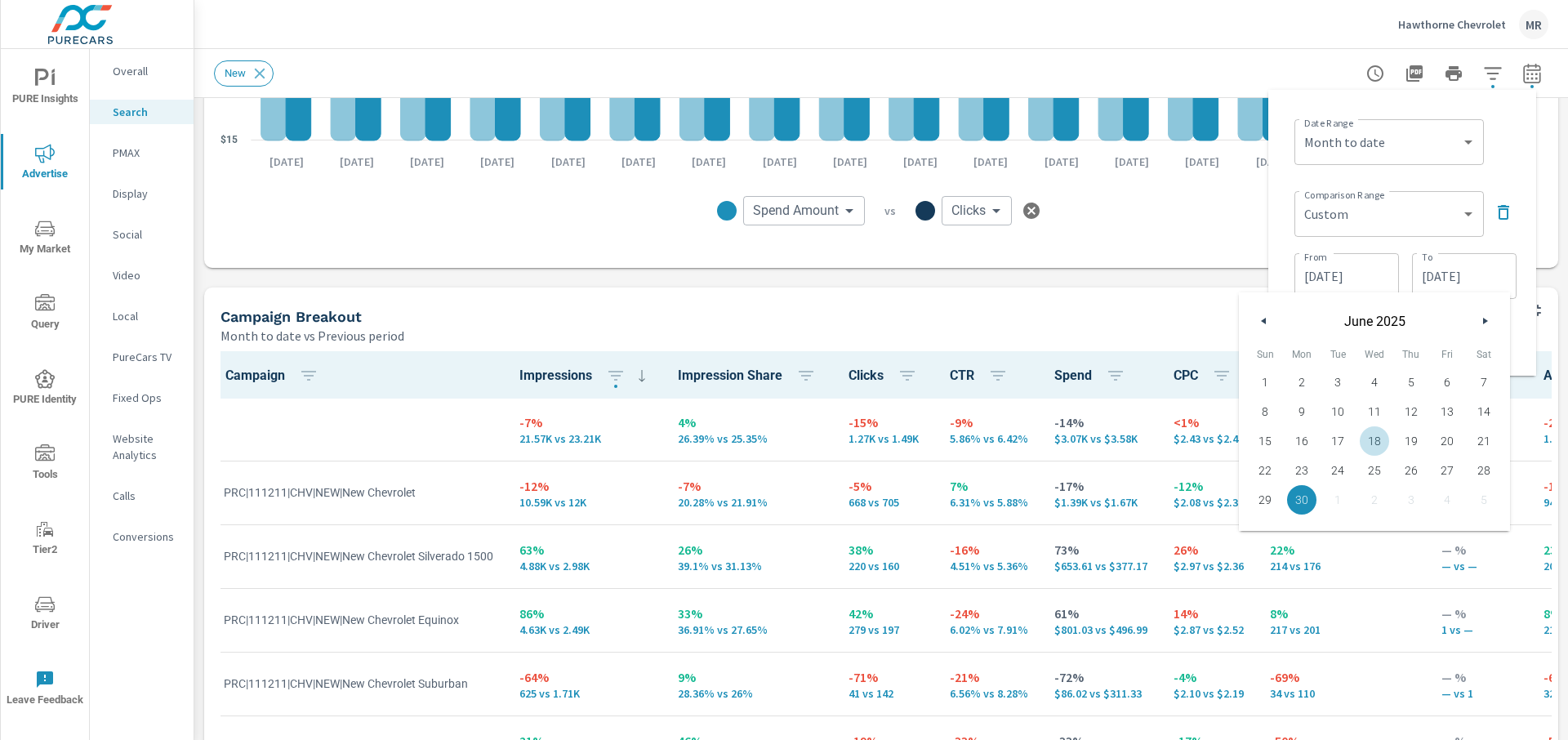 click on "18" at bounding box center [1374, 441] 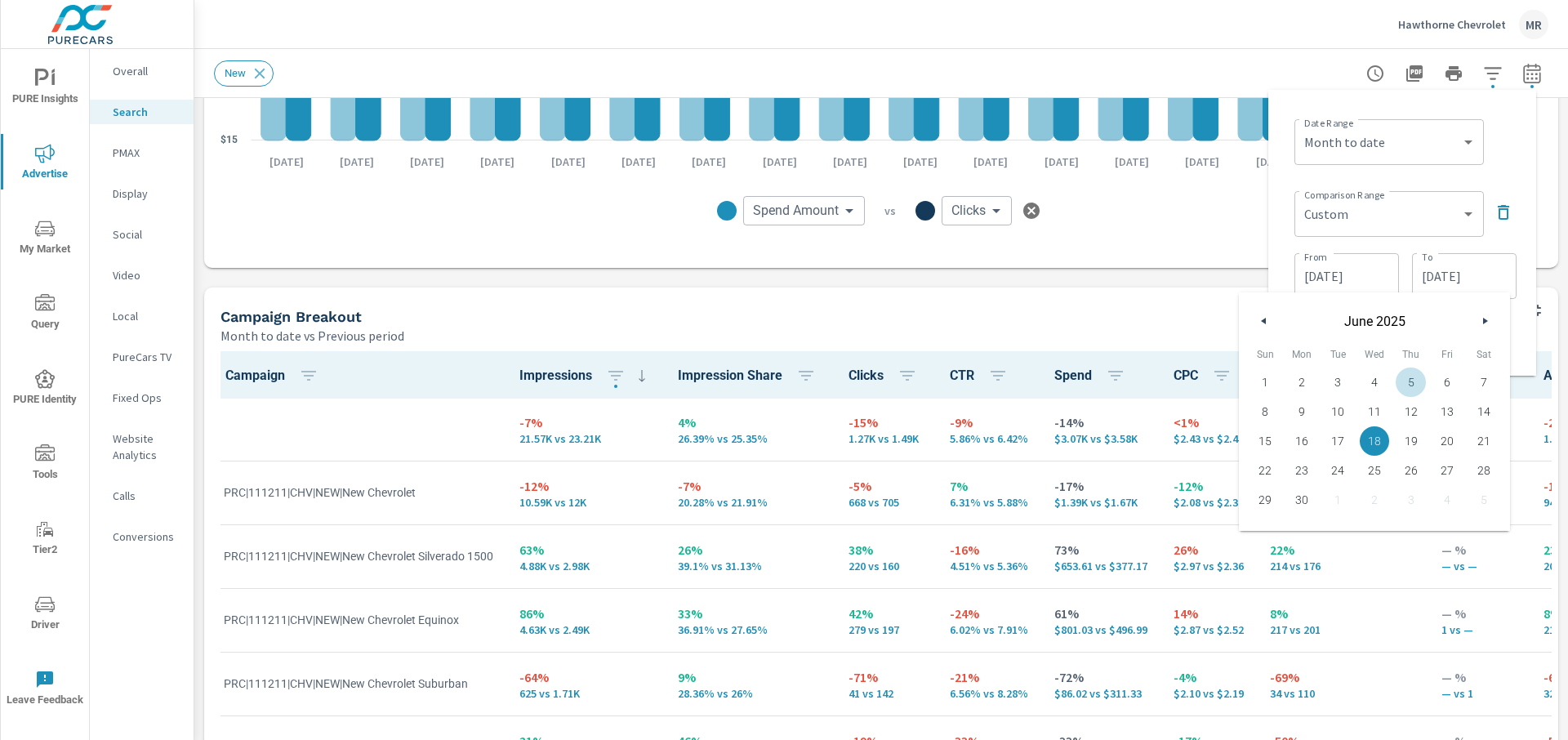 click on "Comparison Range Custom Previous period Previous month Previous year ​ From [DATE] From To [DATE] To" at bounding box center (1405, 243) 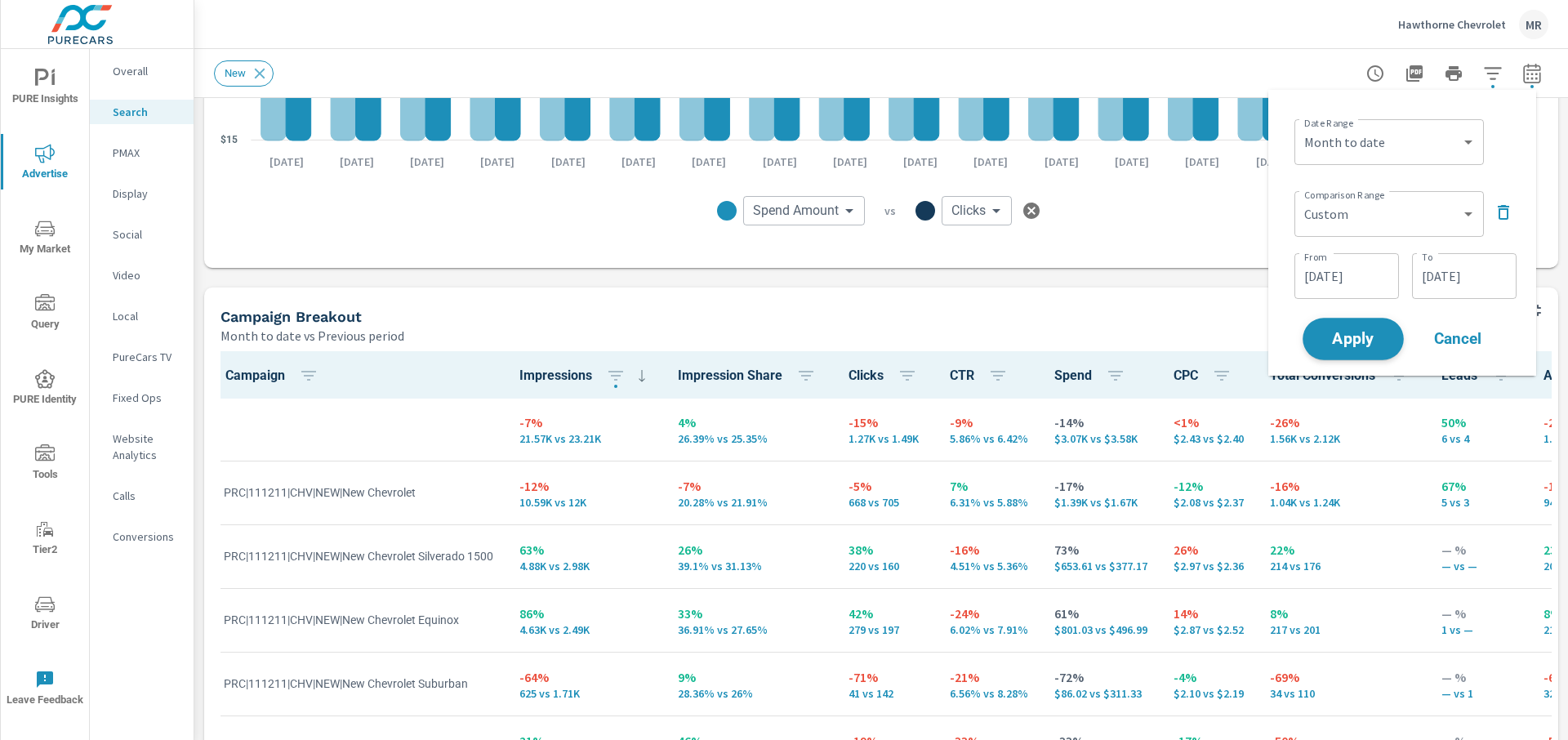 click on "Apply" at bounding box center (1353, 339) 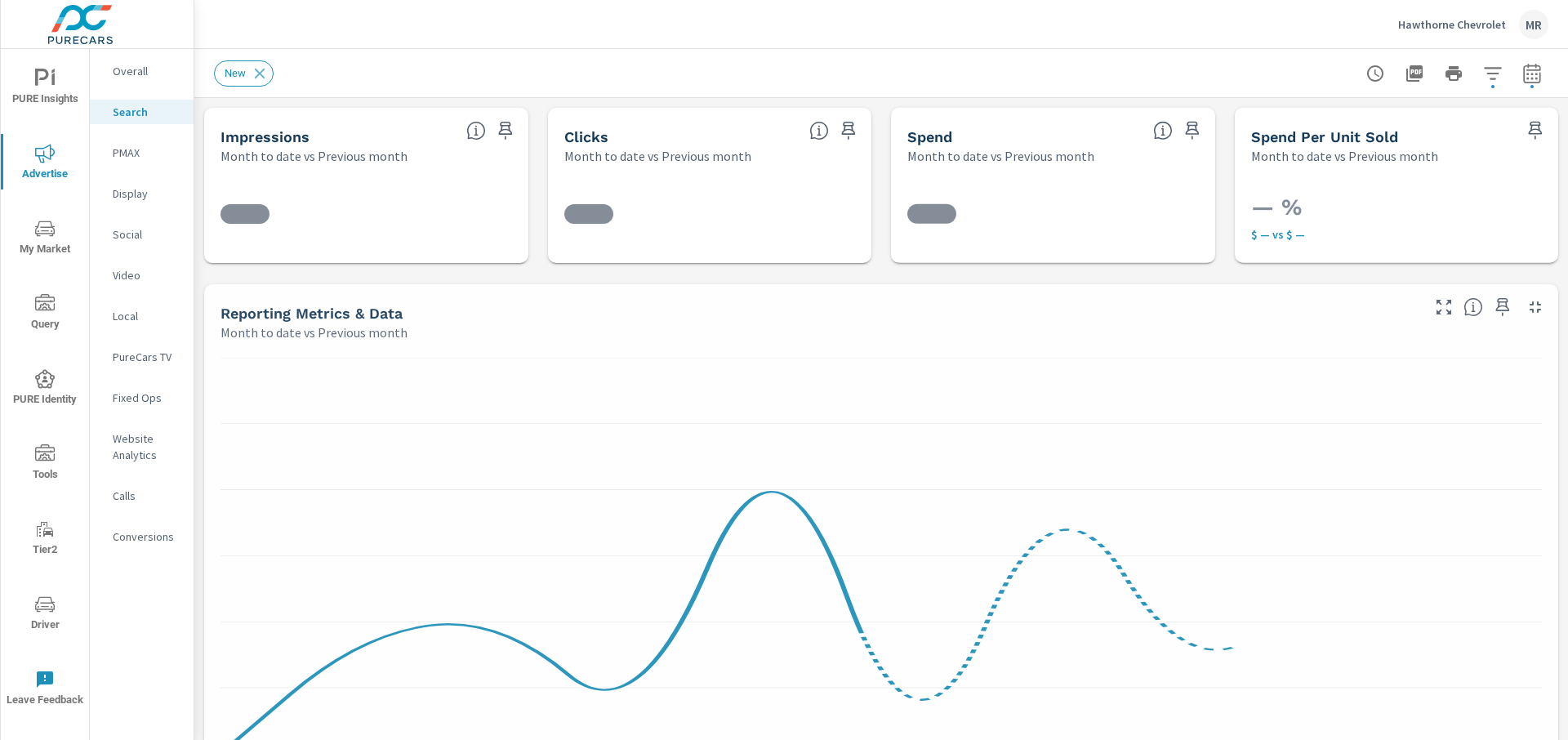 scroll, scrollTop: 1, scrollLeft: 0, axis: vertical 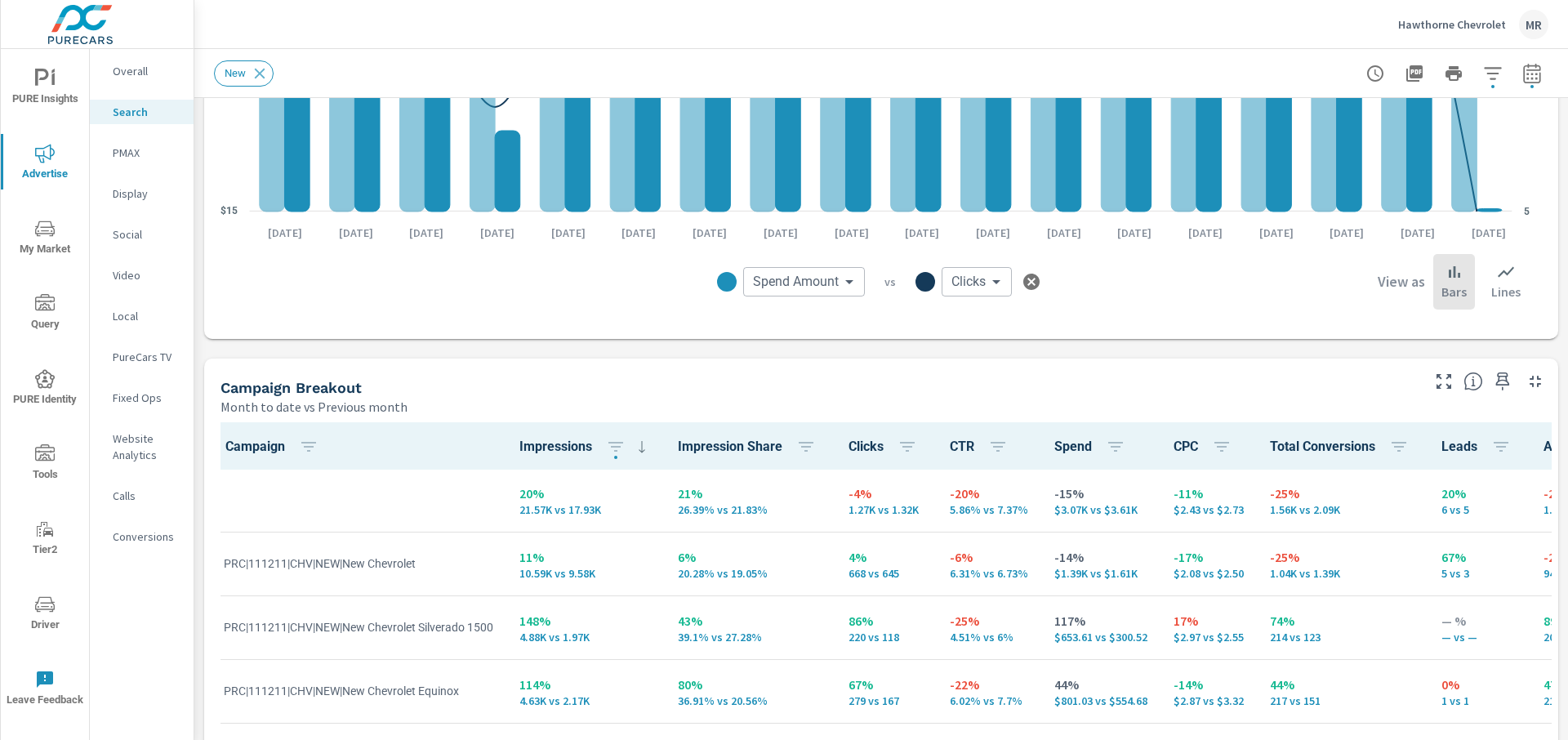 click on "Impressions Month to date vs Previous month 20% 21.57K vs 17.93K Clicks Month to date vs Previous month -4% 1.27K vs 1.32K Spend Month to date vs Previous month -15% $3.07K vs $3.61K Spend Per Unit Sold Month to date vs Previous month — % $ — vs $ — Reporting Metrics & Data Month to date vs Previous month $15    $116    $218       5    50    94 [DATE] [DATE] [DATE] [DATE] [DATE] [DATE] [DATE] [DATE] [DATE] [DATE] [DATE] [DATE] [DATE] [DATE] [DATE] [DATE] [DATE] [DATE] Spend Amount Spend Amount ​ vs Clicks Clicks ​ View as Bars Lines Campaign Breakout Month to date vs Previous month Campaign Impressions Impression Share Clicks CTR Spend CPC Total Conversions Leads Actions Spend/Conversion Conversion Rate Lost Impression Share Rank Lost Impression Share Budget 20% 21.57K vs 17.93K 21% 26.39% vs 21.83% -4% 1.27K vs 1.32K -20% 5.86% vs 7.37% -15% $3.07K vs $3.61K -11% $2.43 vs $2.73 -25% 1.56K vs 2.09K 20% 6 vs 5 -21% 1.45K vs 1.84K 2% $2.90 vs $2.84 -11% 67%" at bounding box center (881, 349) 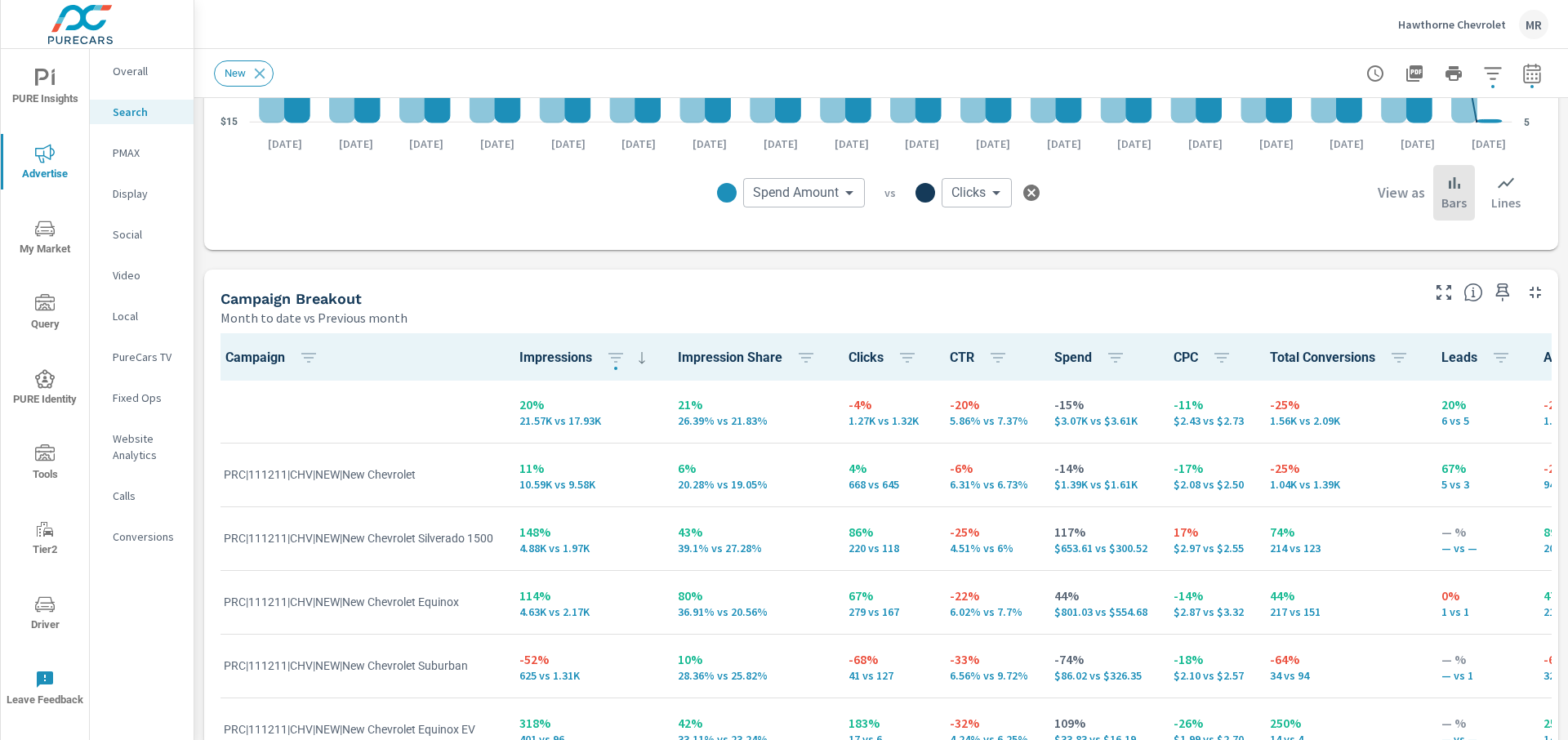 scroll, scrollTop: 545, scrollLeft: 0, axis: vertical 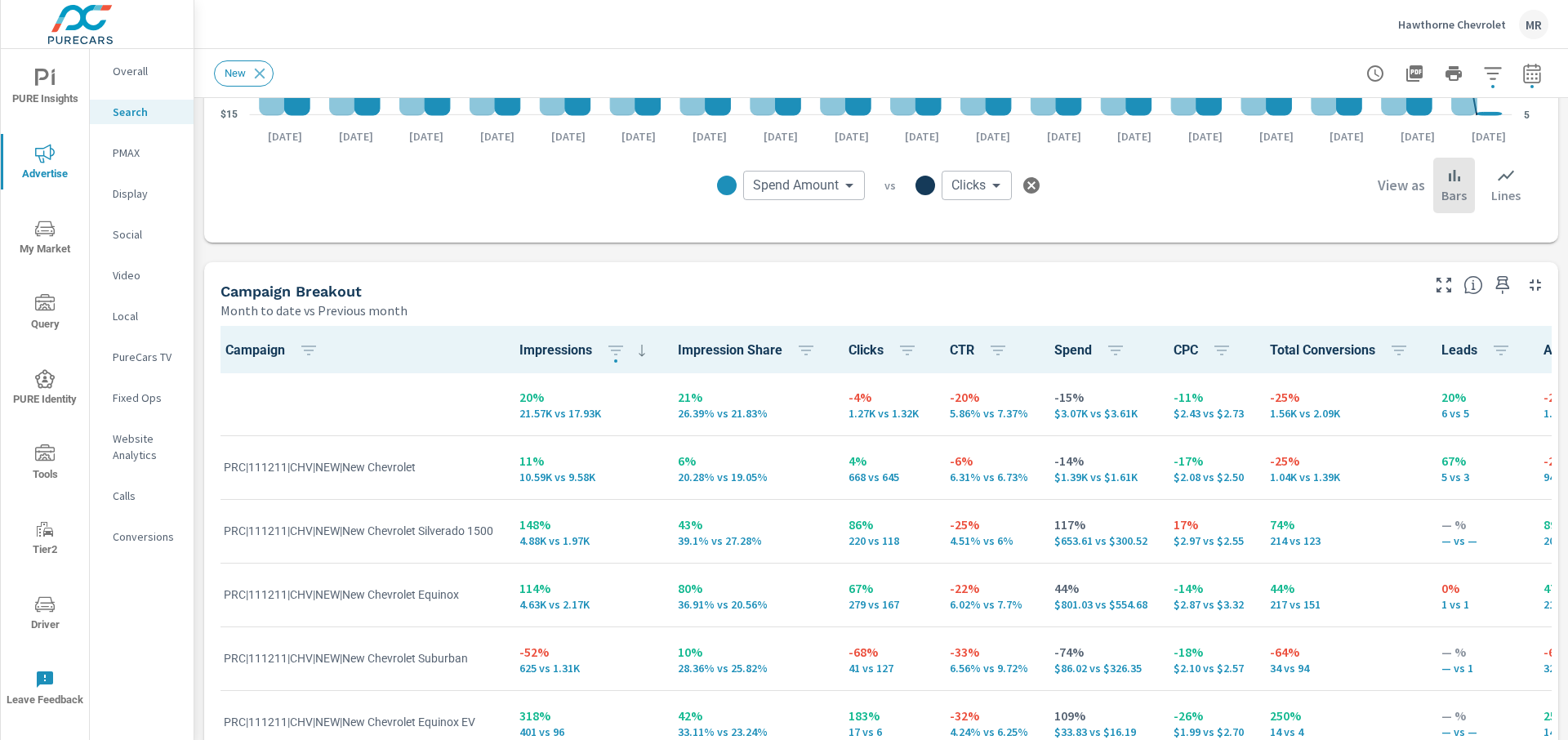 drag, startPoint x: 1209, startPoint y: 413, endPoint x: 1323, endPoint y: 401, distance: 114.63 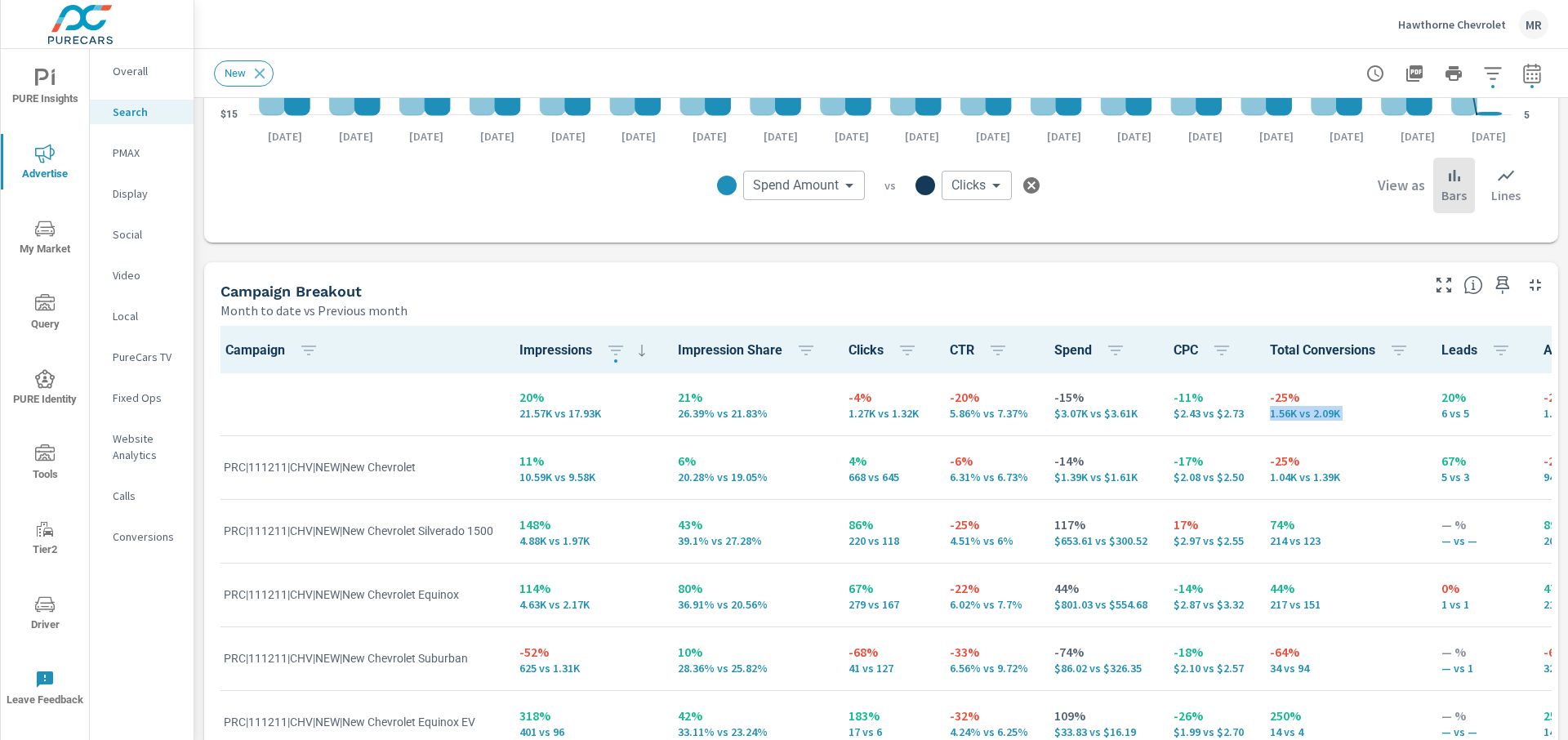 click on "-25% 1.56K vs 2.09K" at bounding box center [1343, 403] 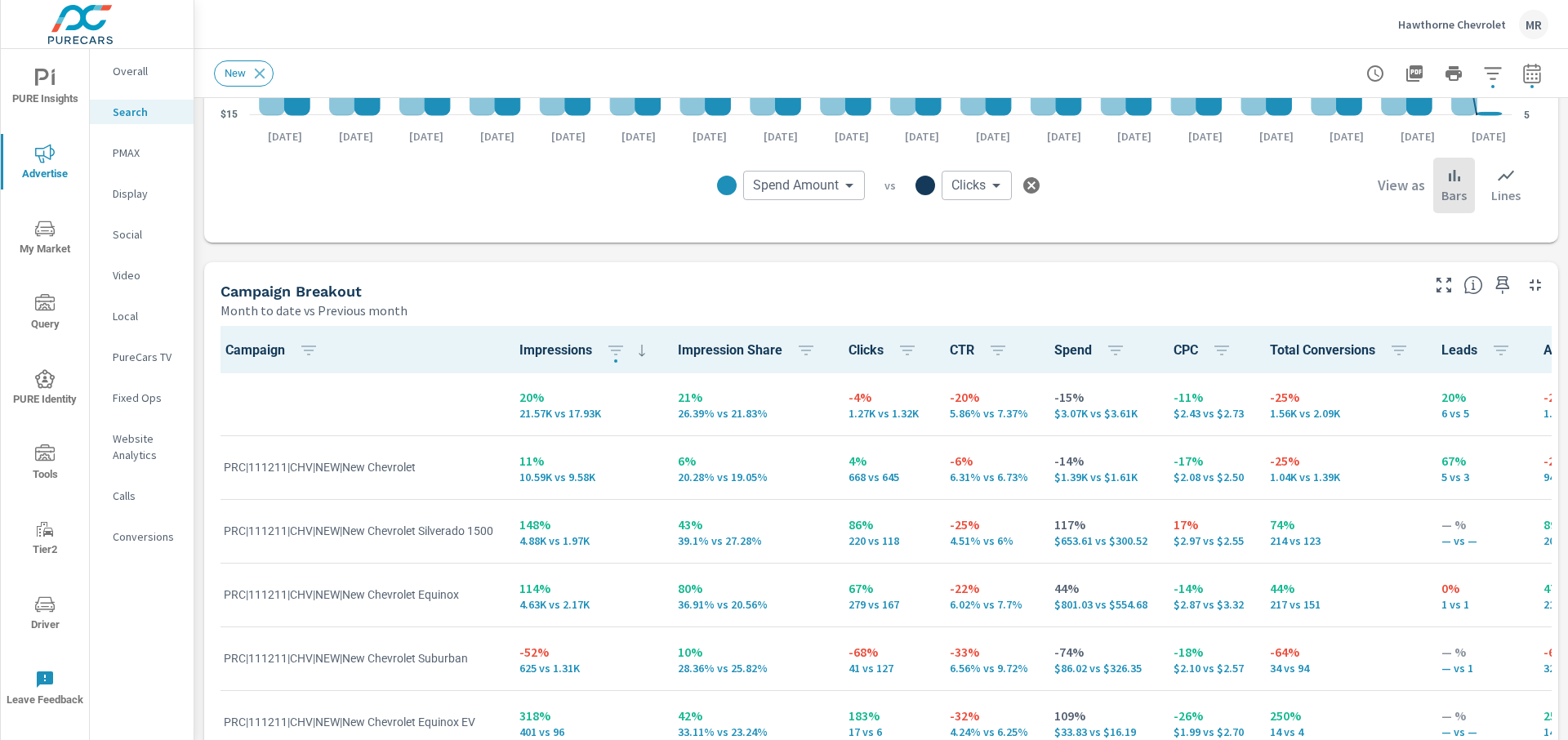 click on "-11%" at bounding box center (1209, 397) 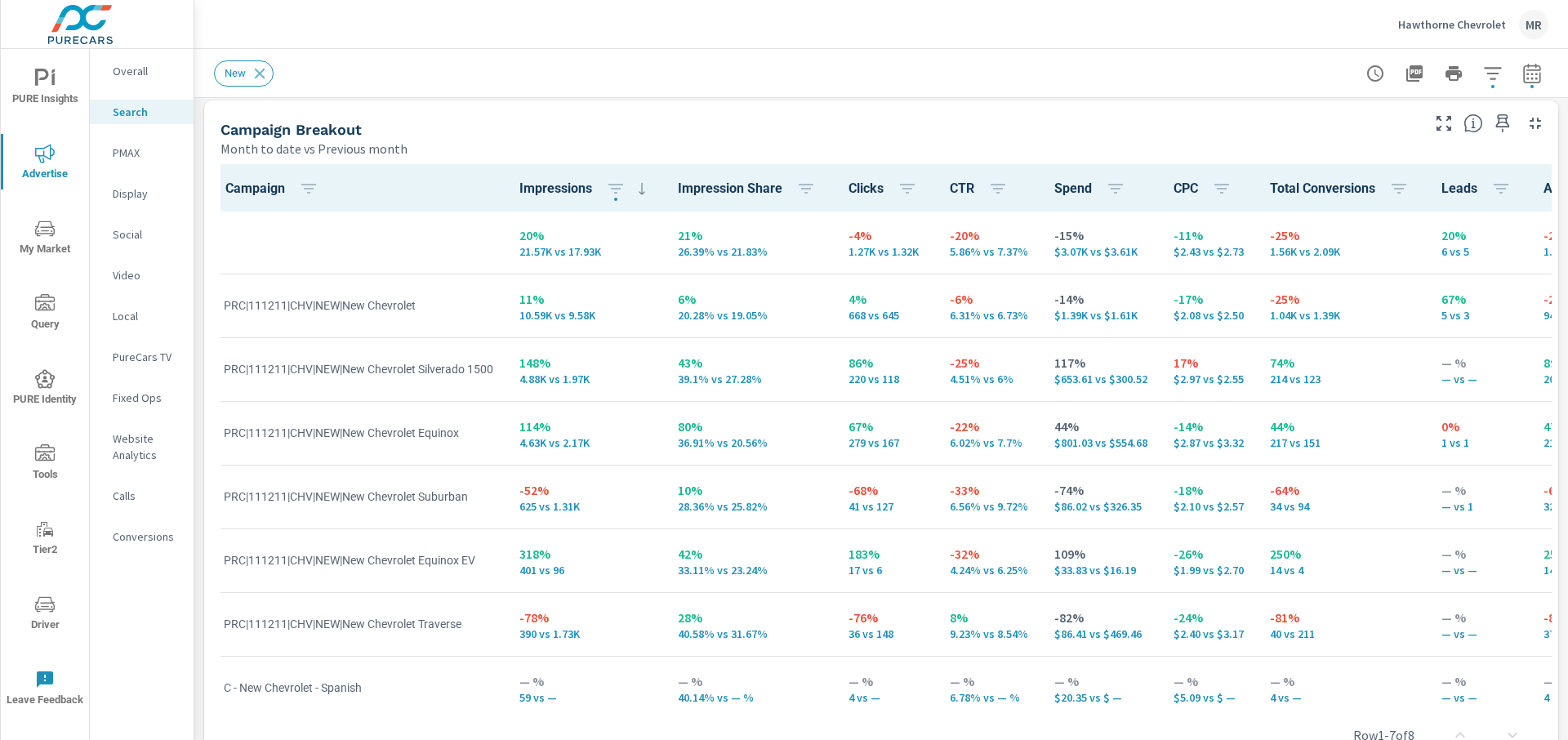 scroll, scrollTop: 715, scrollLeft: 0, axis: vertical 